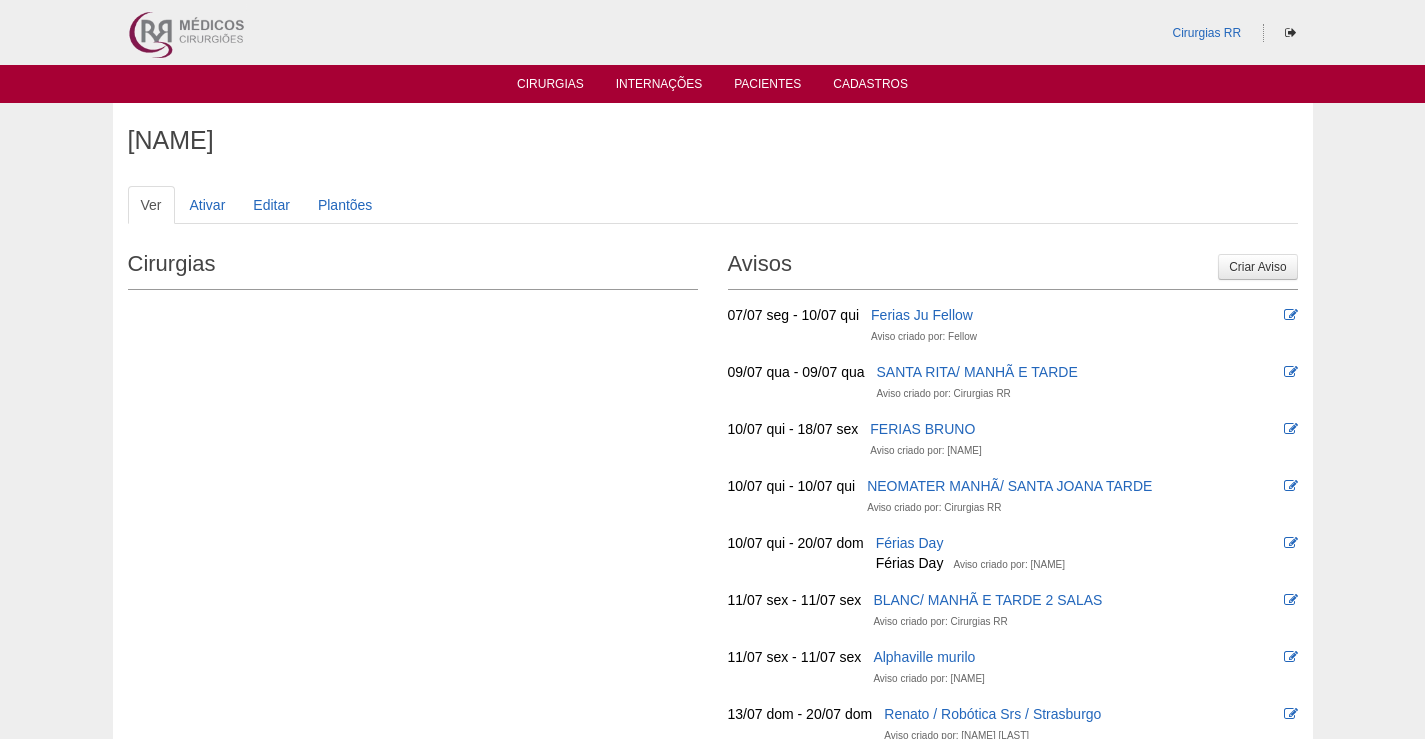 scroll, scrollTop: 0, scrollLeft: 0, axis: both 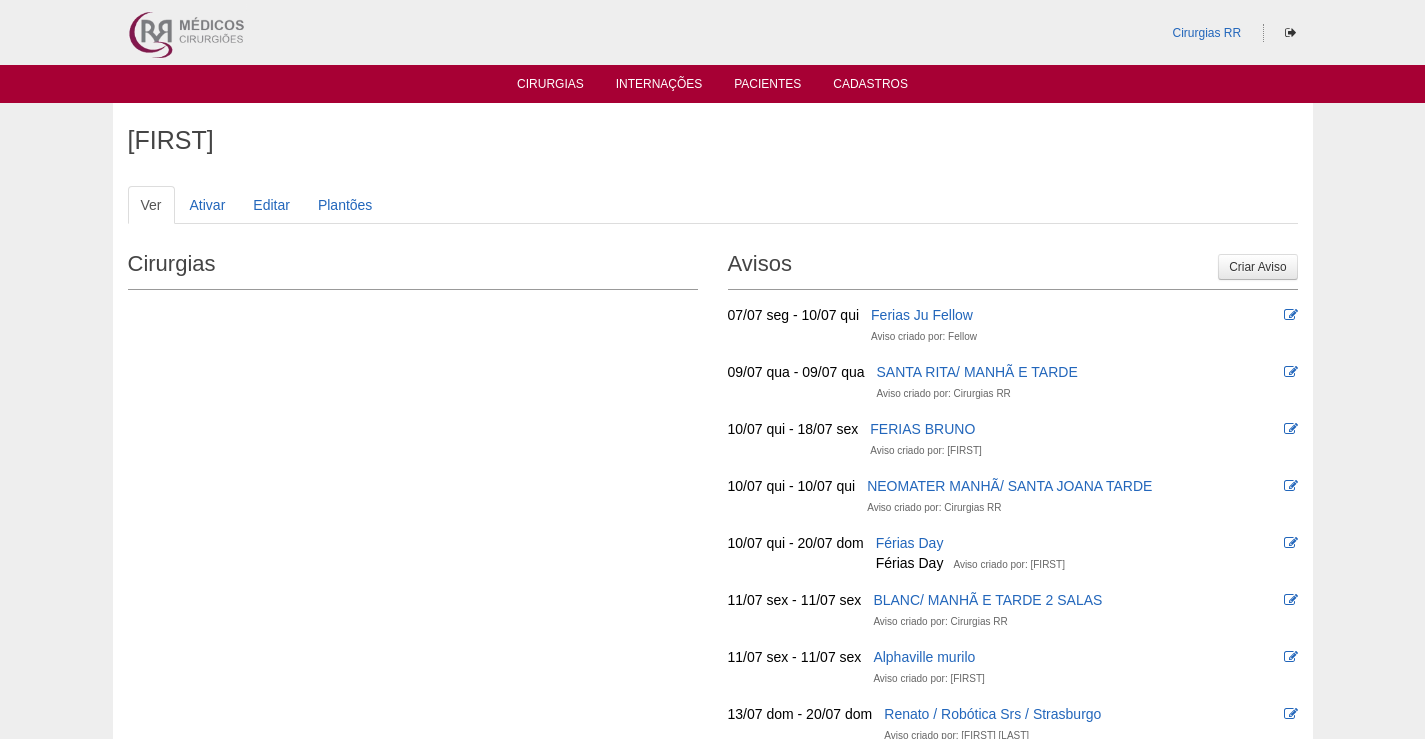 drag, startPoint x: 1425, startPoint y: 403, endPoint x: 403, endPoint y: 444, distance: 1022.8221 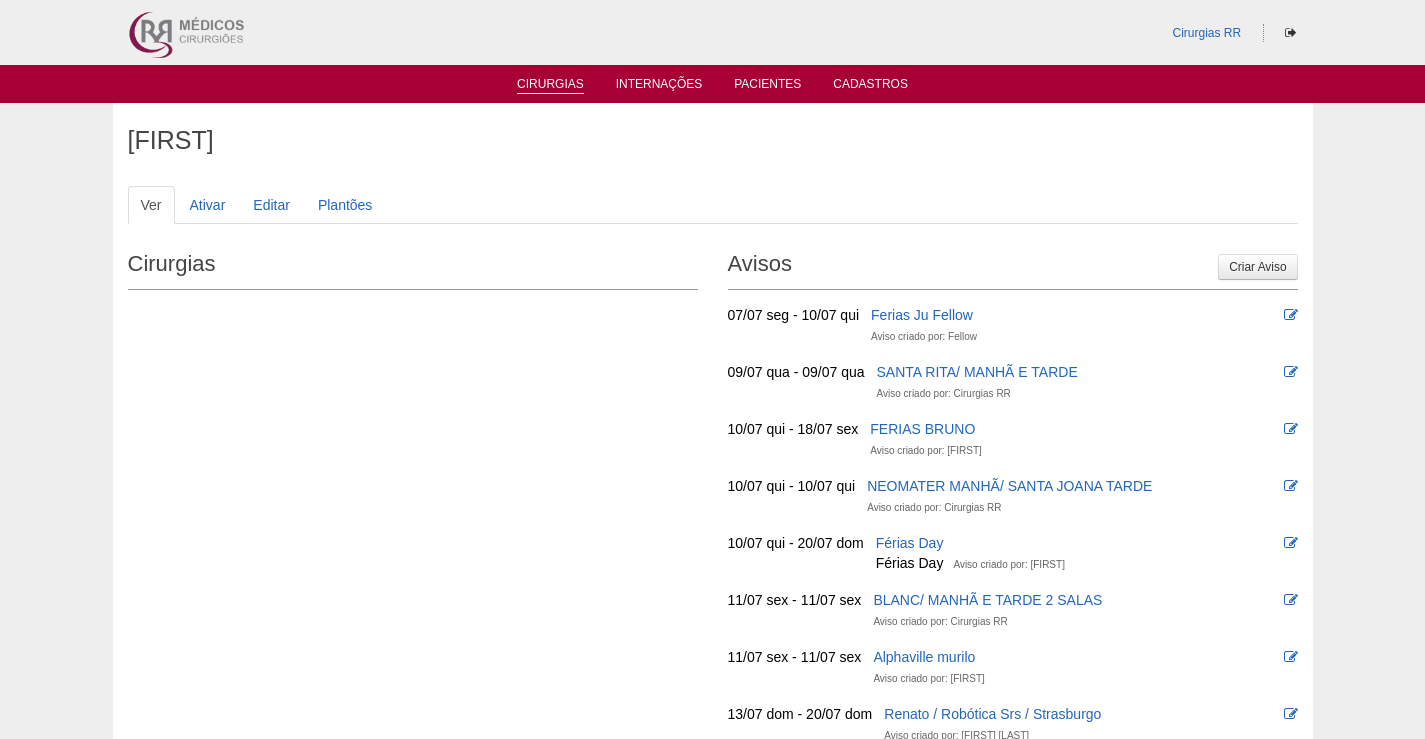 click on "Cirurgias" at bounding box center [550, 85] 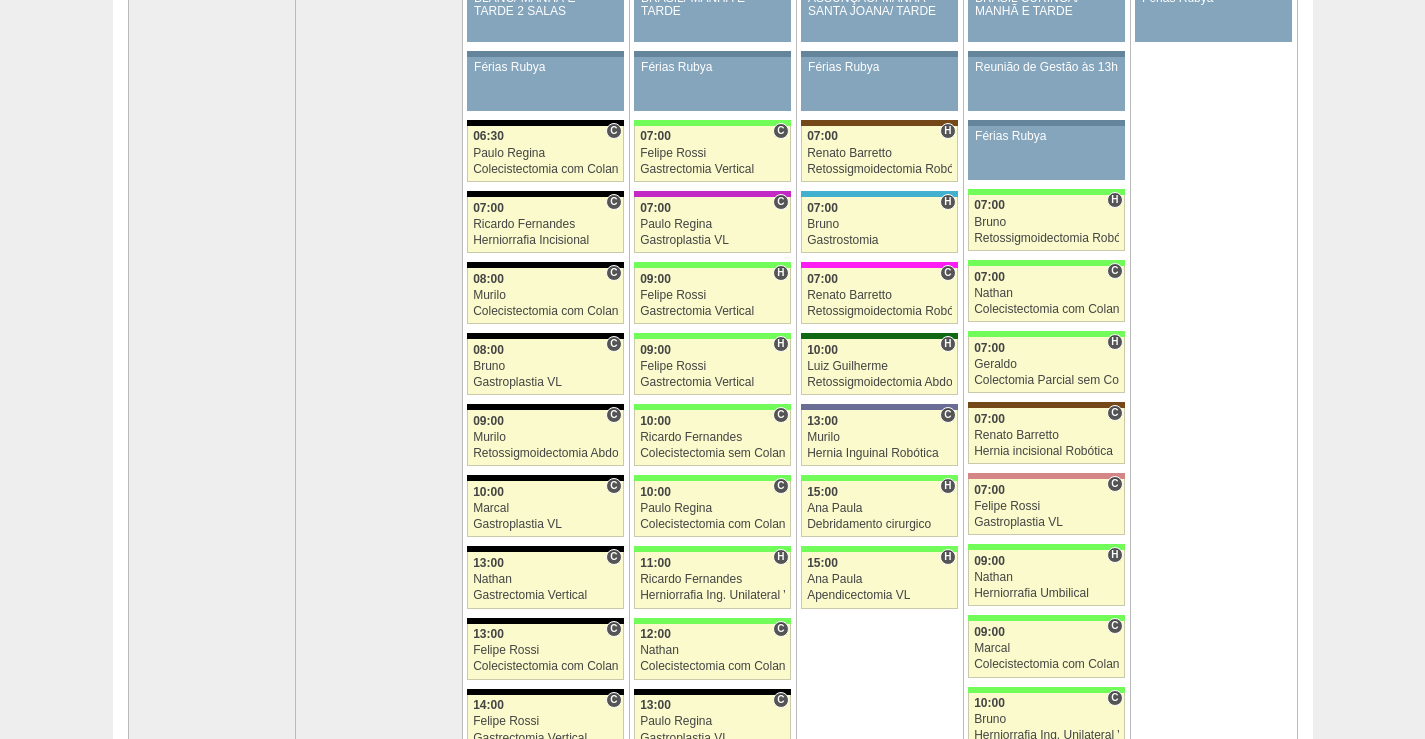 scroll, scrollTop: 300, scrollLeft: 0, axis: vertical 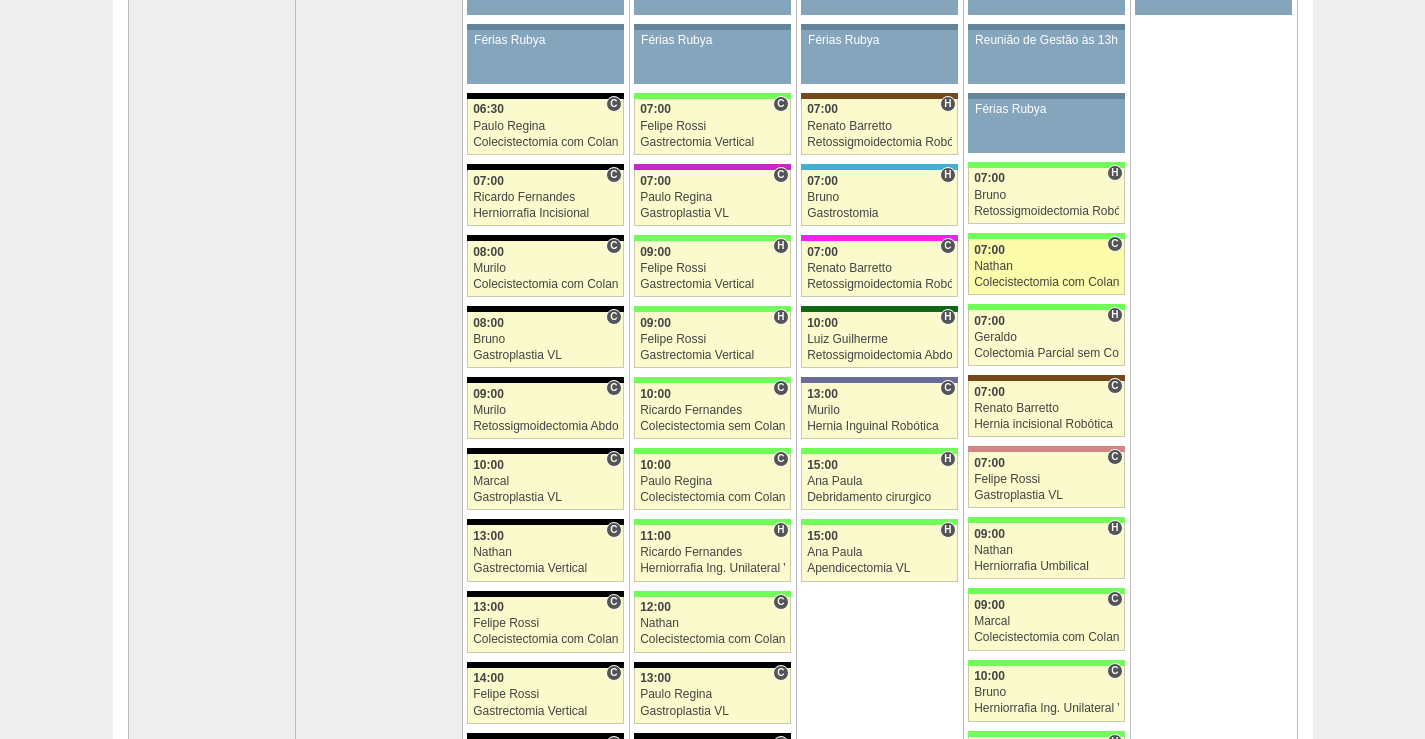 click on "86453
Nathan
C
07:00
Nathan
Colecistectomia com Colangiografia VL
Hospital Brasil
RR Médicos - São Bernardo do Campo
MARINA FUJIHASHI APPARICIO
Sul América
Eletiva" at bounding box center [1046, 267] 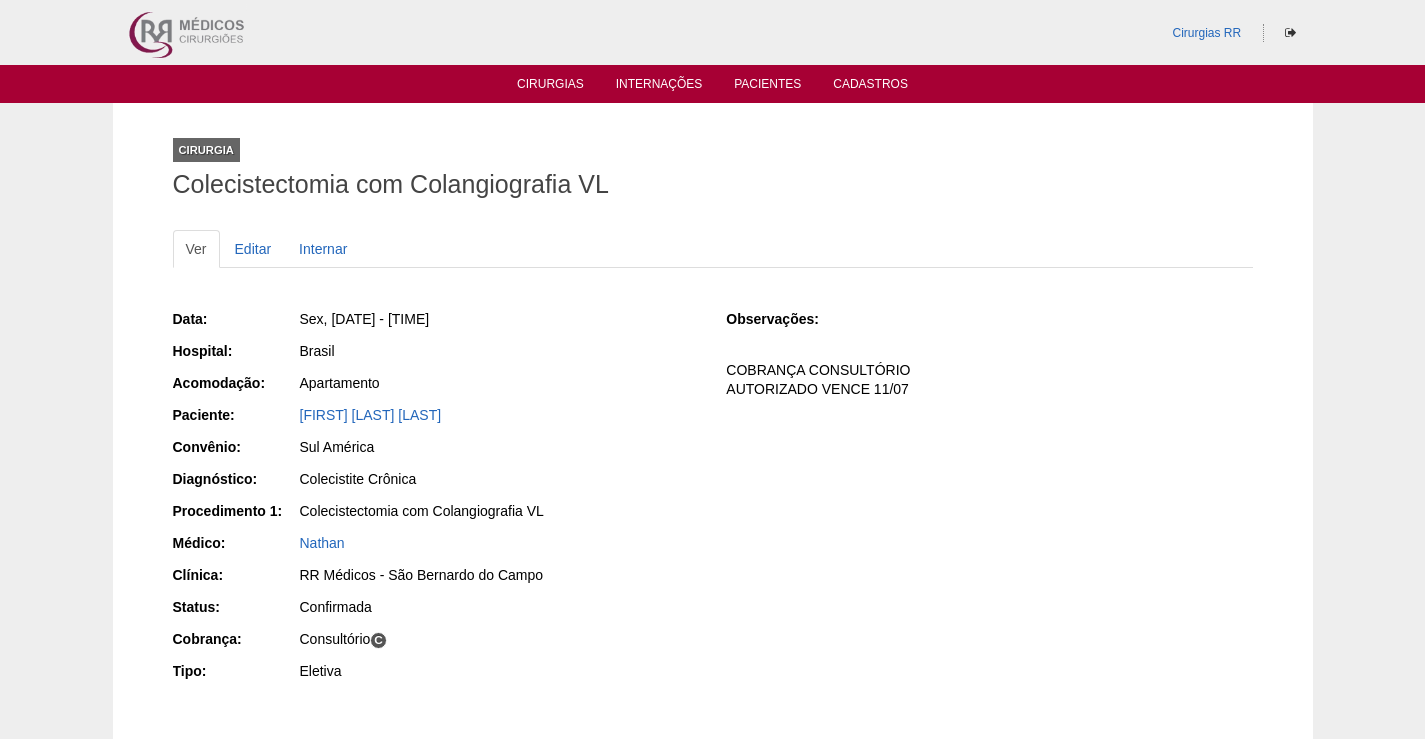 scroll, scrollTop: 0, scrollLeft: 0, axis: both 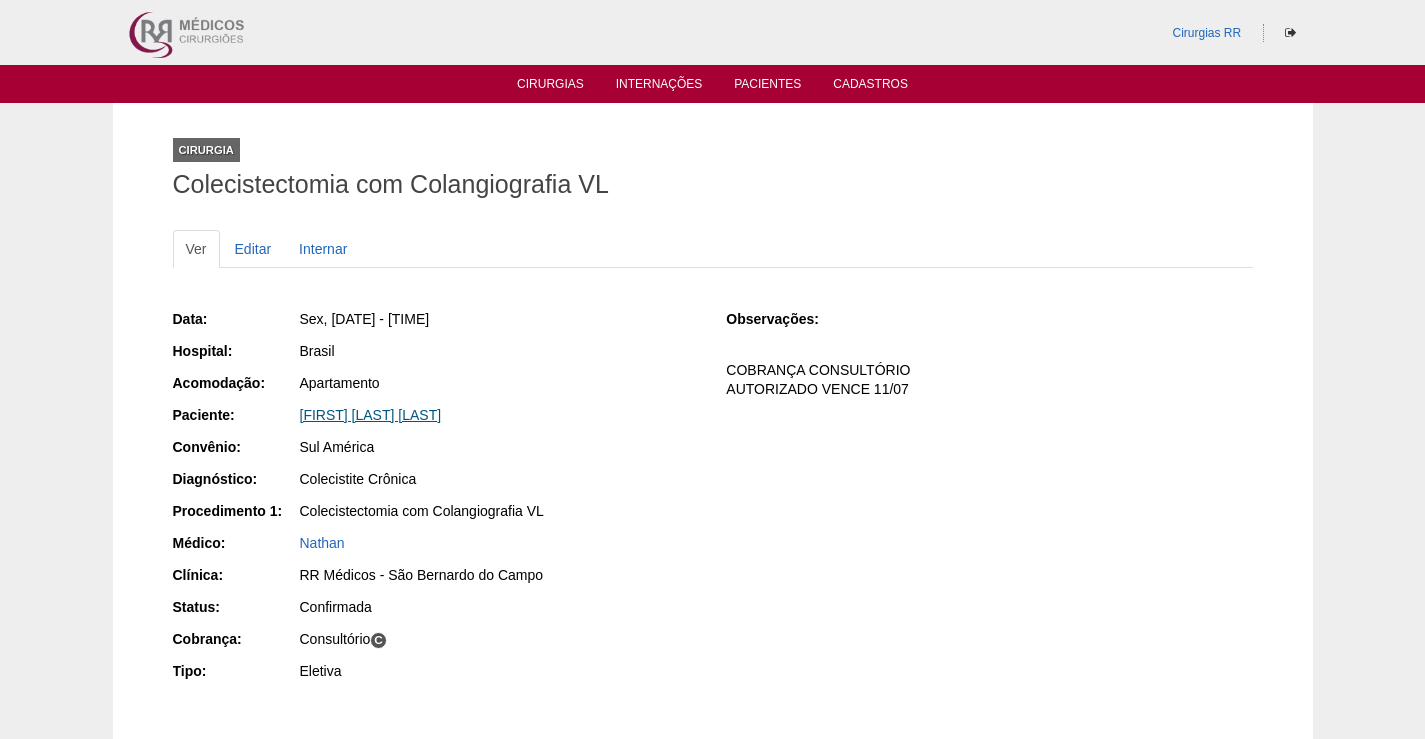 click on "[FIRST] [LAST] [LAST]" at bounding box center (371, 415) 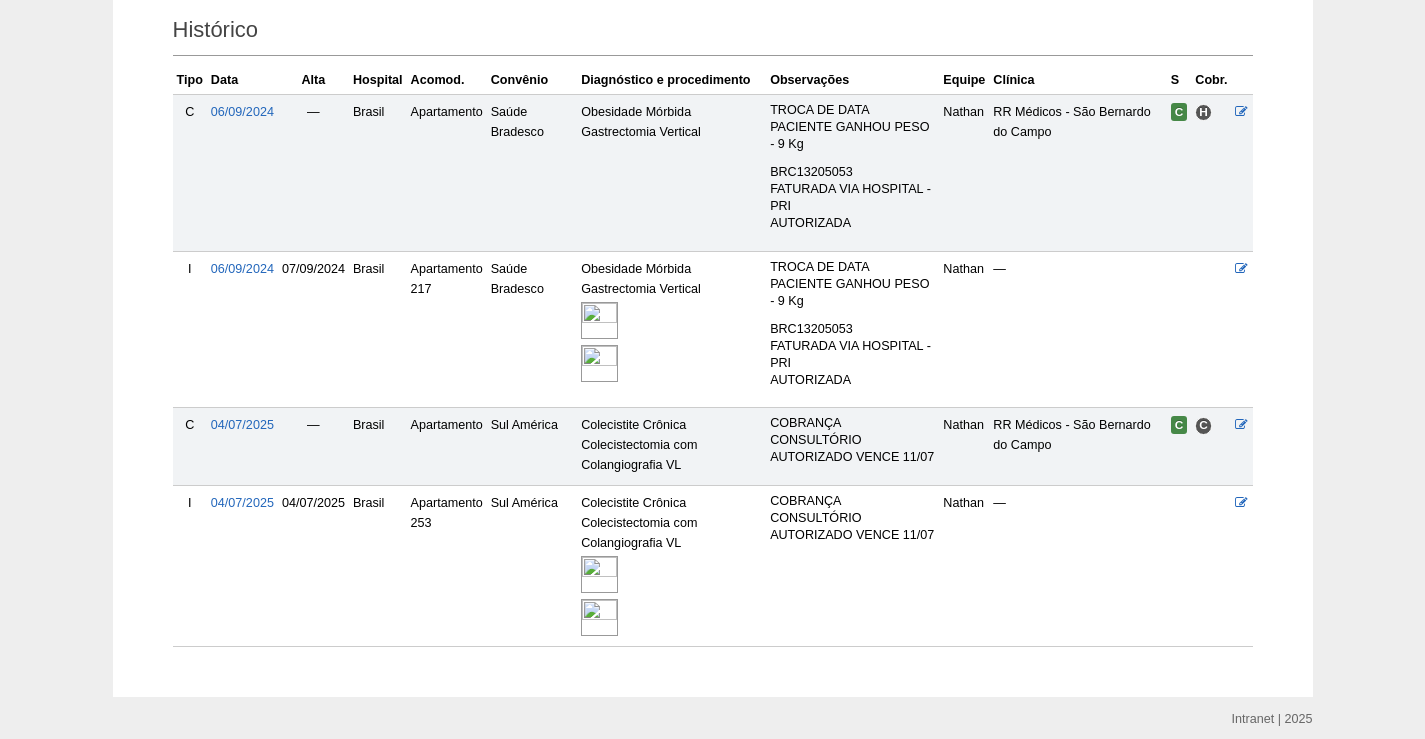 scroll, scrollTop: 500, scrollLeft: 0, axis: vertical 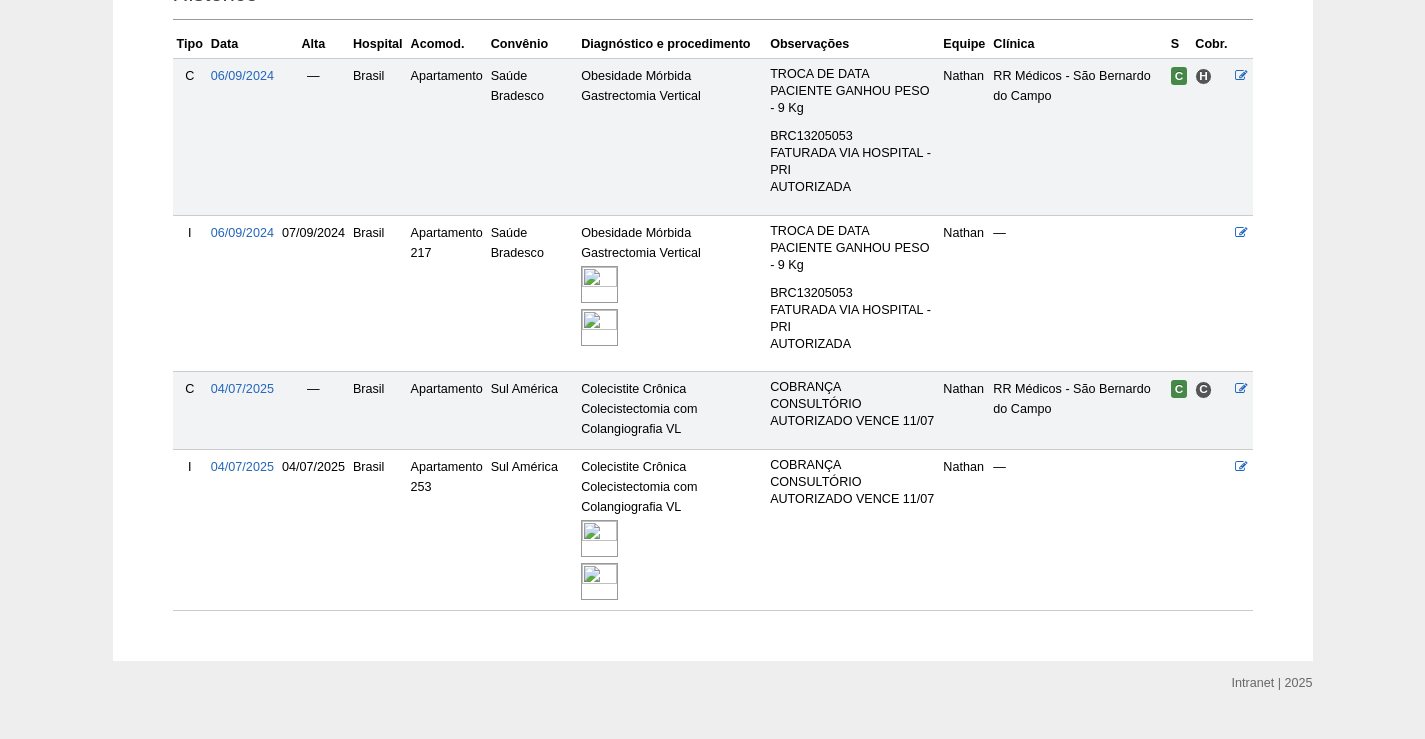 click at bounding box center (599, 538) 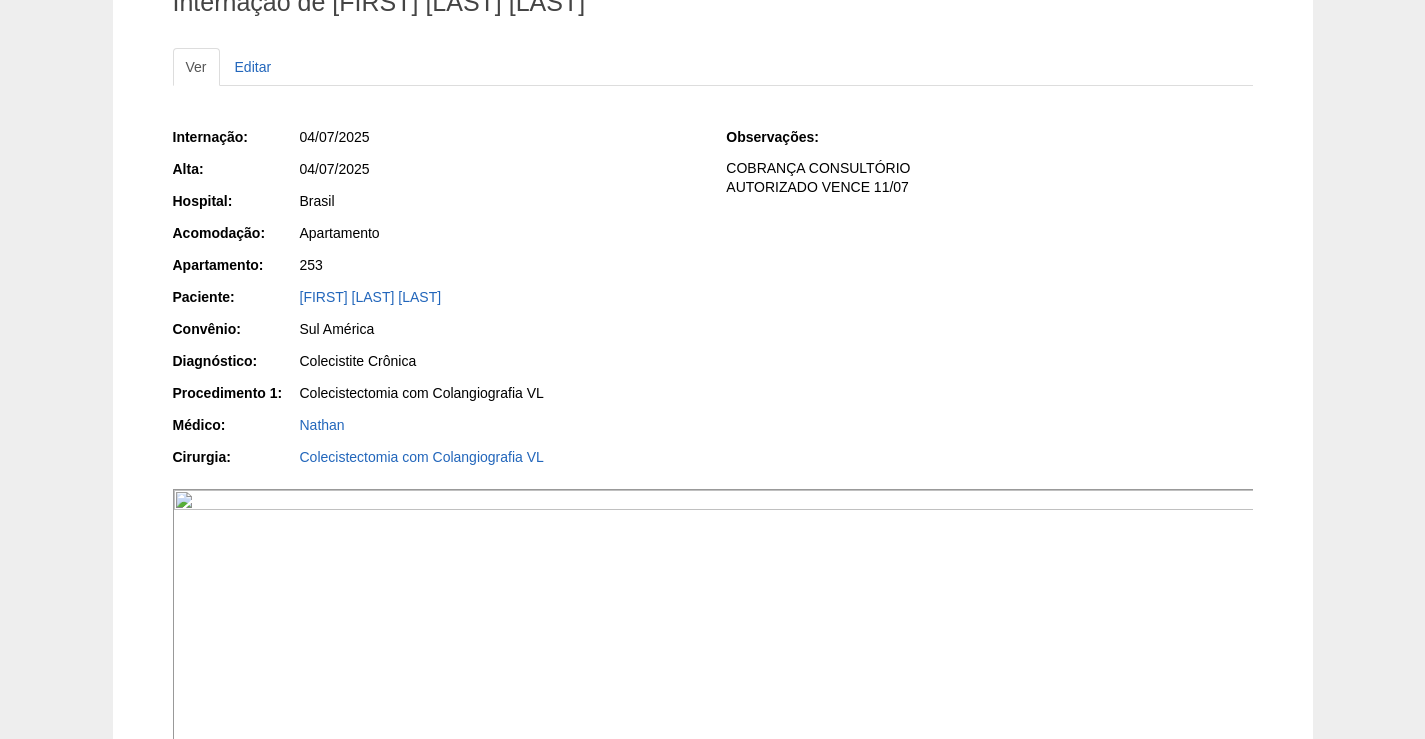 scroll, scrollTop: 400, scrollLeft: 0, axis: vertical 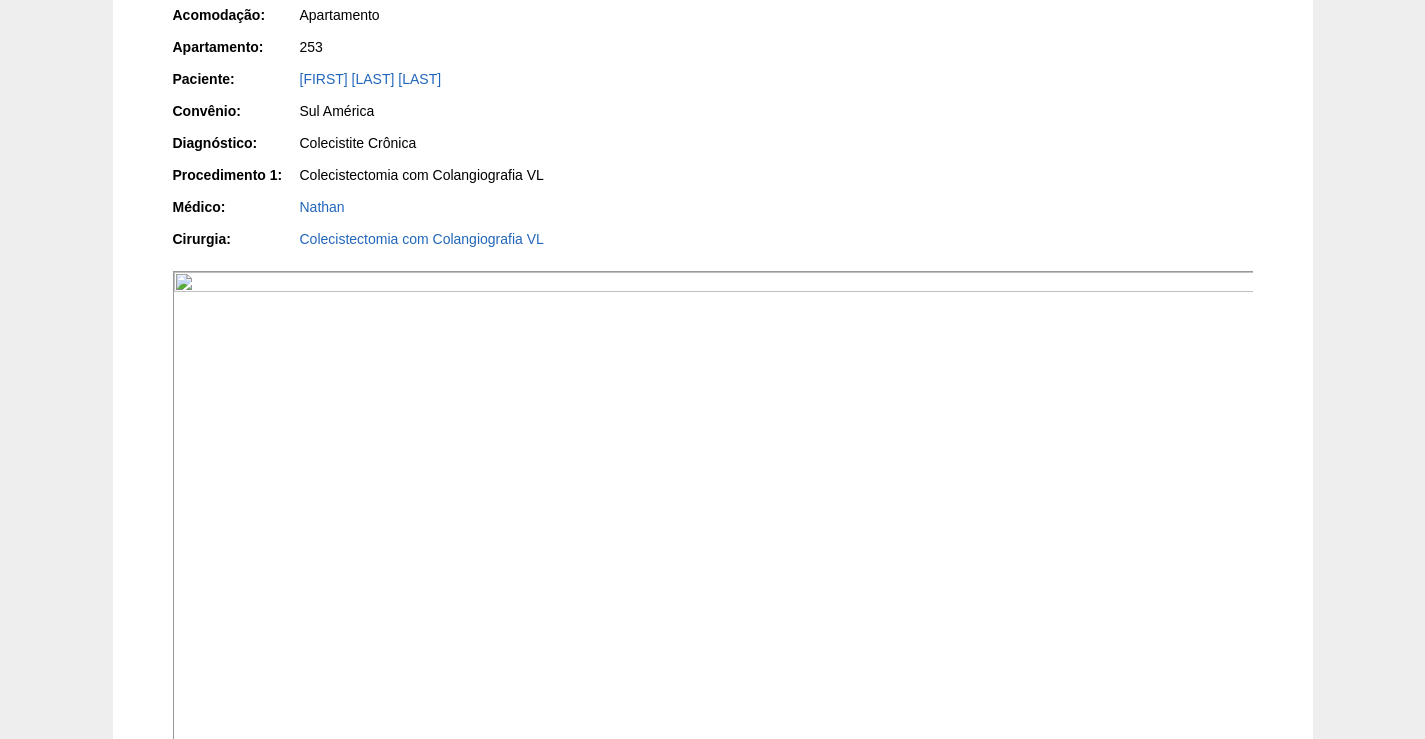 click at bounding box center (714, 677) 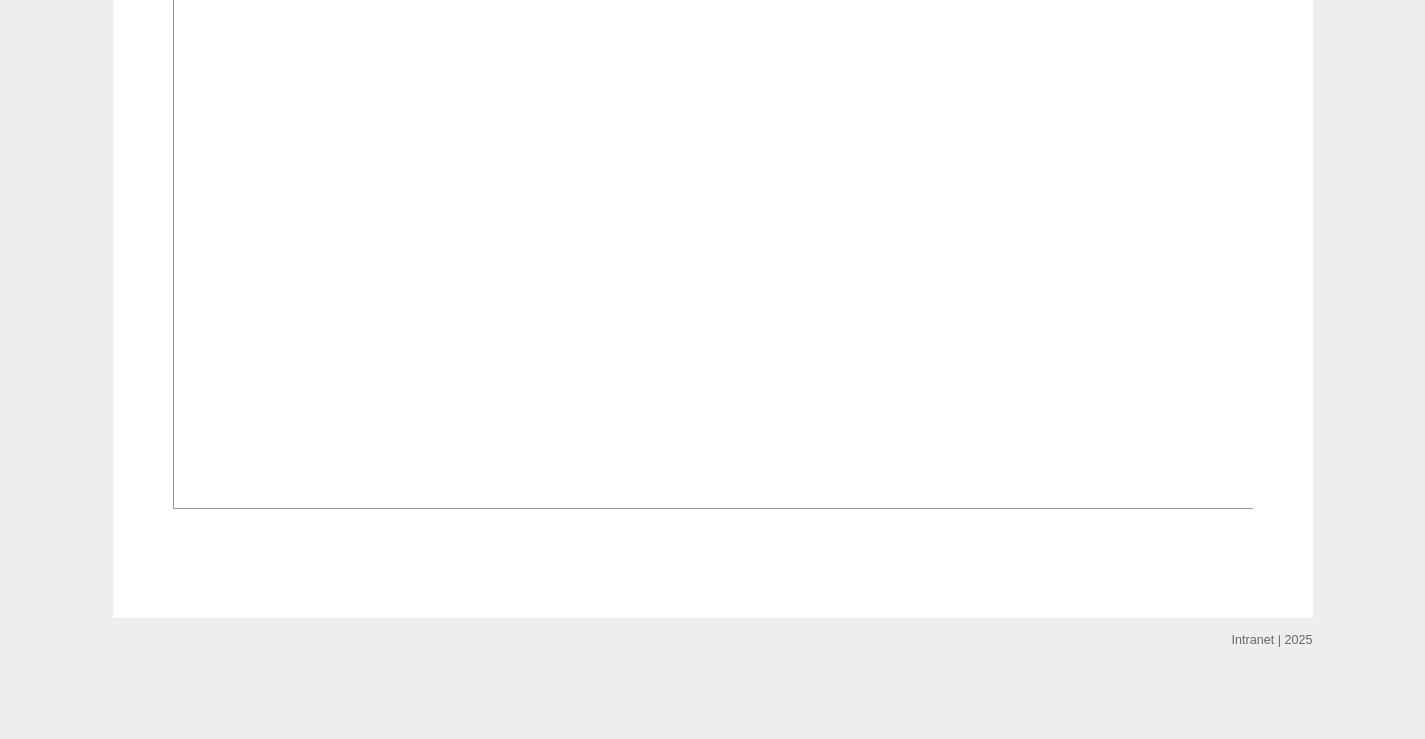 scroll, scrollTop: 1800, scrollLeft: 0, axis: vertical 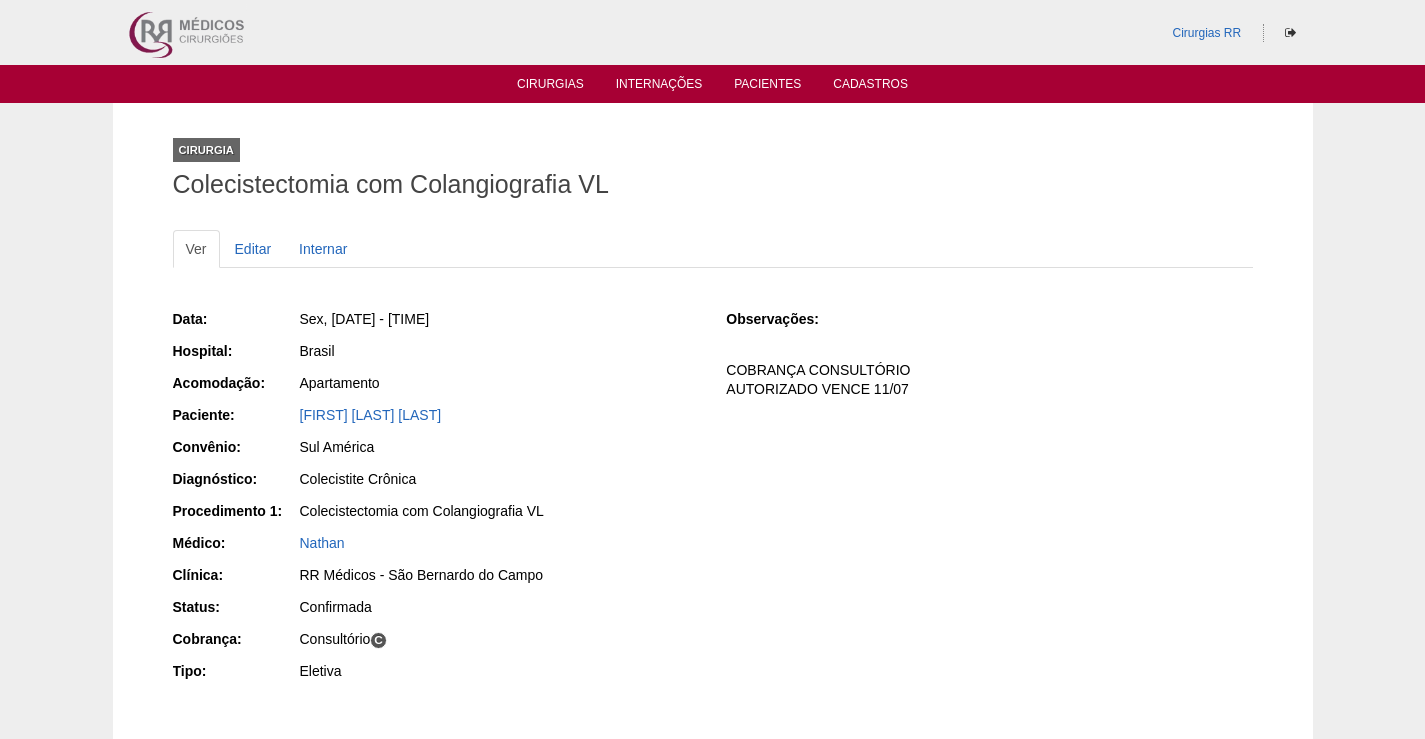 drag, startPoint x: 544, startPoint y: 409, endPoint x: 282, endPoint y: 406, distance: 262.01718 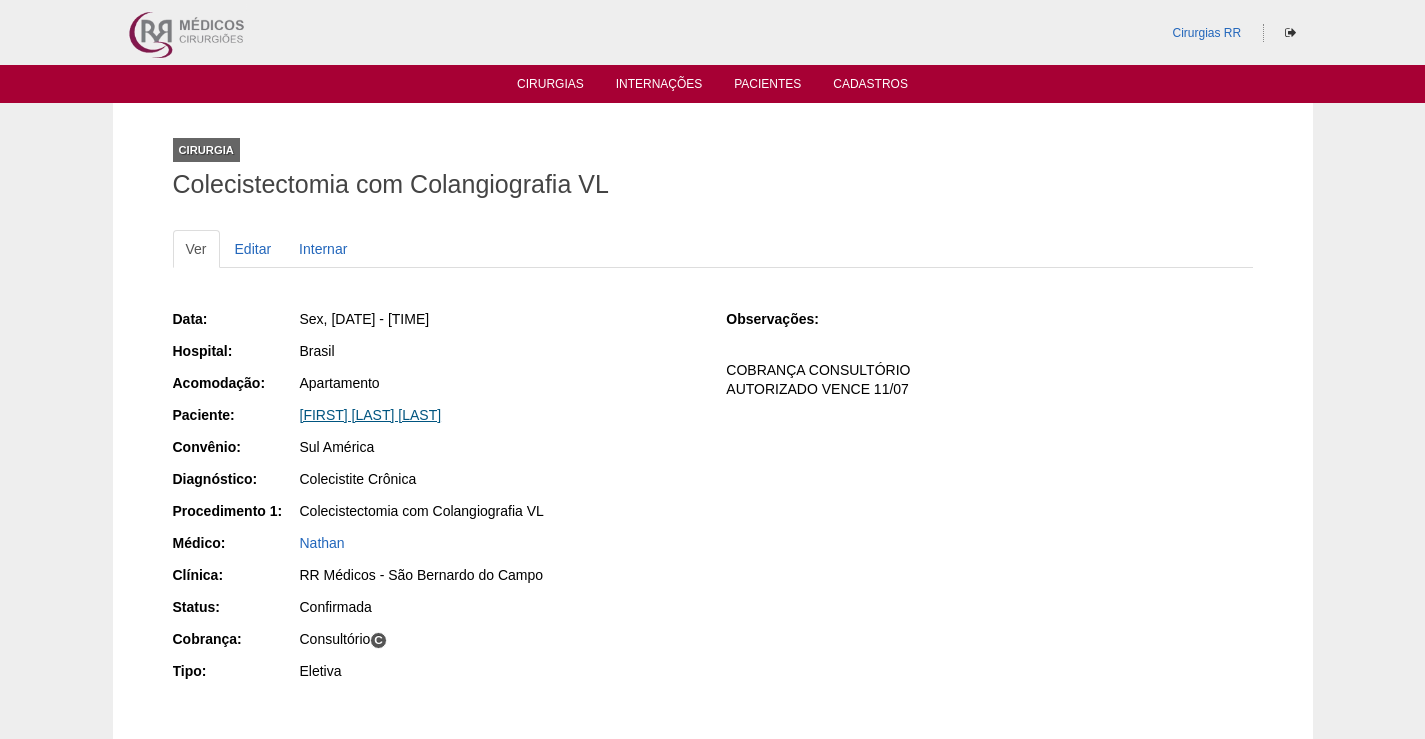 click on "[FIRST] [LAST] APPARICIO" at bounding box center (371, 415) 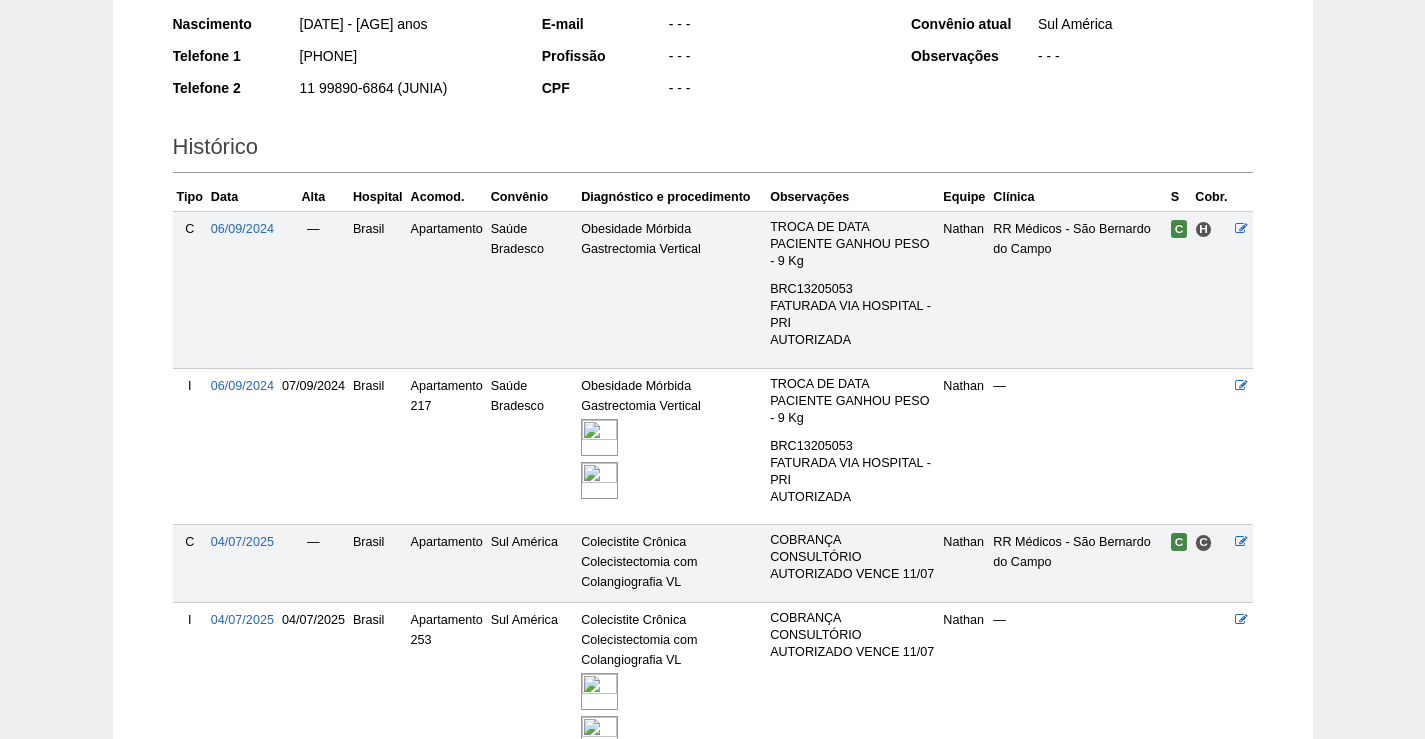 scroll, scrollTop: 342, scrollLeft: 0, axis: vertical 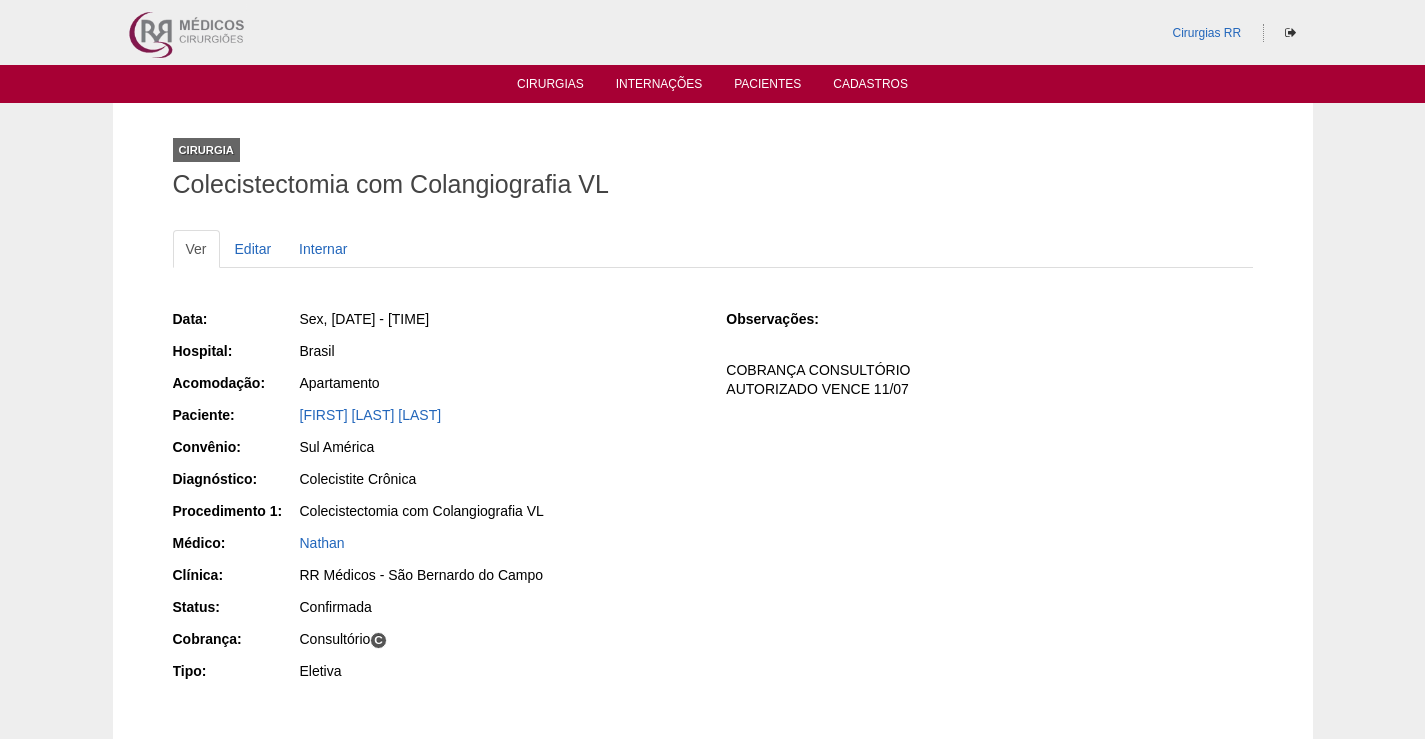 drag, startPoint x: 526, startPoint y: 406, endPoint x: 271, endPoint y: 425, distance: 255.70686 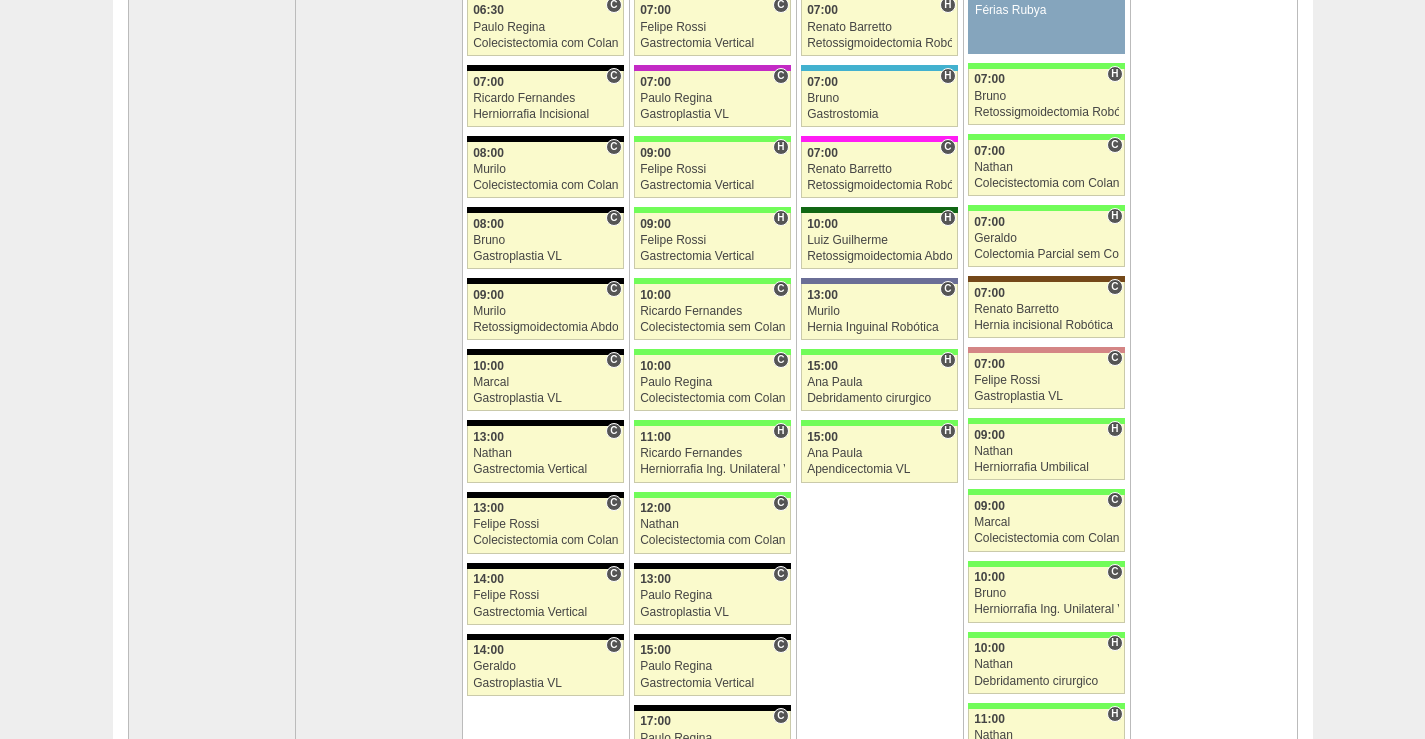 scroll, scrollTop: 400, scrollLeft: 0, axis: vertical 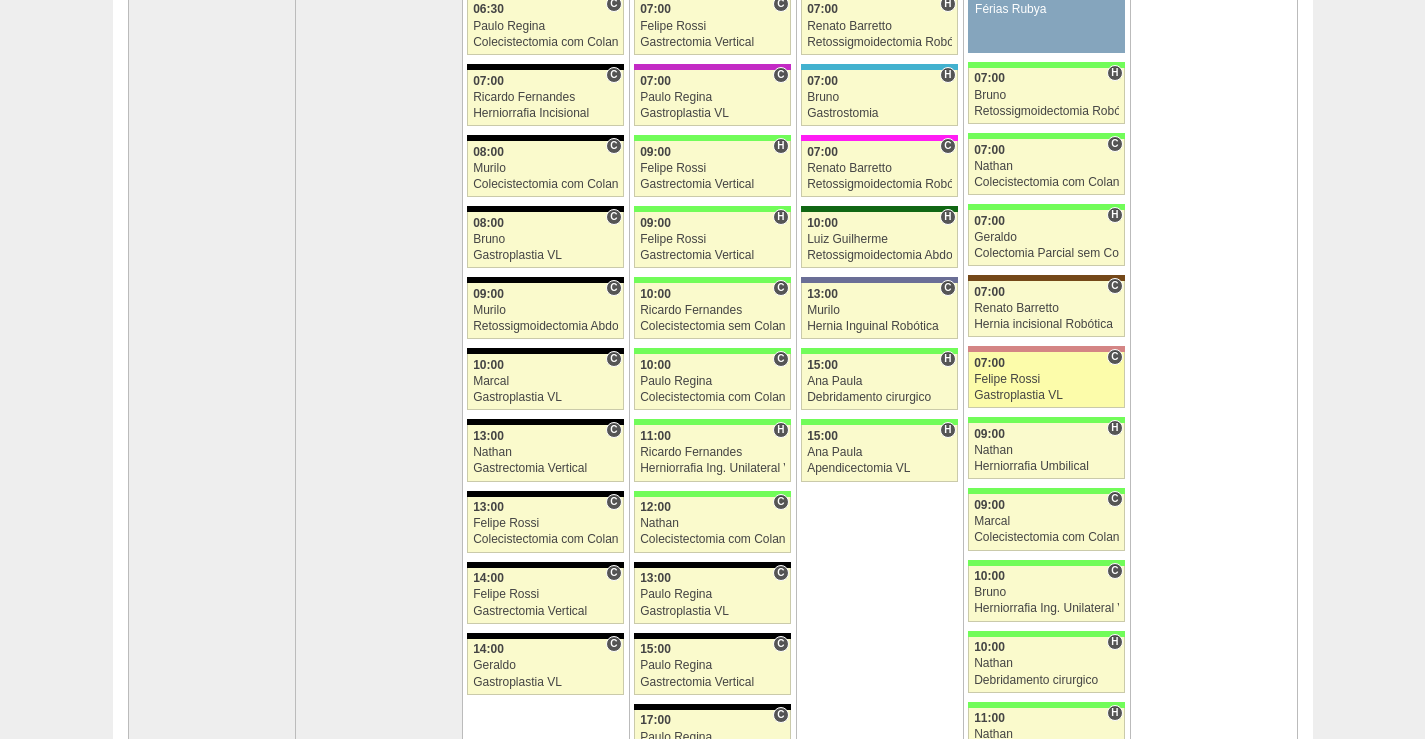click on "Felipe Rossi" at bounding box center [1046, 379] 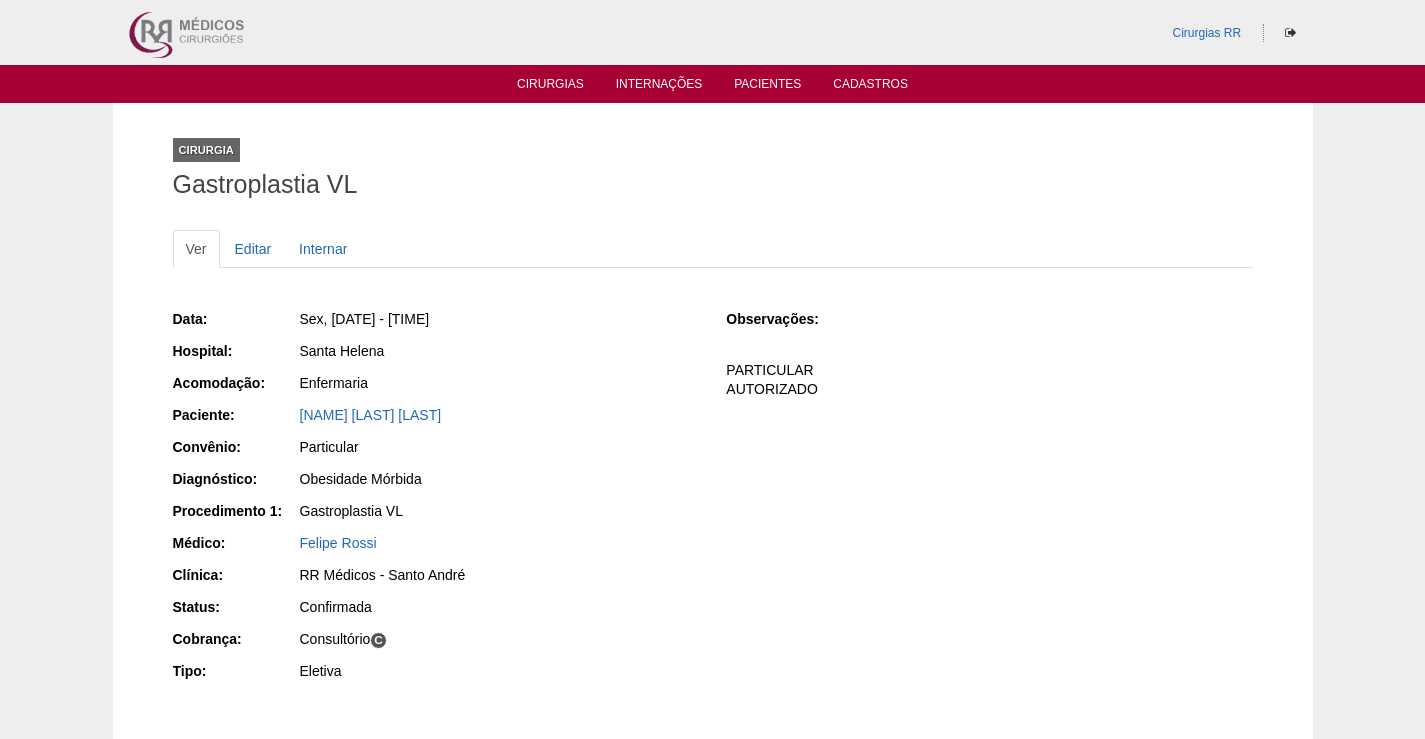 scroll, scrollTop: 0, scrollLeft: 0, axis: both 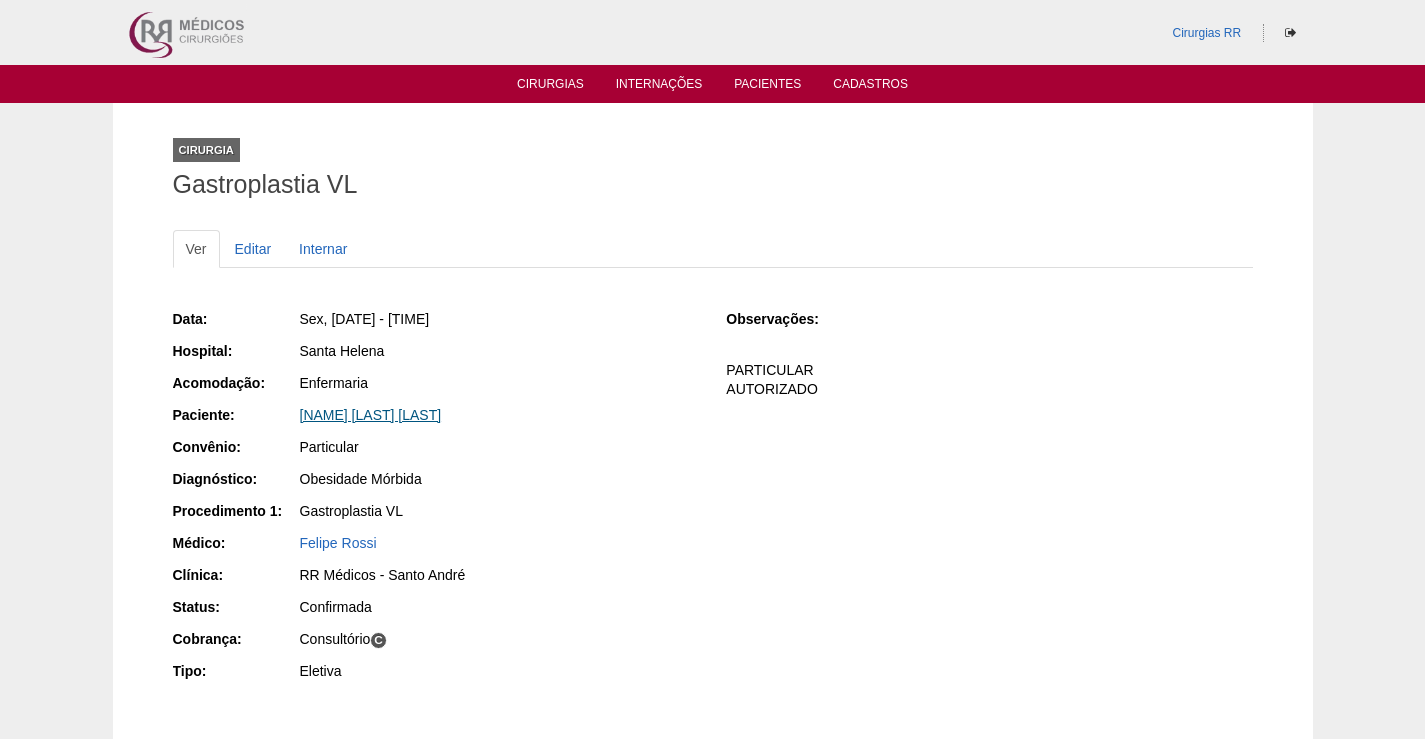 click on "[NAME] [LAST] [LAST]" at bounding box center (371, 415) 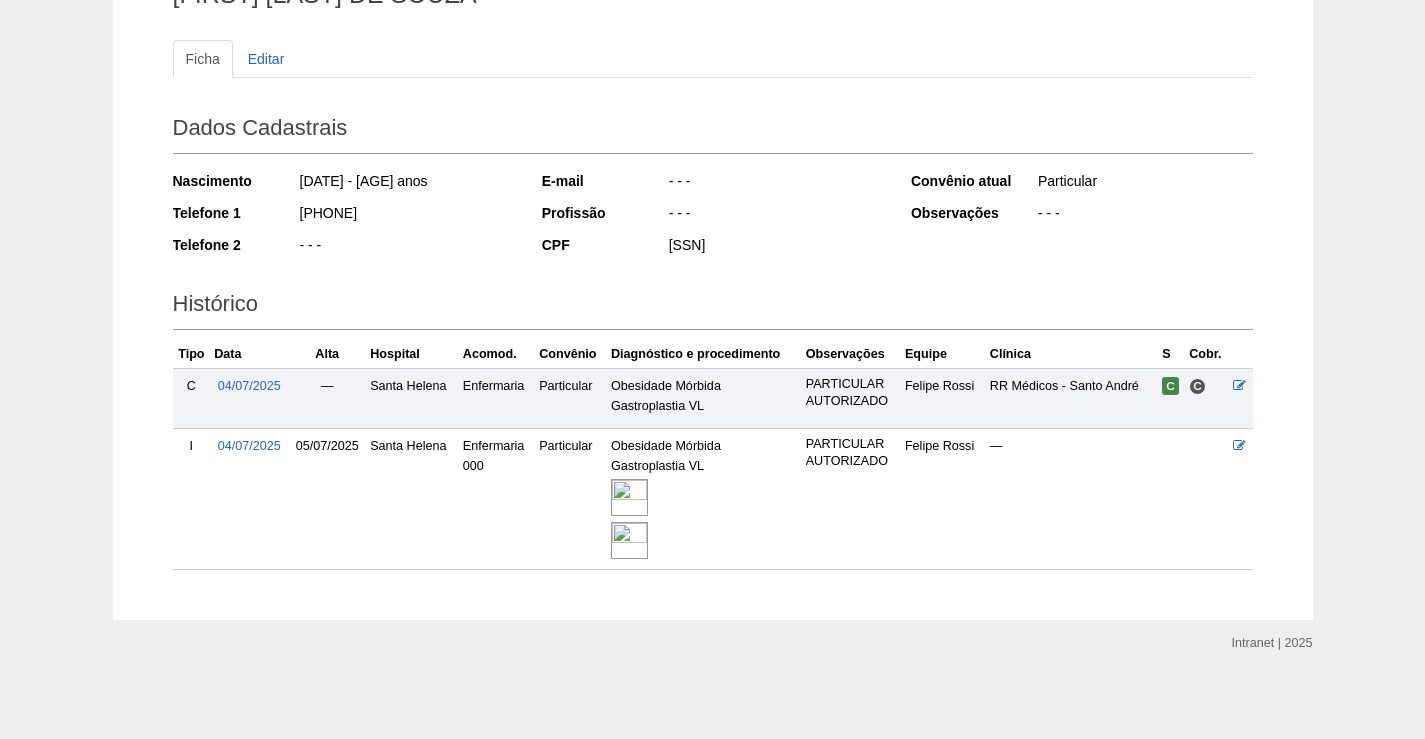 scroll, scrollTop: 192, scrollLeft: 0, axis: vertical 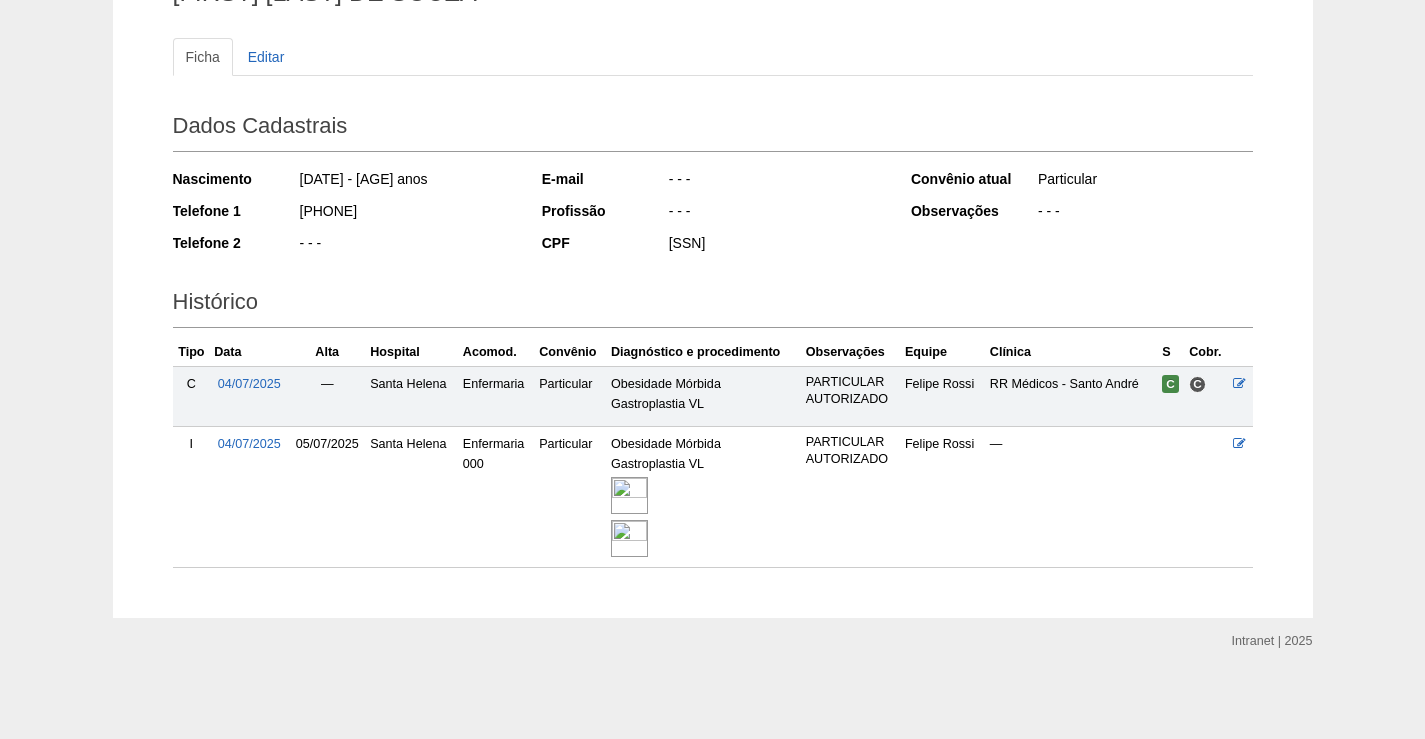 click at bounding box center (629, 495) 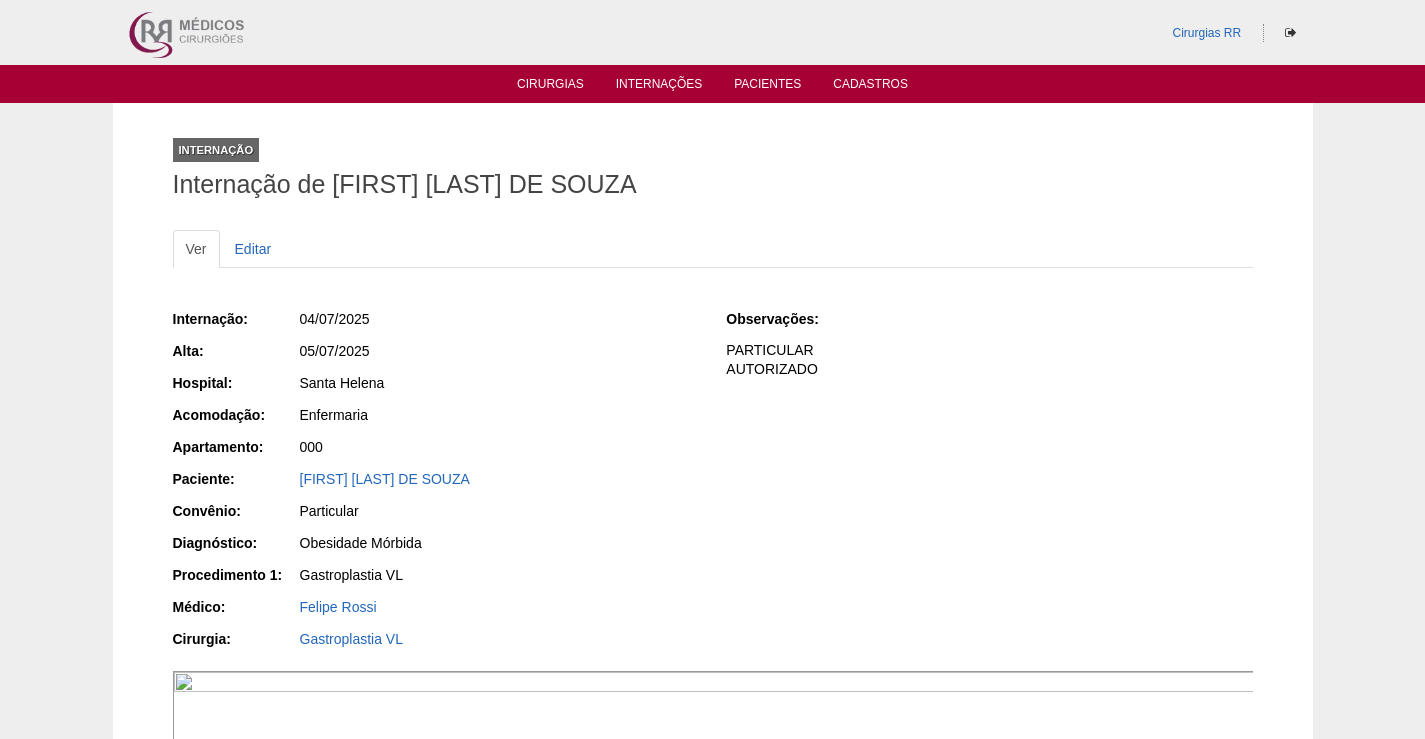 scroll, scrollTop: 400, scrollLeft: 0, axis: vertical 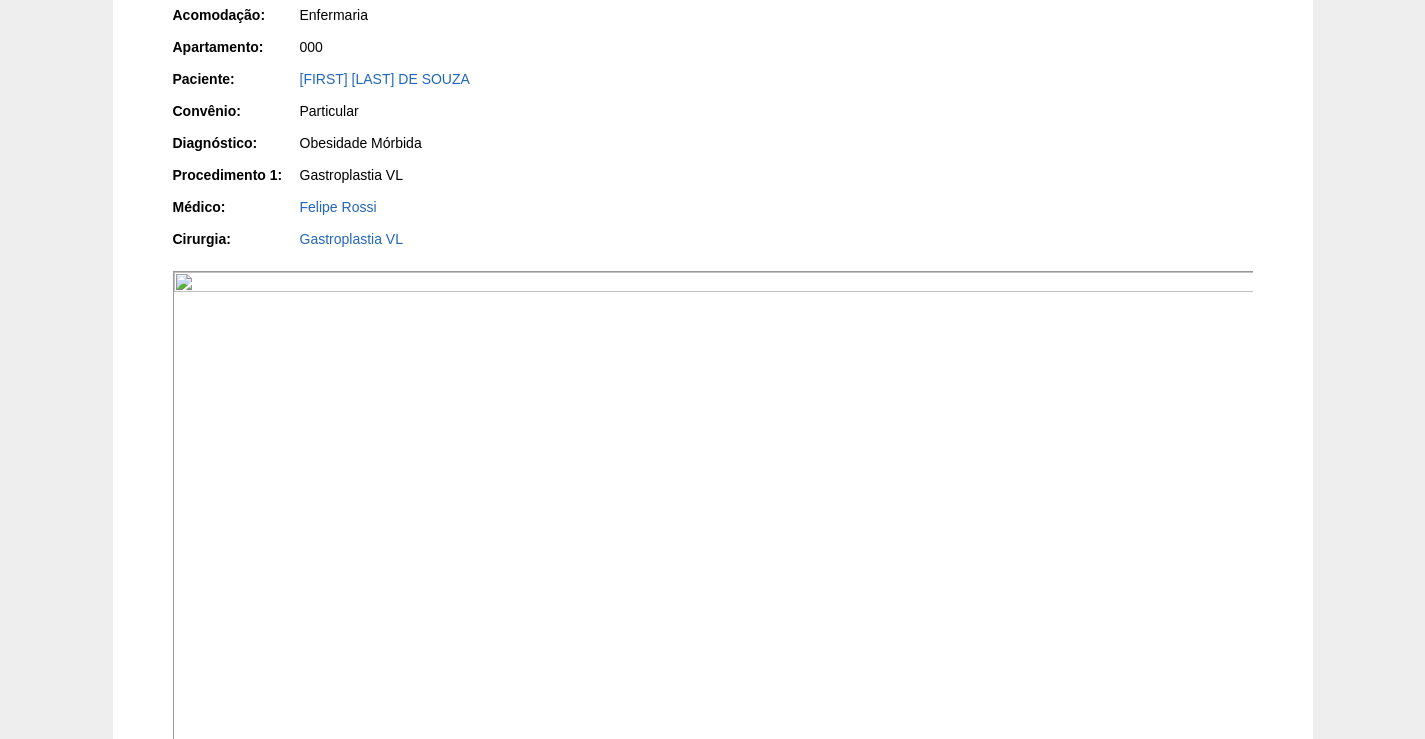 click at bounding box center [714, 677] 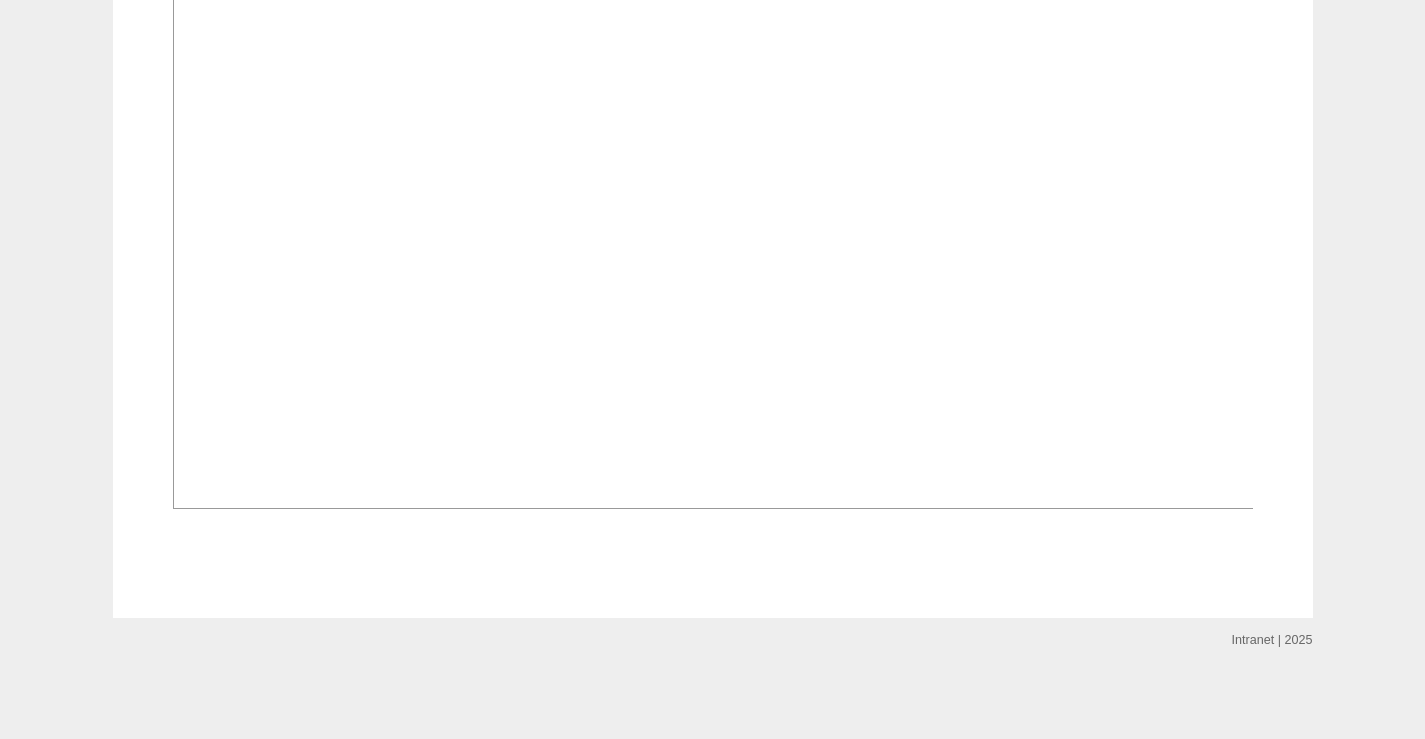scroll, scrollTop: 2100, scrollLeft: 0, axis: vertical 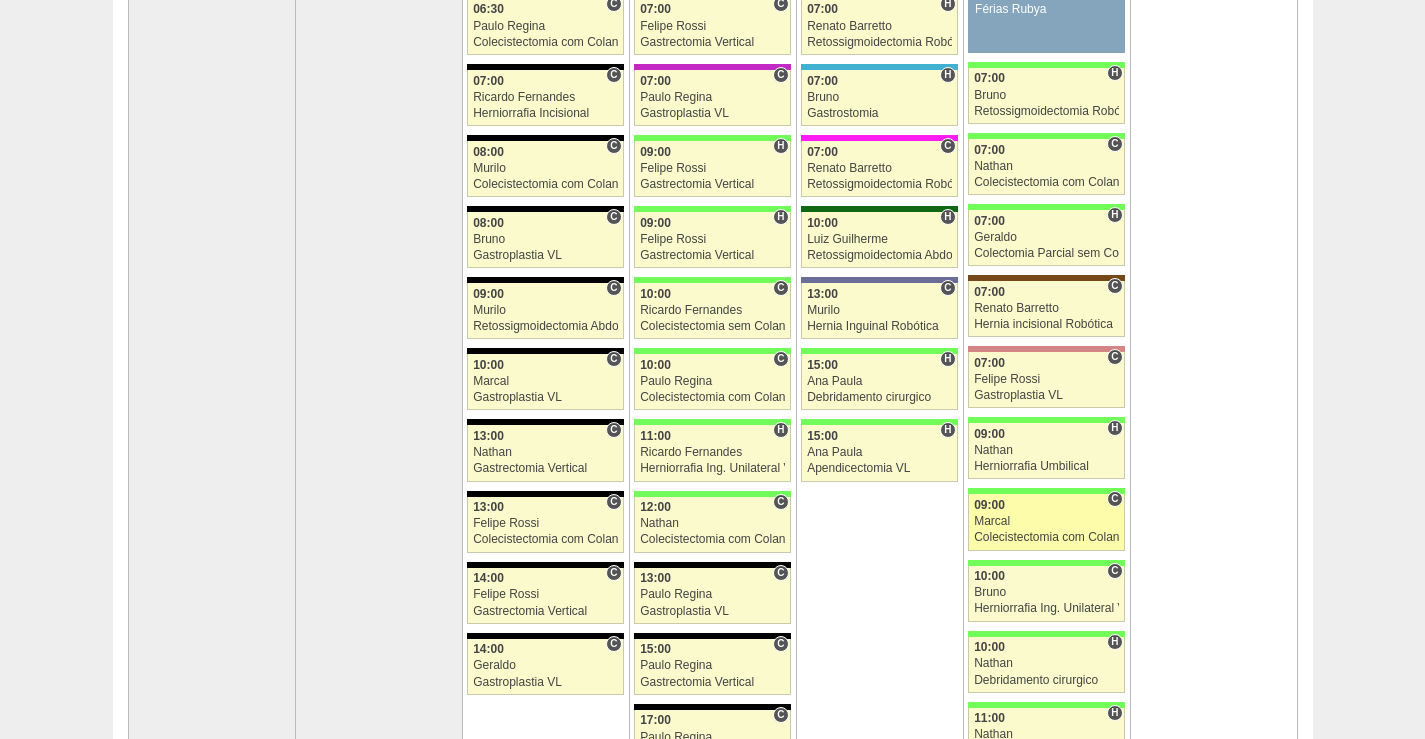 click on "[NUMBER]
[LAST]
C
[TIME]
[LAST]
Colecistectomia com Colangiografia VL
Hospital Brasil
RR Médicos - [CITY]
[FIRST] [LAST]
Sul América
Eletiva" at bounding box center (1046, 522) 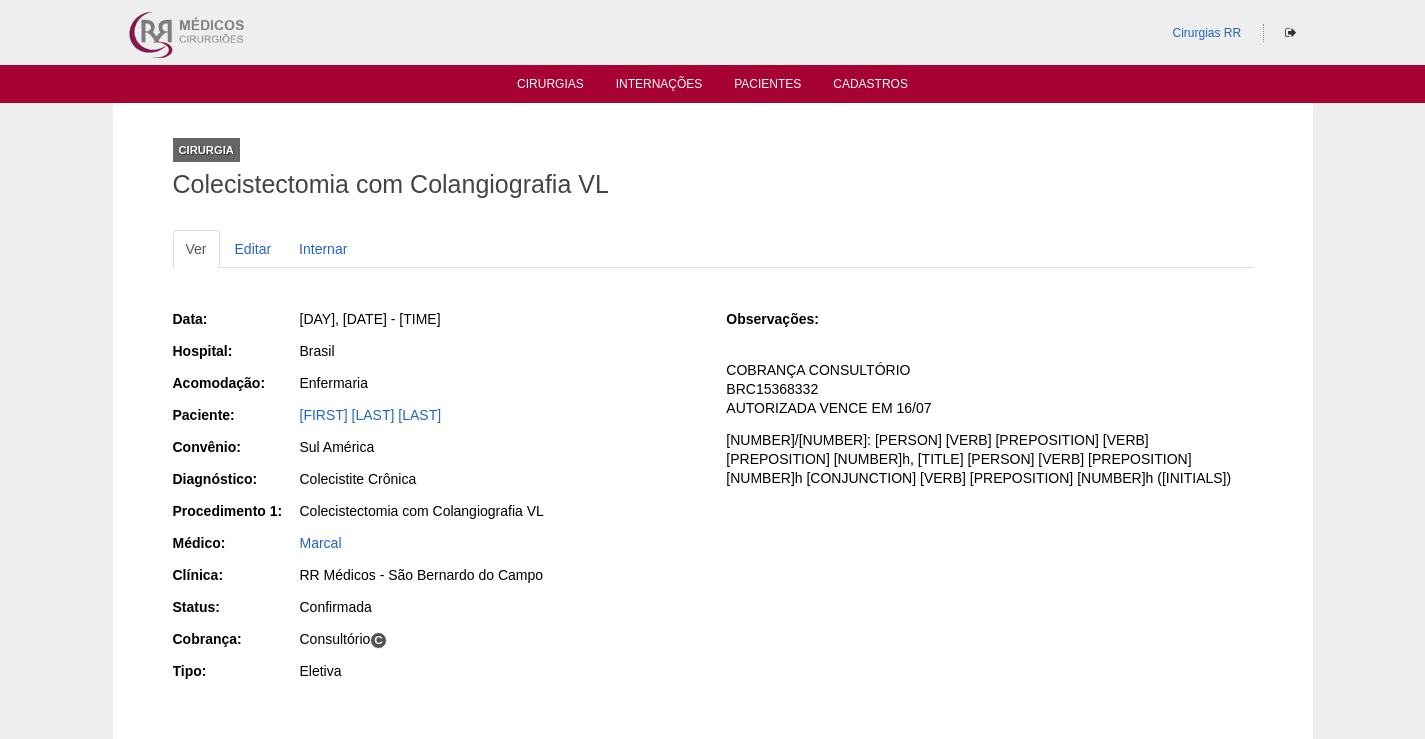 scroll, scrollTop: 0, scrollLeft: 0, axis: both 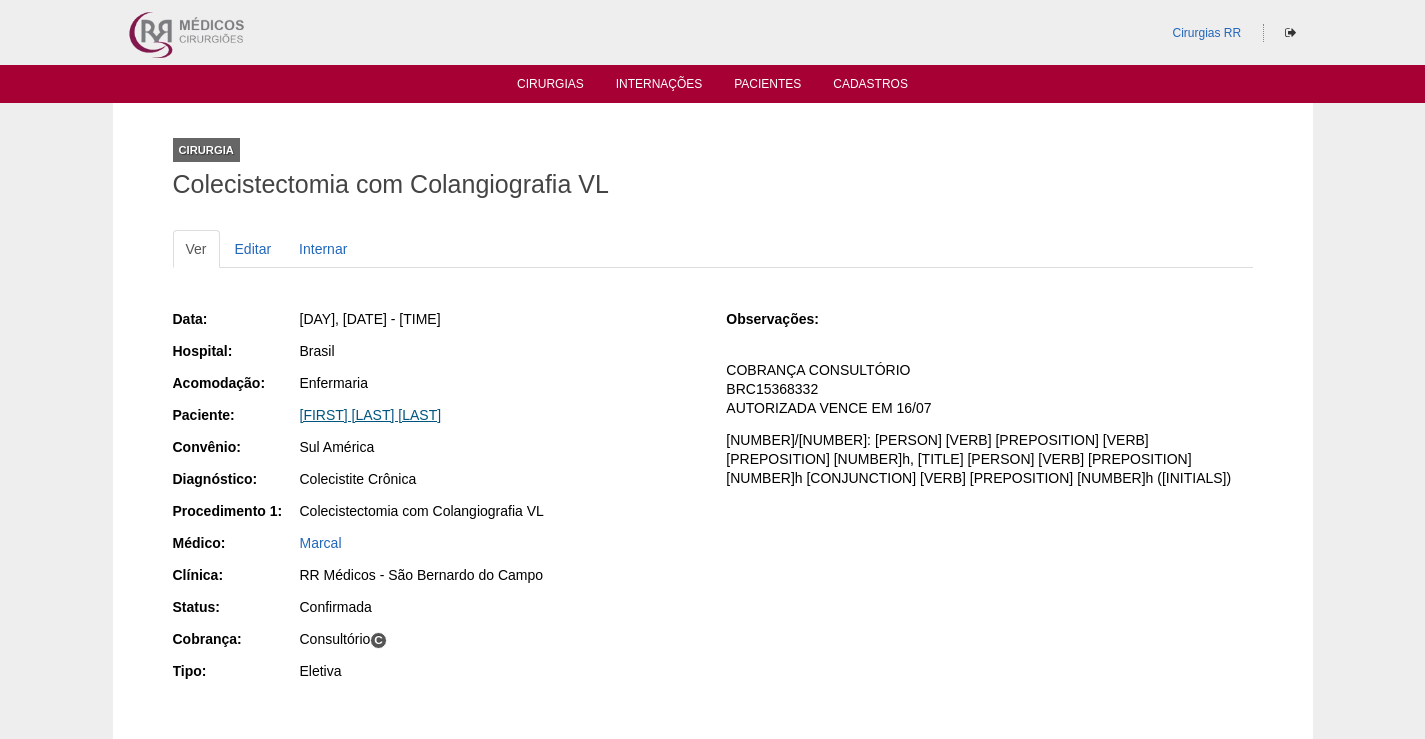 click on "[FIRST] [LAST] [LAST]" at bounding box center [371, 415] 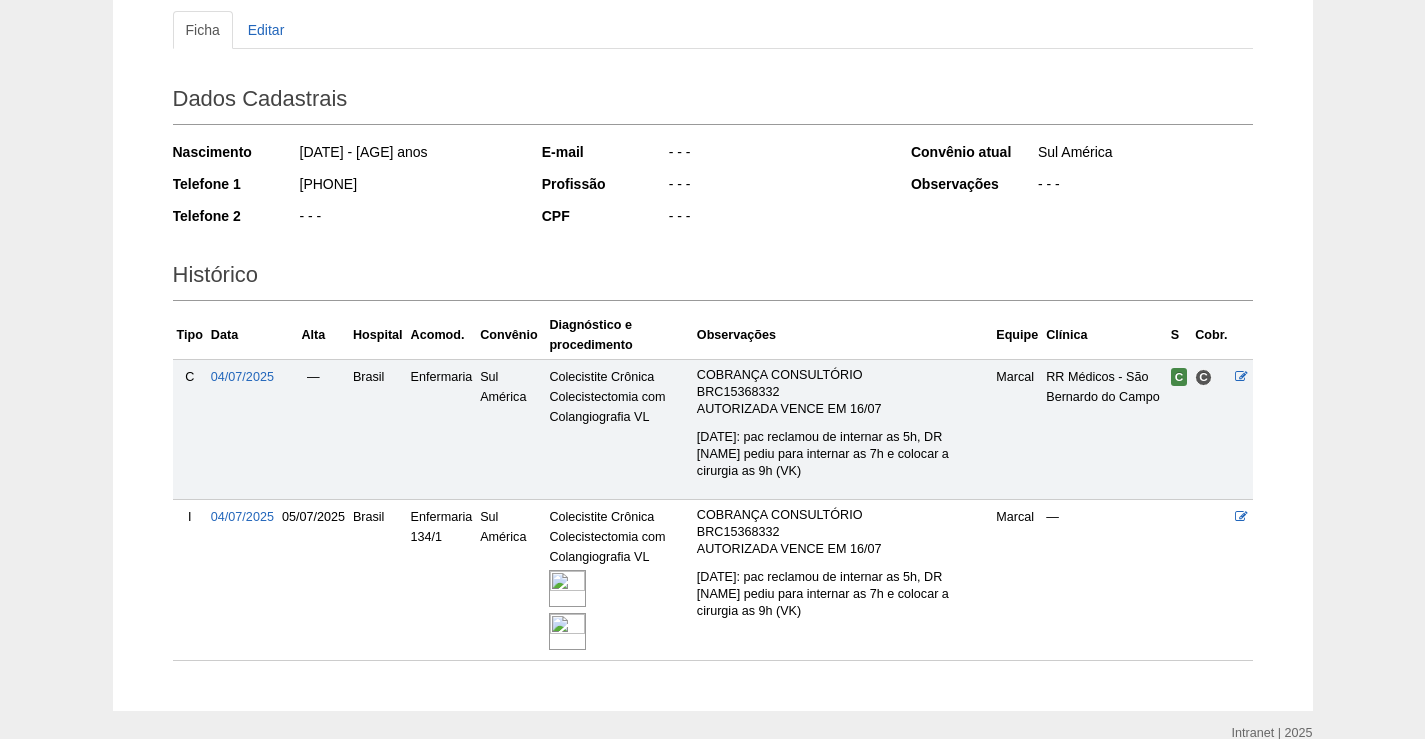 scroll, scrollTop: 311, scrollLeft: 0, axis: vertical 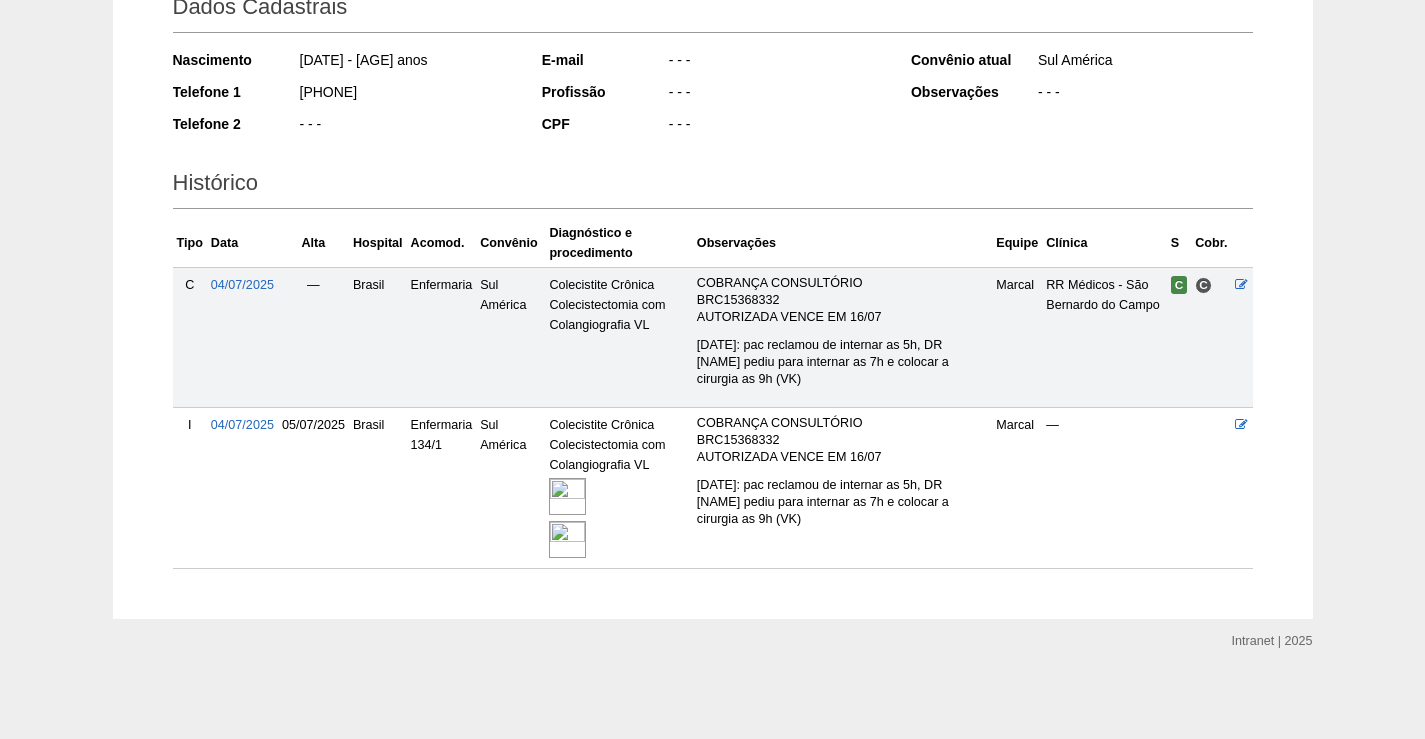 click at bounding box center (567, 496) 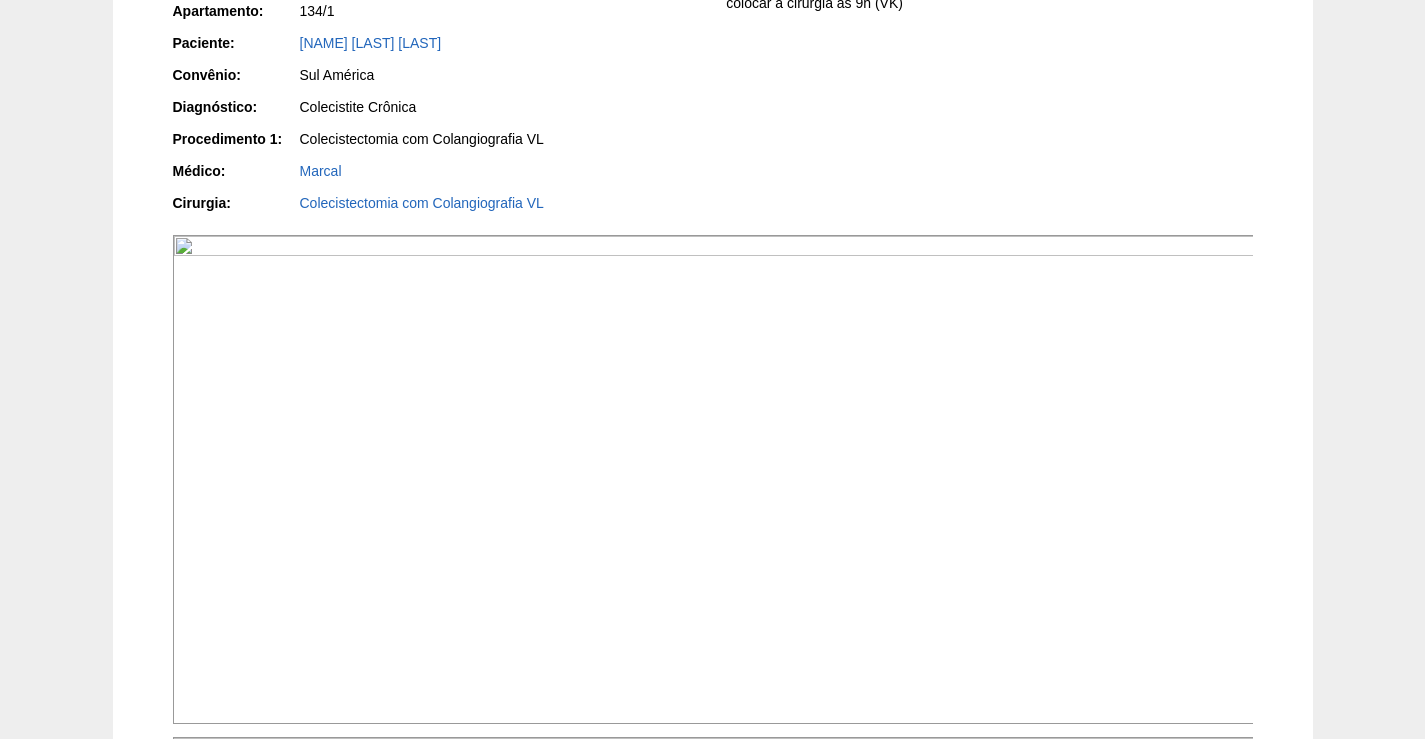 scroll, scrollTop: 500, scrollLeft: 0, axis: vertical 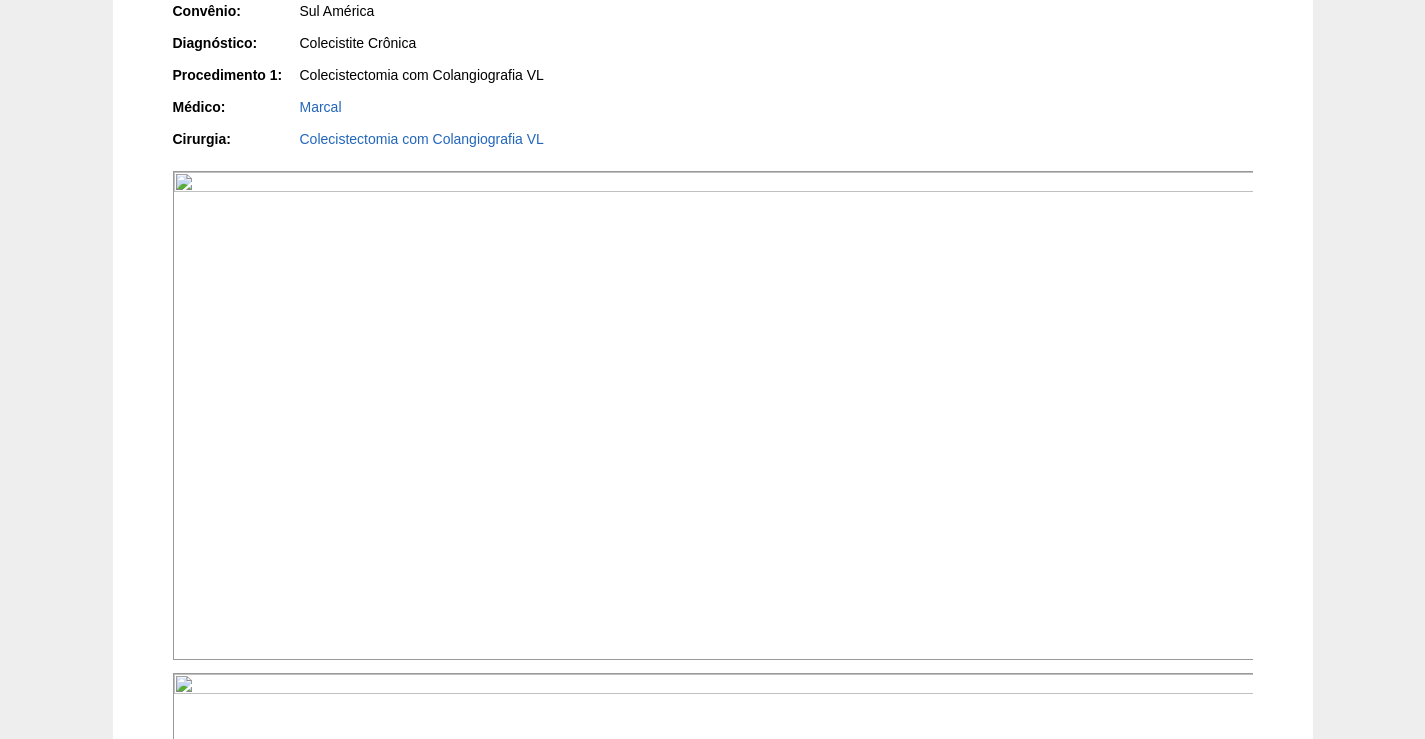 click at bounding box center (714, 415) 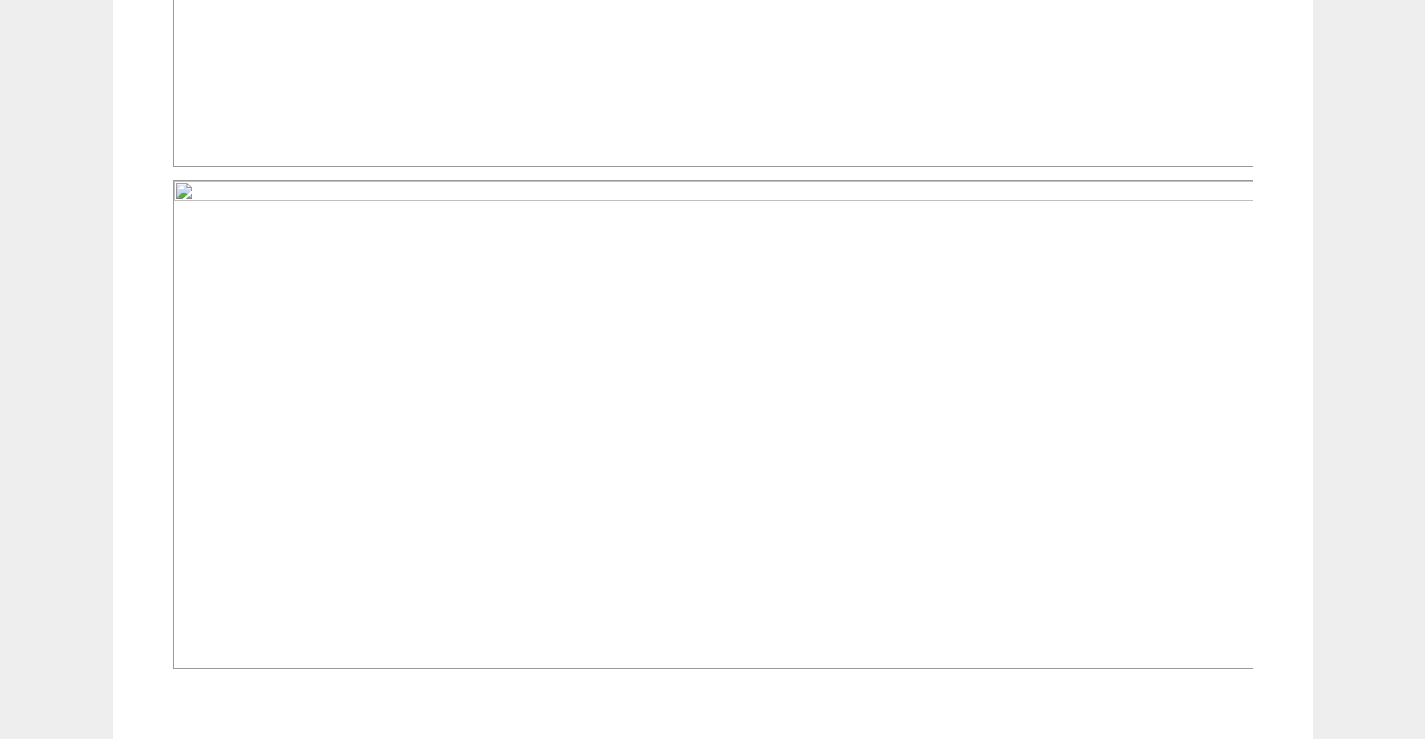 scroll, scrollTop: 1000, scrollLeft: 0, axis: vertical 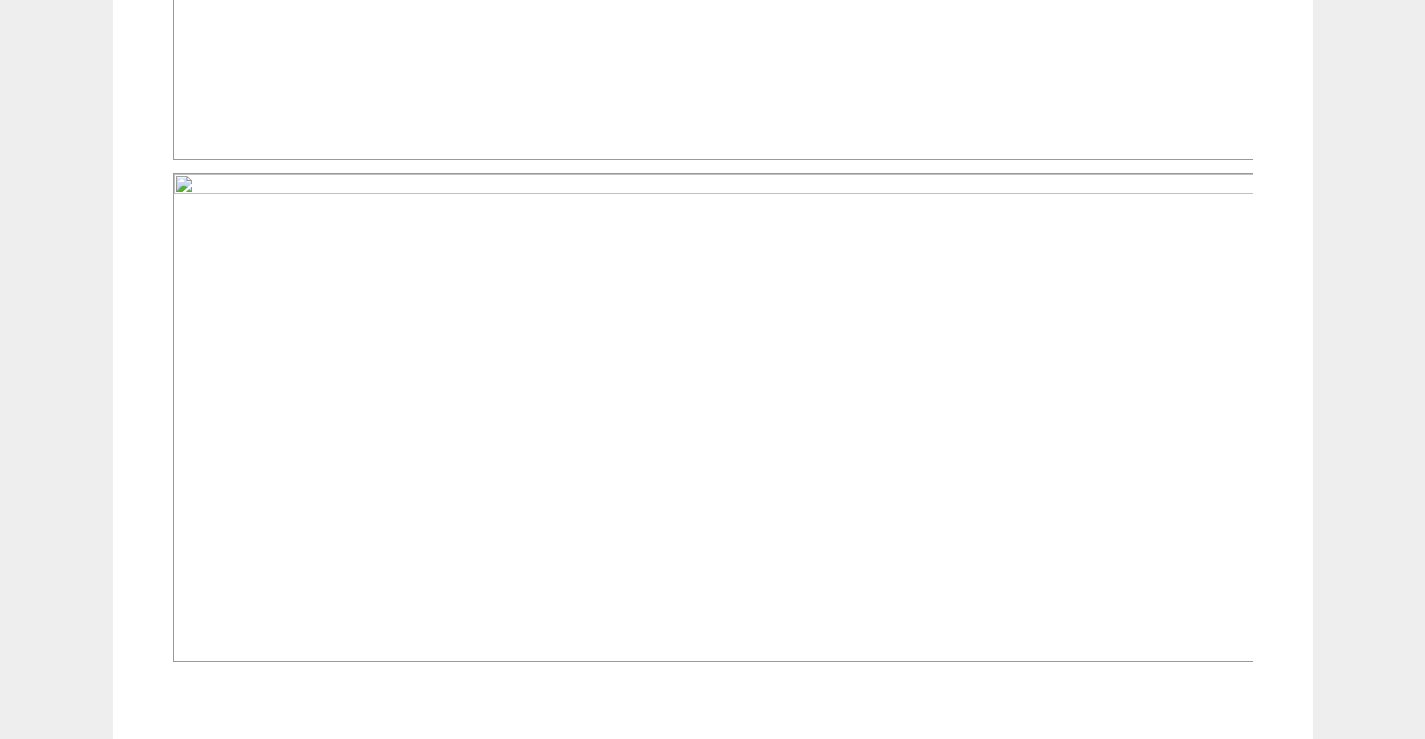 click at bounding box center (714, 417) 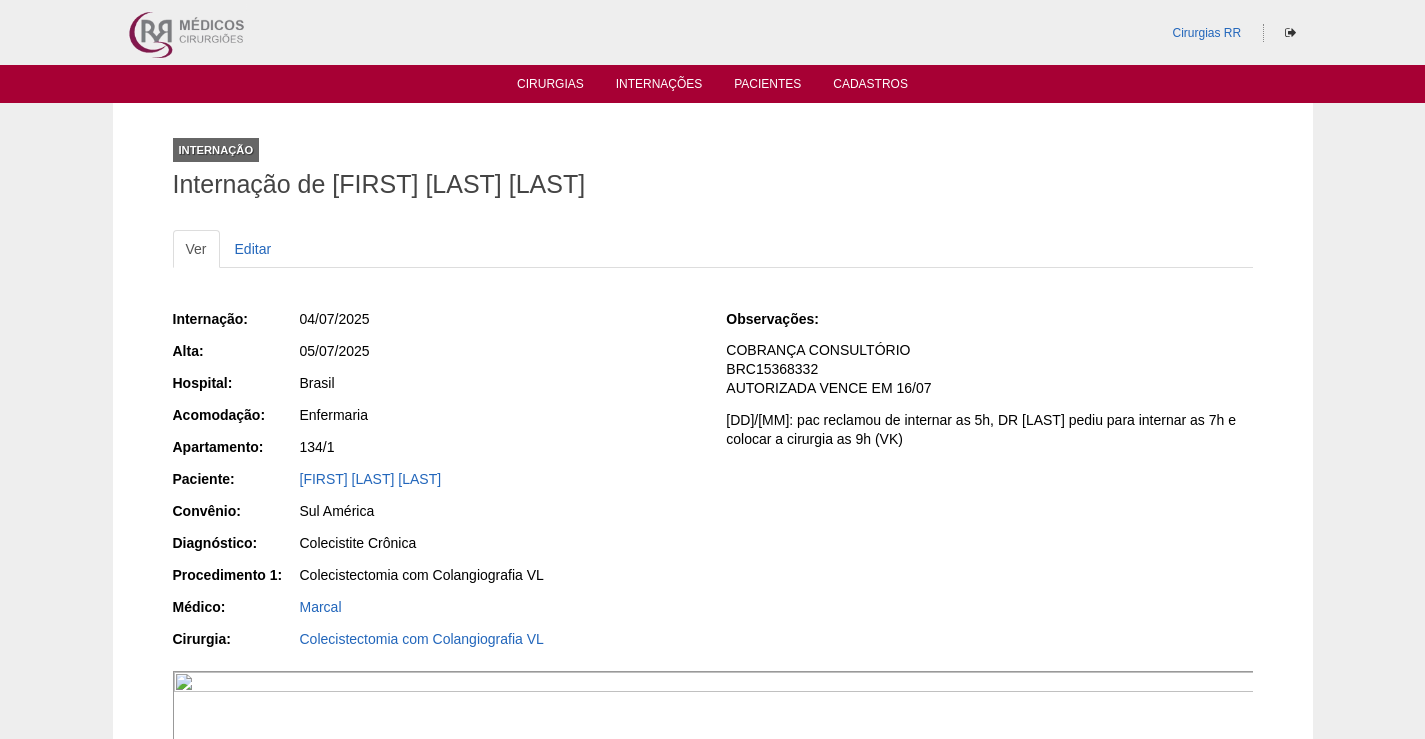 scroll, scrollTop: 1000, scrollLeft: 0, axis: vertical 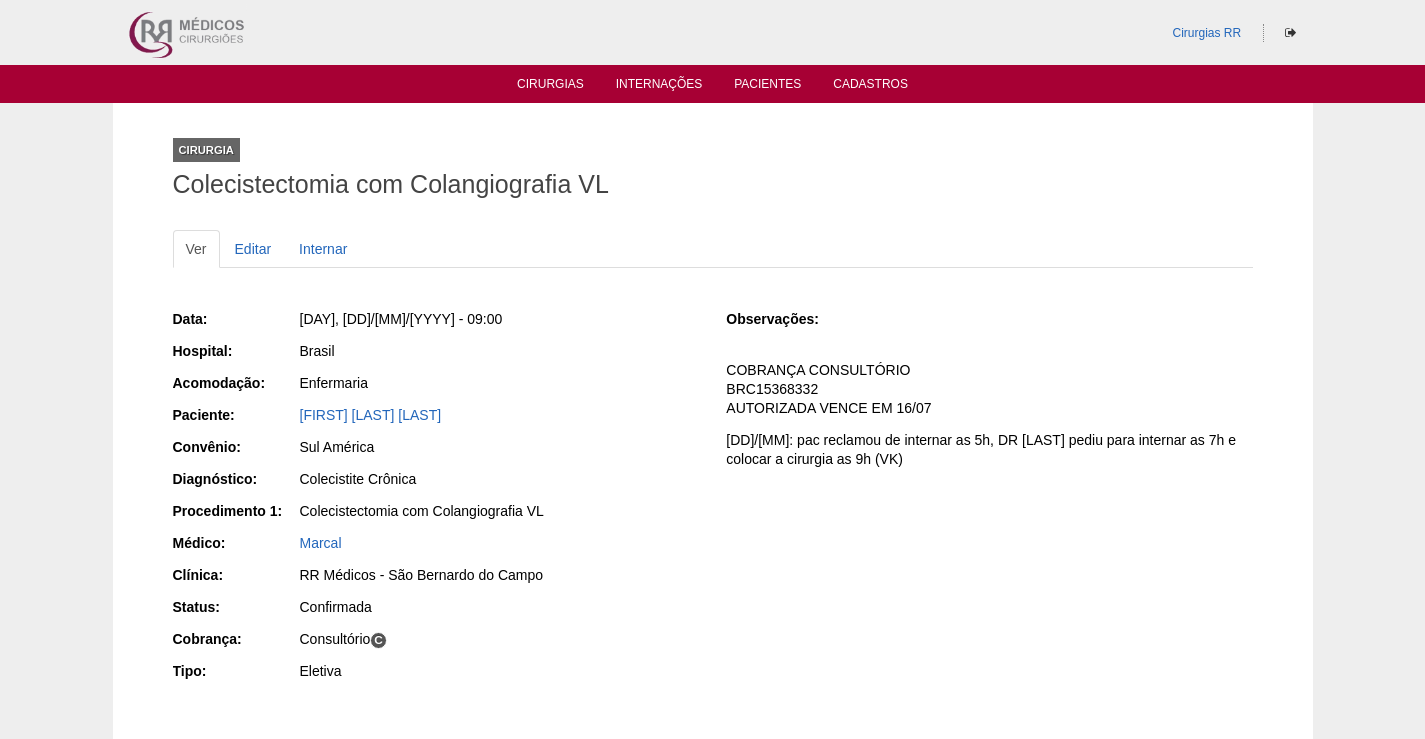 drag, startPoint x: 459, startPoint y: 415, endPoint x: 265, endPoint y: 424, distance: 194.20865 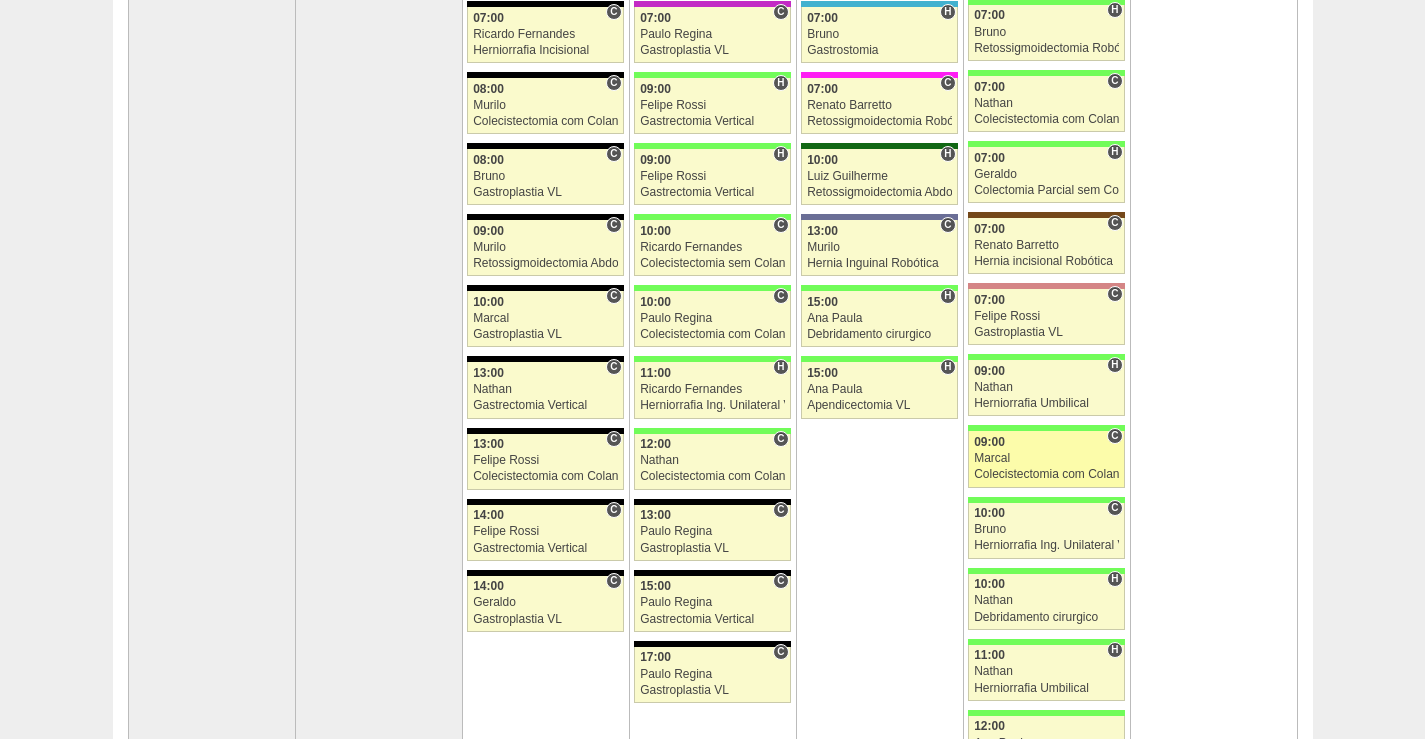 scroll, scrollTop: 500, scrollLeft: 0, axis: vertical 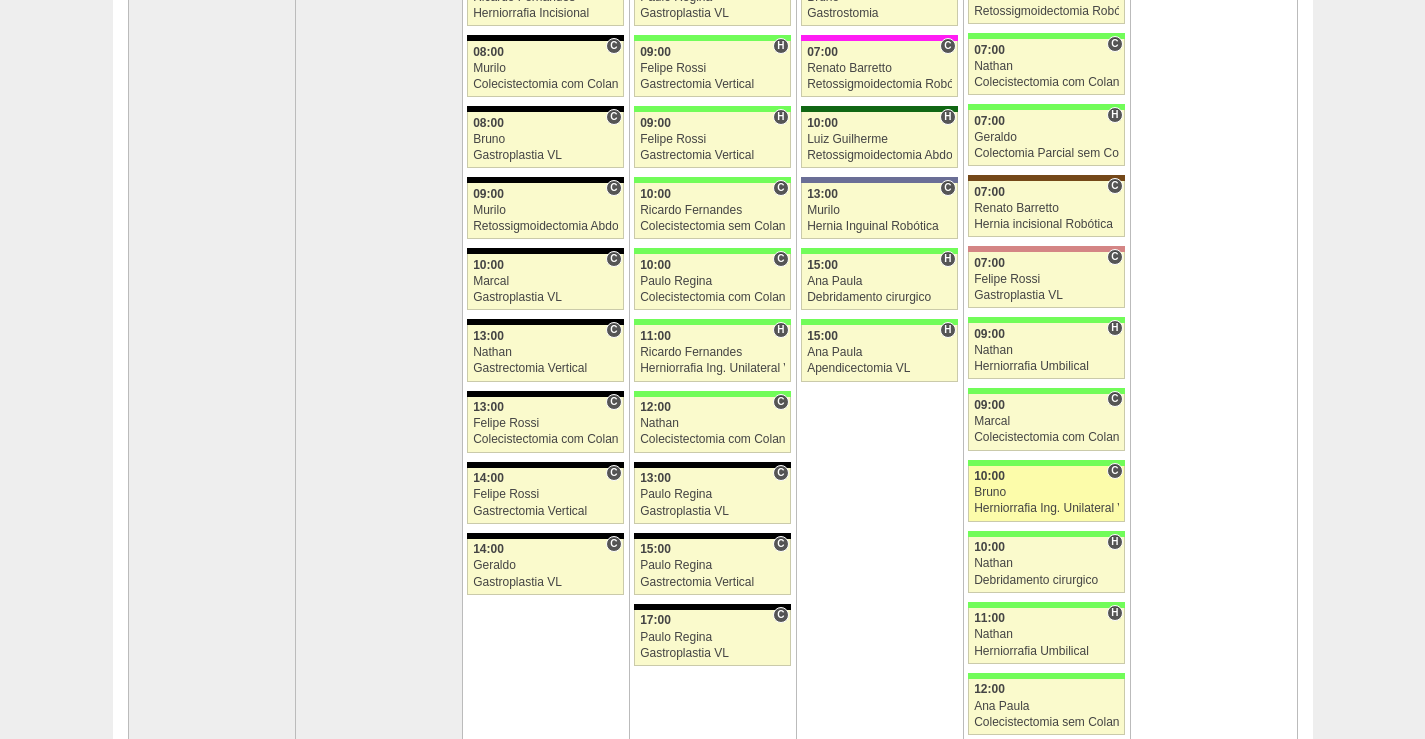 click on "Bruno" at bounding box center (1046, 492) 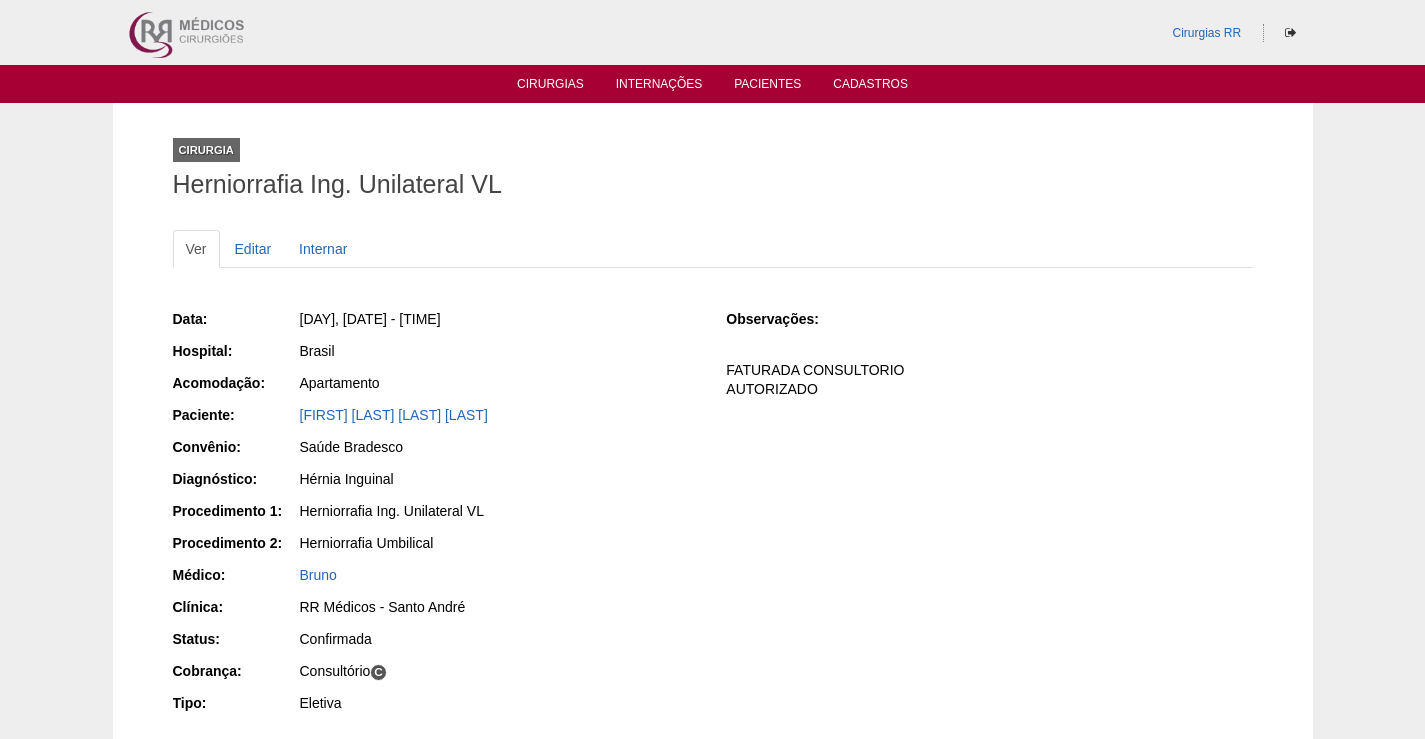 scroll, scrollTop: 0, scrollLeft: 0, axis: both 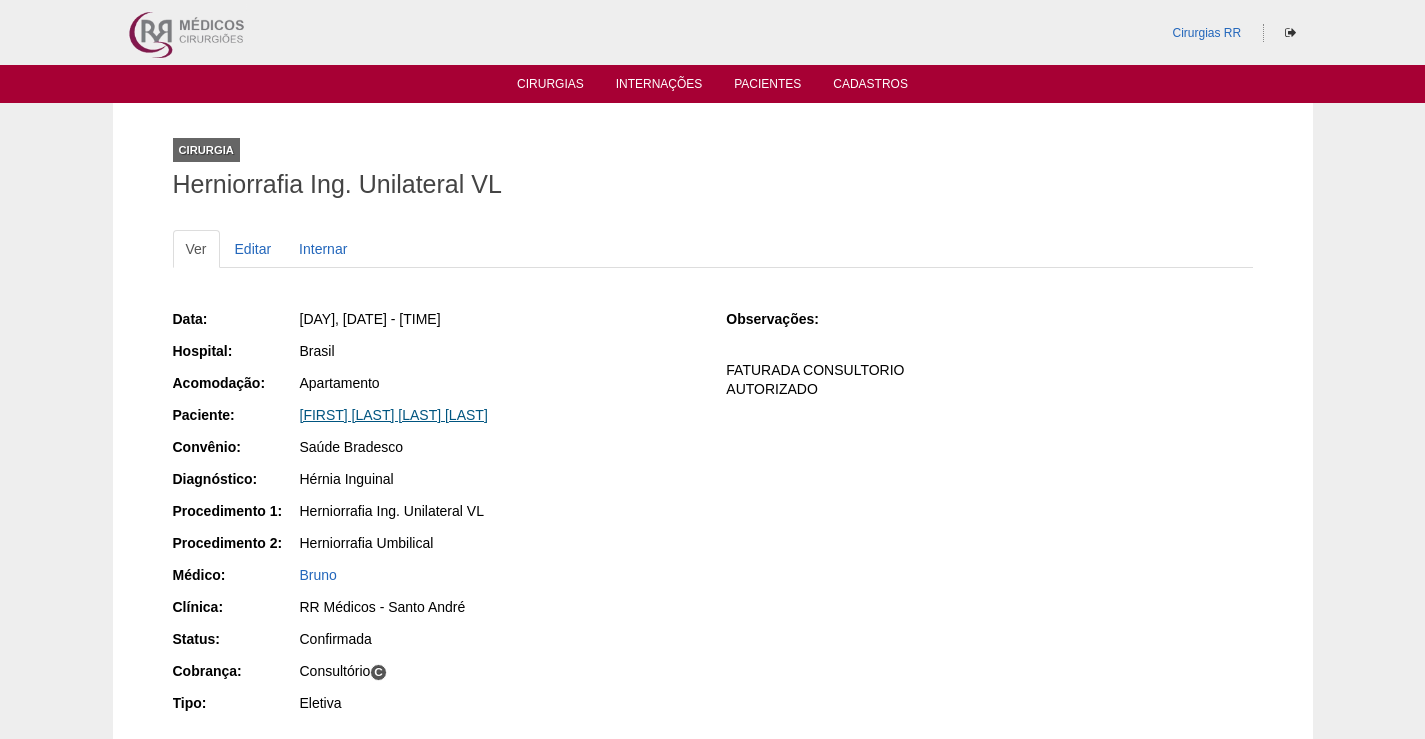 click on "Nathalia Larios de Sousa Cordeiro" at bounding box center (394, 415) 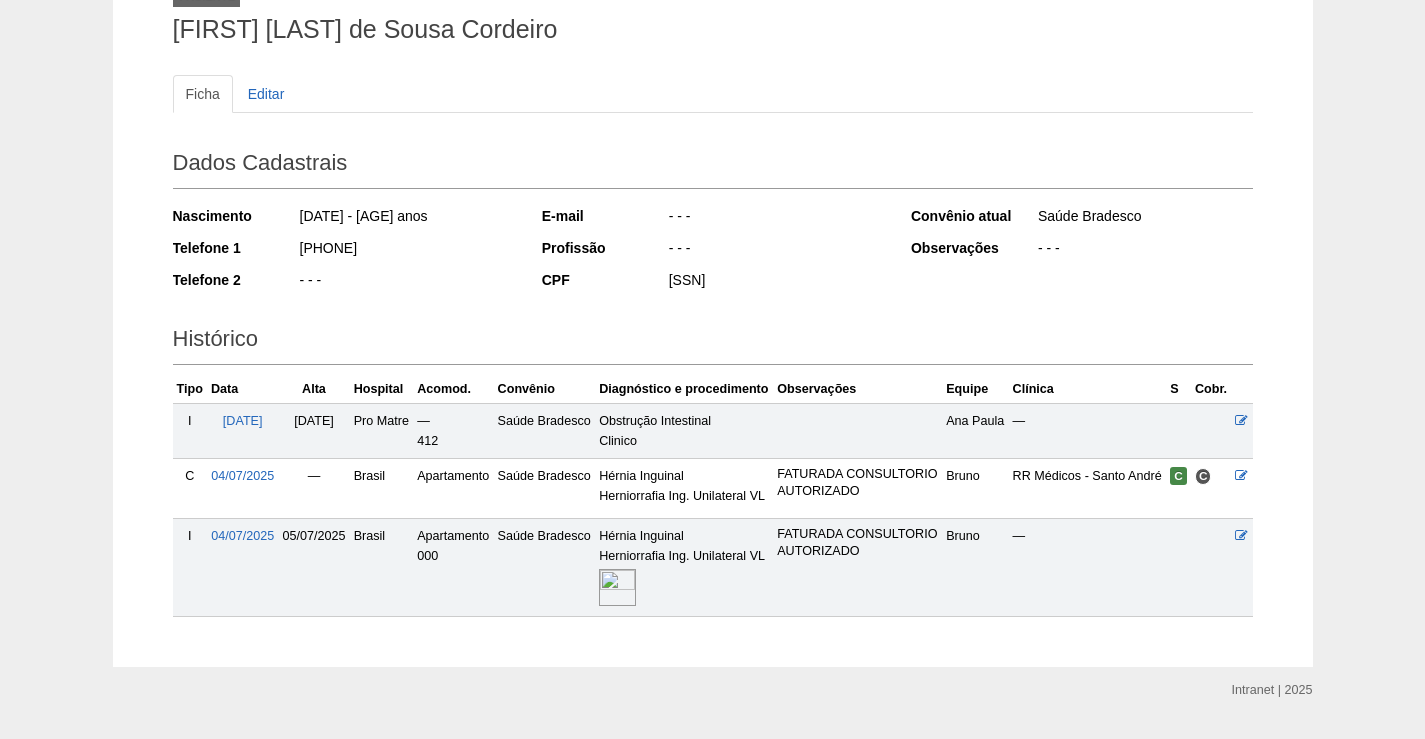 scroll, scrollTop: 204, scrollLeft: 0, axis: vertical 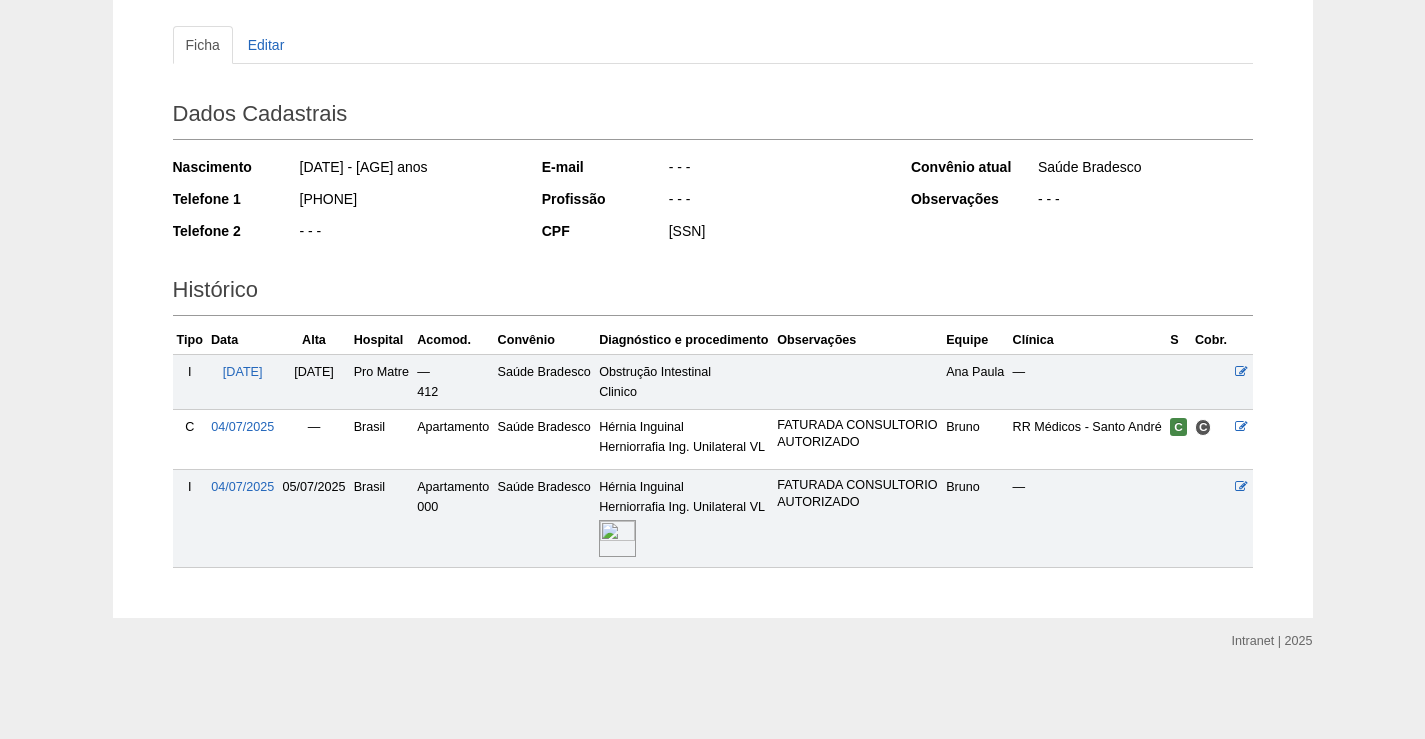 click at bounding box center (617, 538) 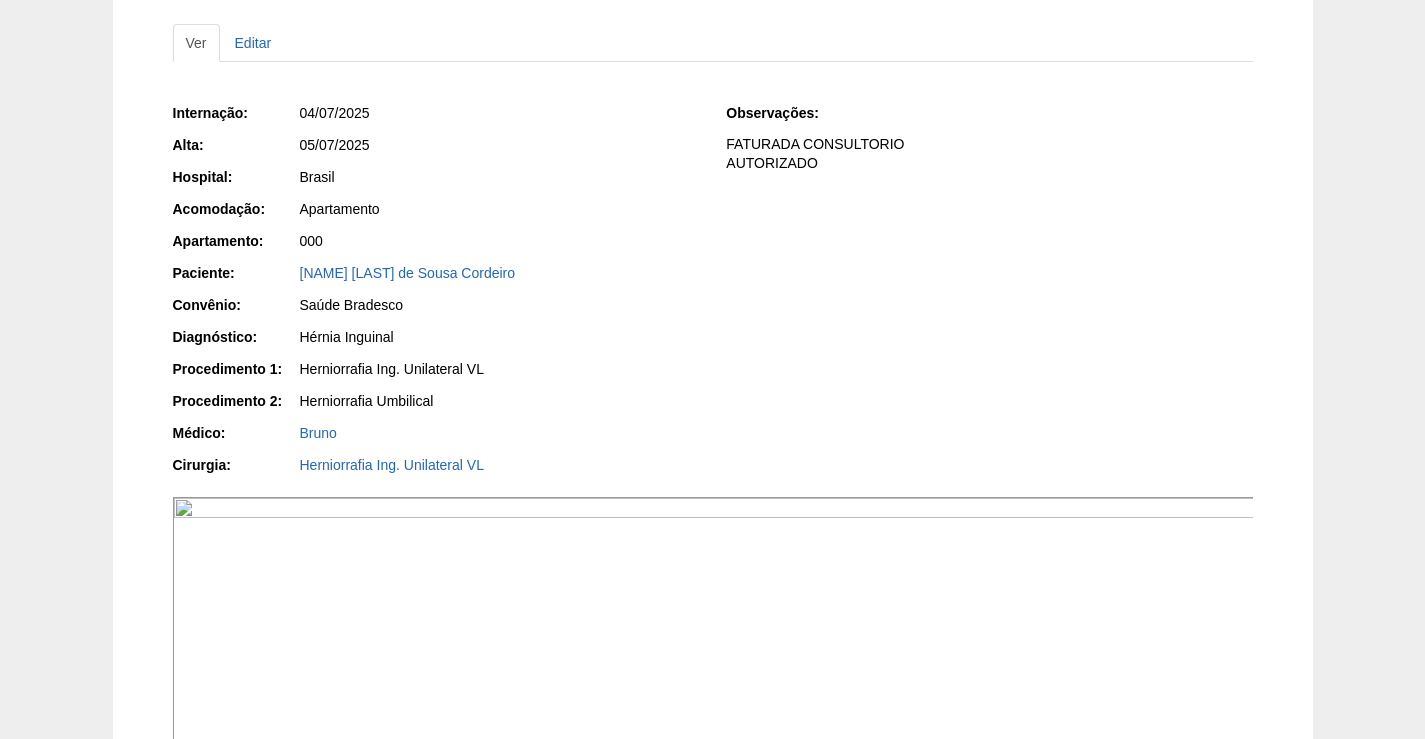 scroll, scrollTop: 400, scrollLeft: 0, axis: vertical 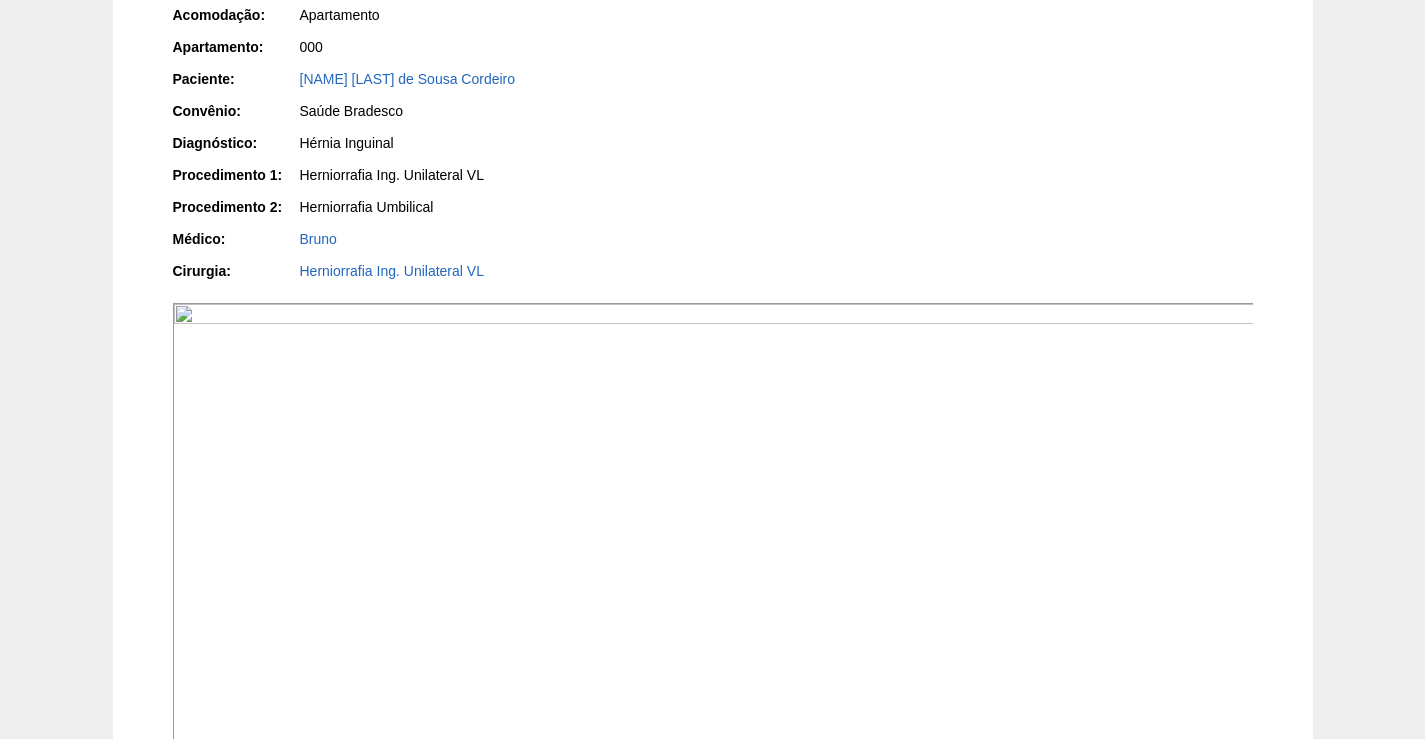 click at bounding box center [714, 547] 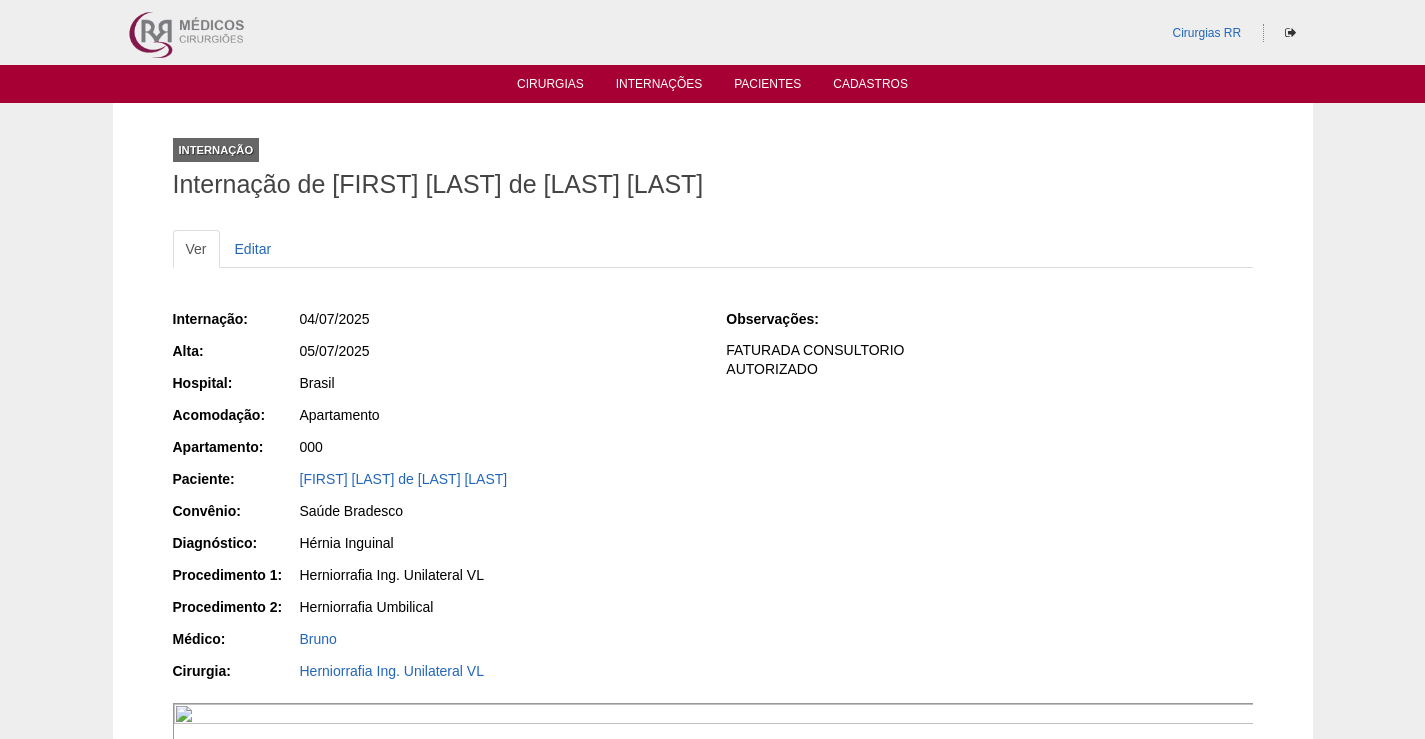 scroll, scrollTop: 400, scrollLeft: 0, axis: vertical 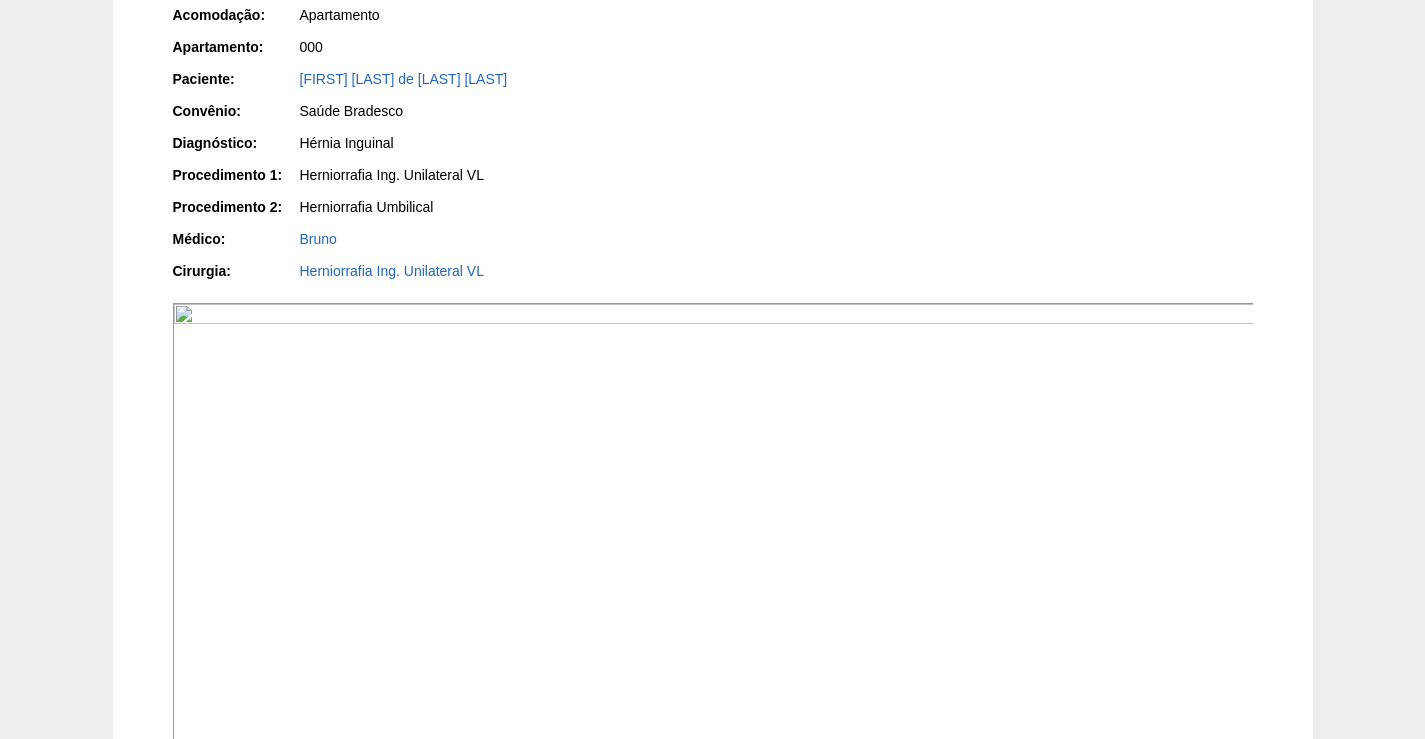 drag, startPoint x: 538, startPoint y: 79, endPoint x: 266, endPoint y: 59, distance: 272.7343 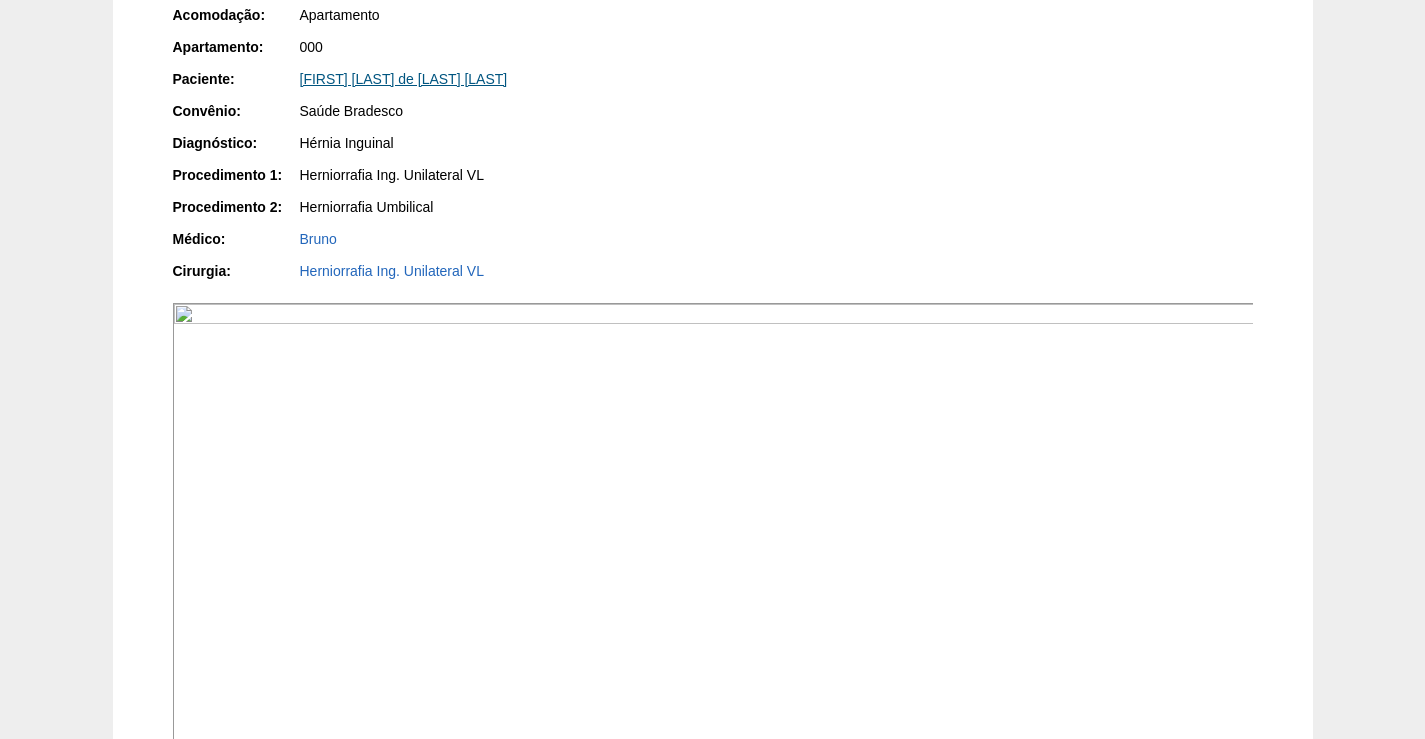 drag, startPoint x: 526, startPoint y: 77, endPoint x: 419, endPoint y: 81, distance: 107.07474 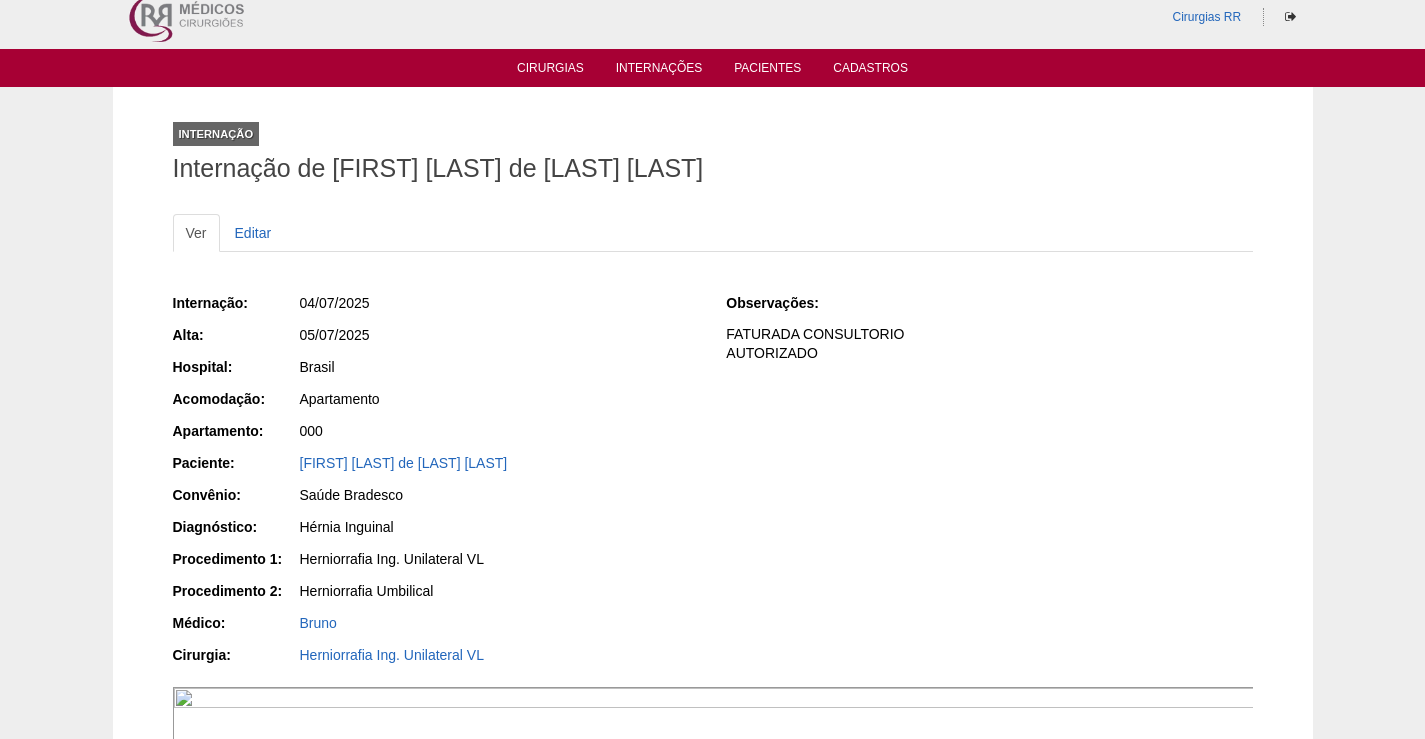scroll, scrollTop: 0, scrollLeft: 0, axis: both 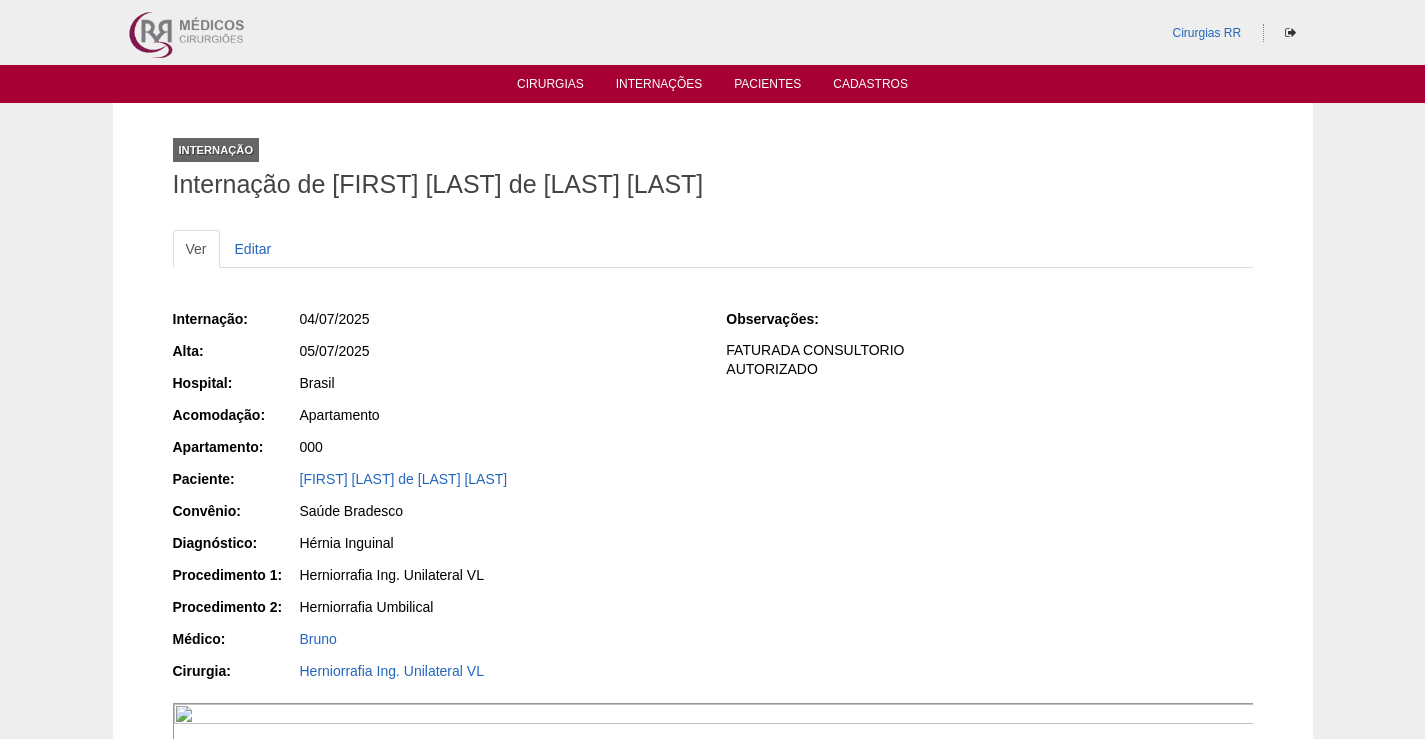 click on "Internação:
04/07/2025
Alta:
05/07/2025
Hospital:
Brasil
Acomodação:
Apartamento
Apartamento:
000
Paciente:
Nathalia Larios de Sousa Cordeiro
Convênio:
Saúde Bradesco
Diagnóstico:
Hérnia Inguinal
Procedimento 1:
Herniorrafia Ing. Unilateral VL
Procedimento 2:
Herniorrafia Umbilical" at bounding box center [436, 497] 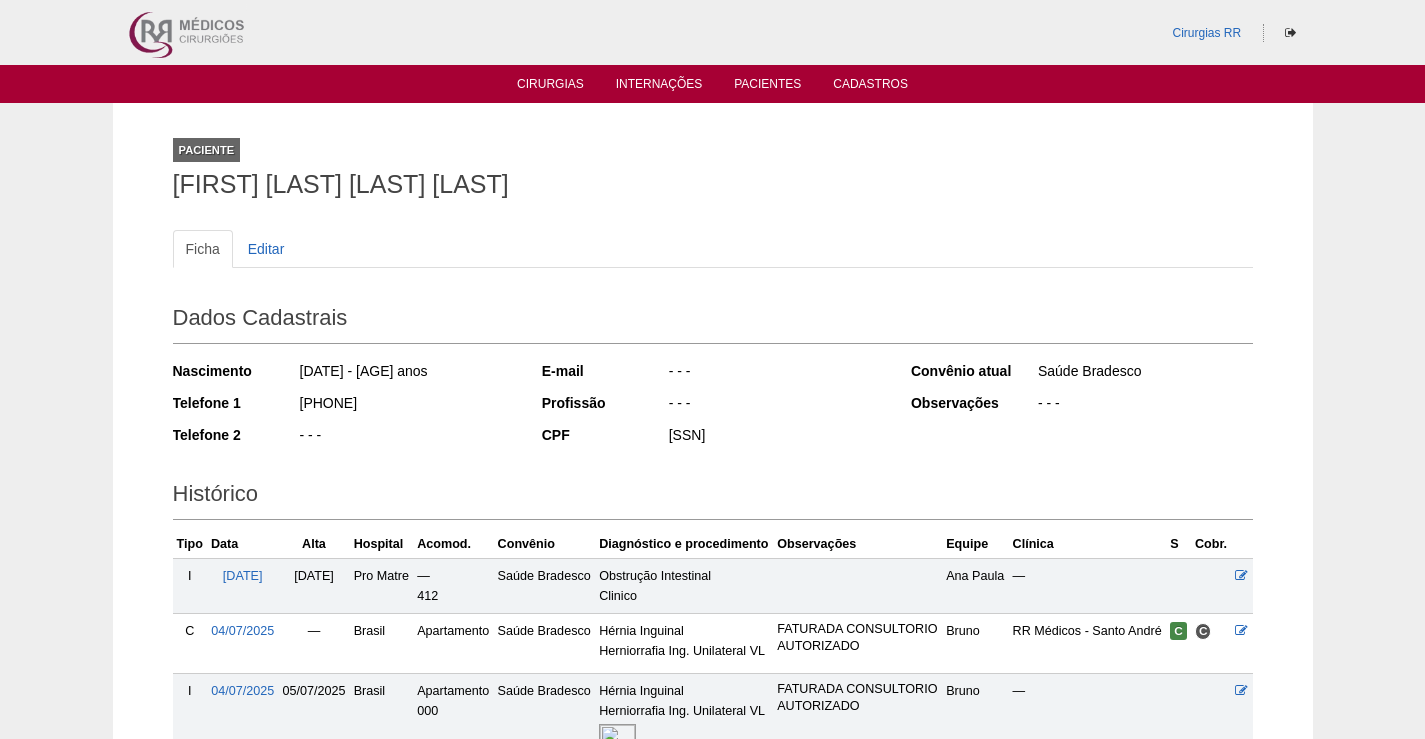 scroll, scrollTop: 204, scrollLeft: 0, axis: vertical 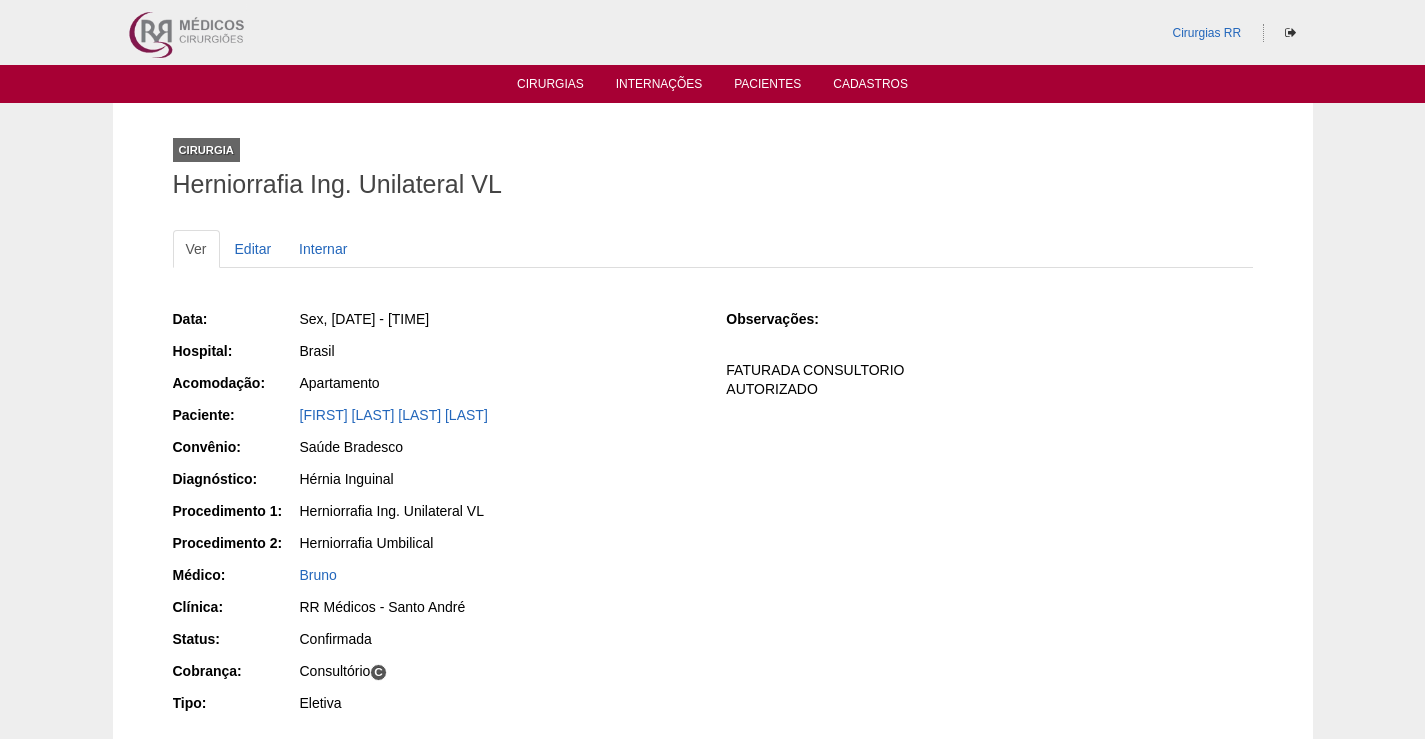 drag, startPoint x: 523, startPoint y: 412, endPoint x: 265, endPoint y: 418, distance: 258.06976 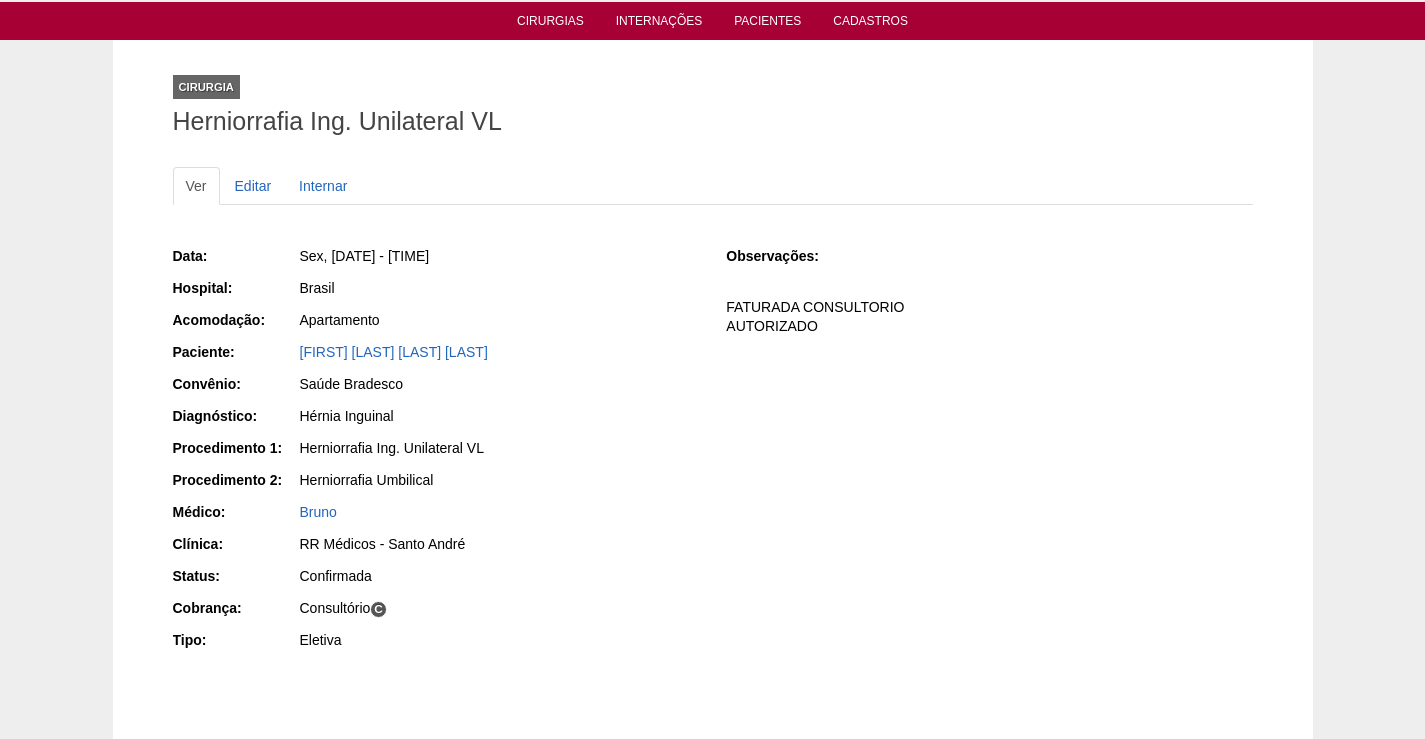scroll, scrollTop: 100, scrollLeft: 0, axis: vertical 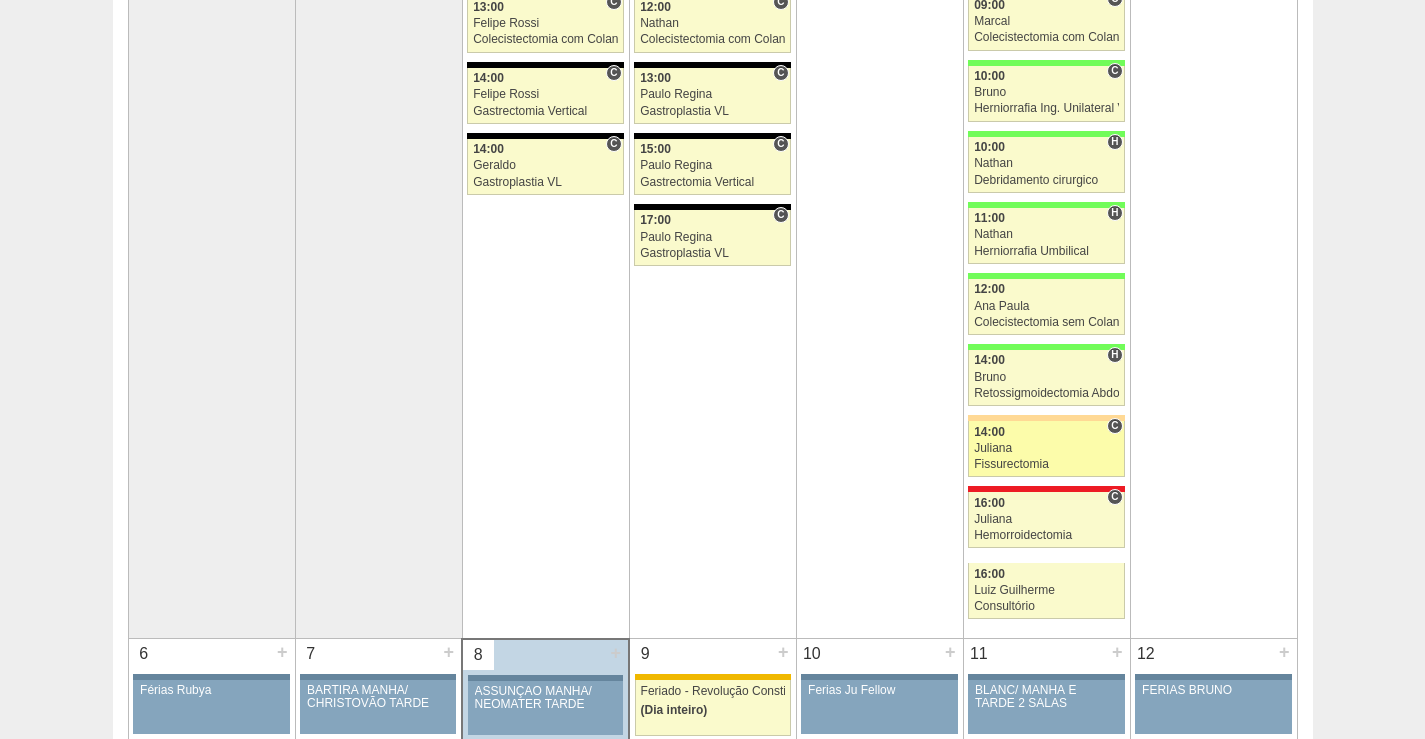 click on "Juliana" at bounding box center (1046, 448) 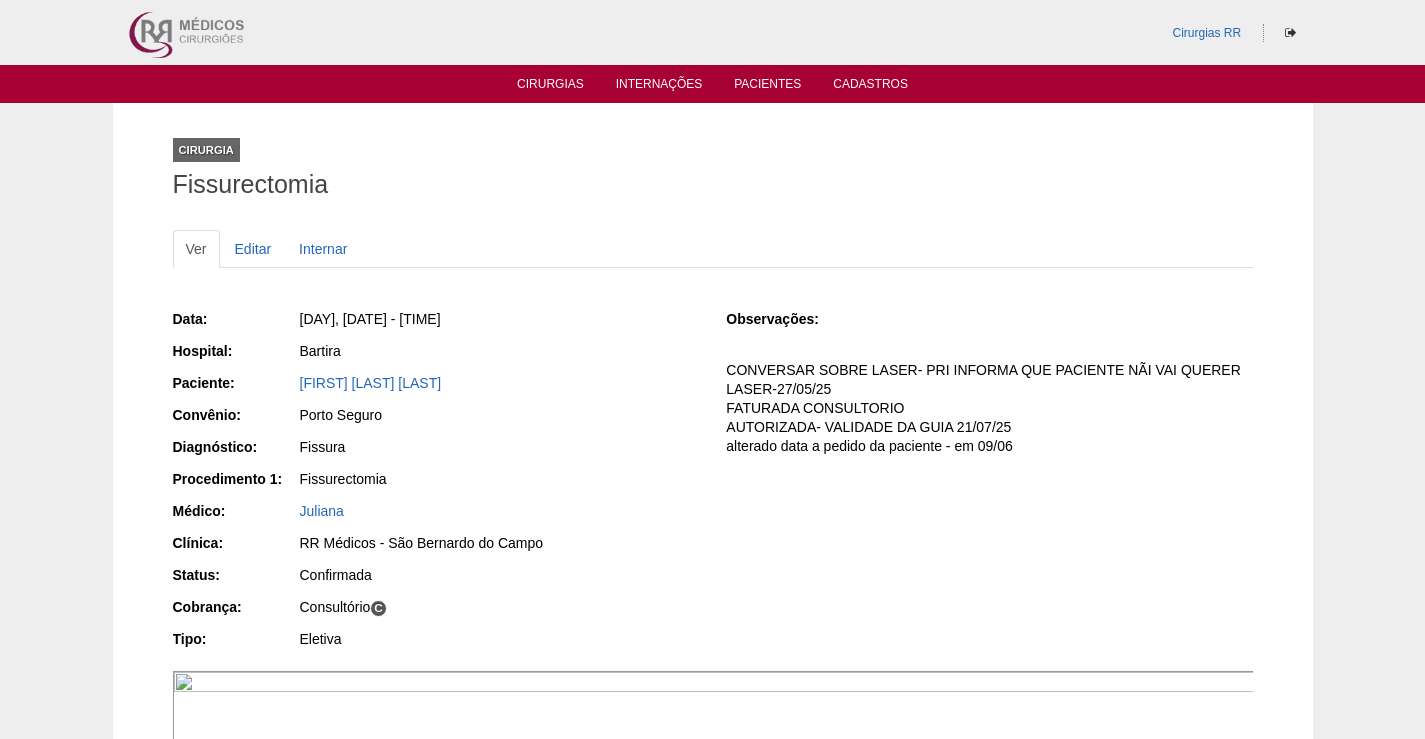 scroll, scrollTop: 0, scrollLeft: 0, axis: both 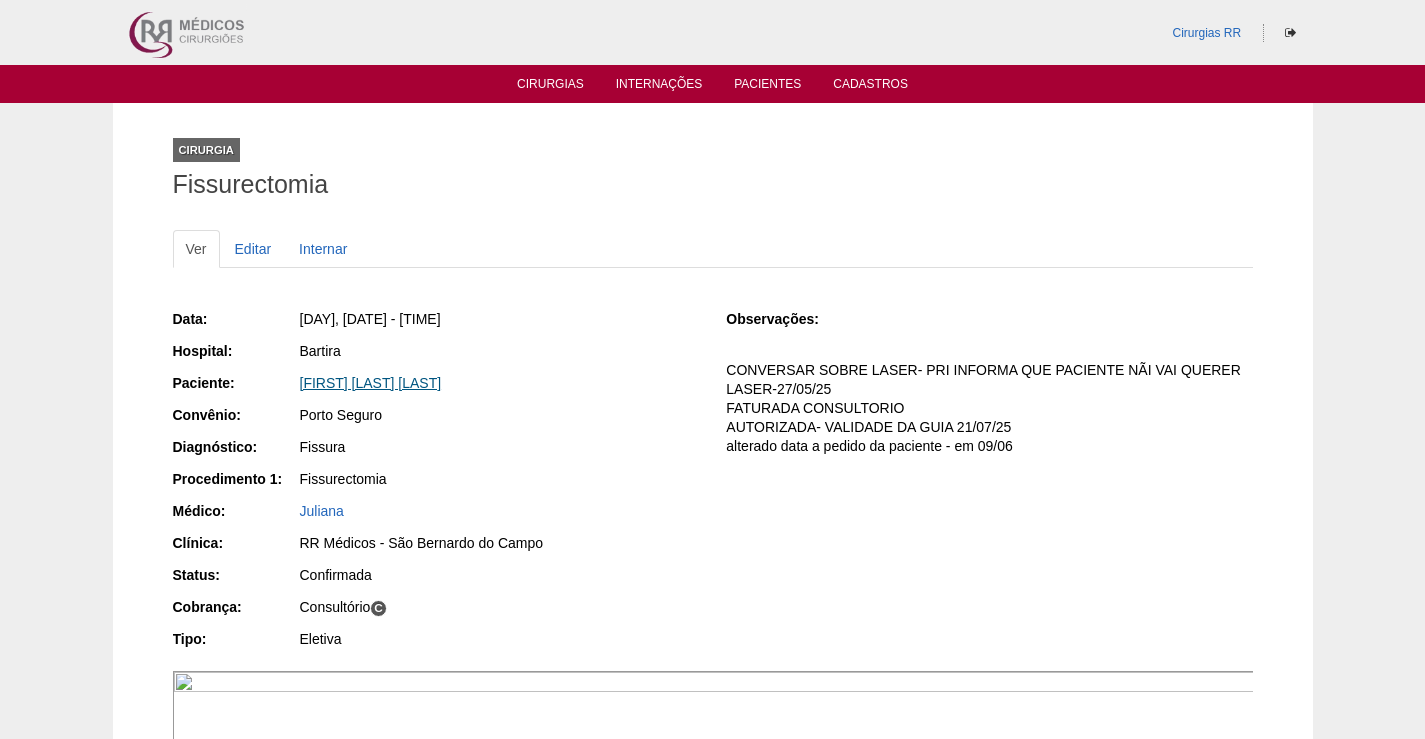 click on "[FIRST] [LAST] [LAST]" at bounding box center (371, 383) 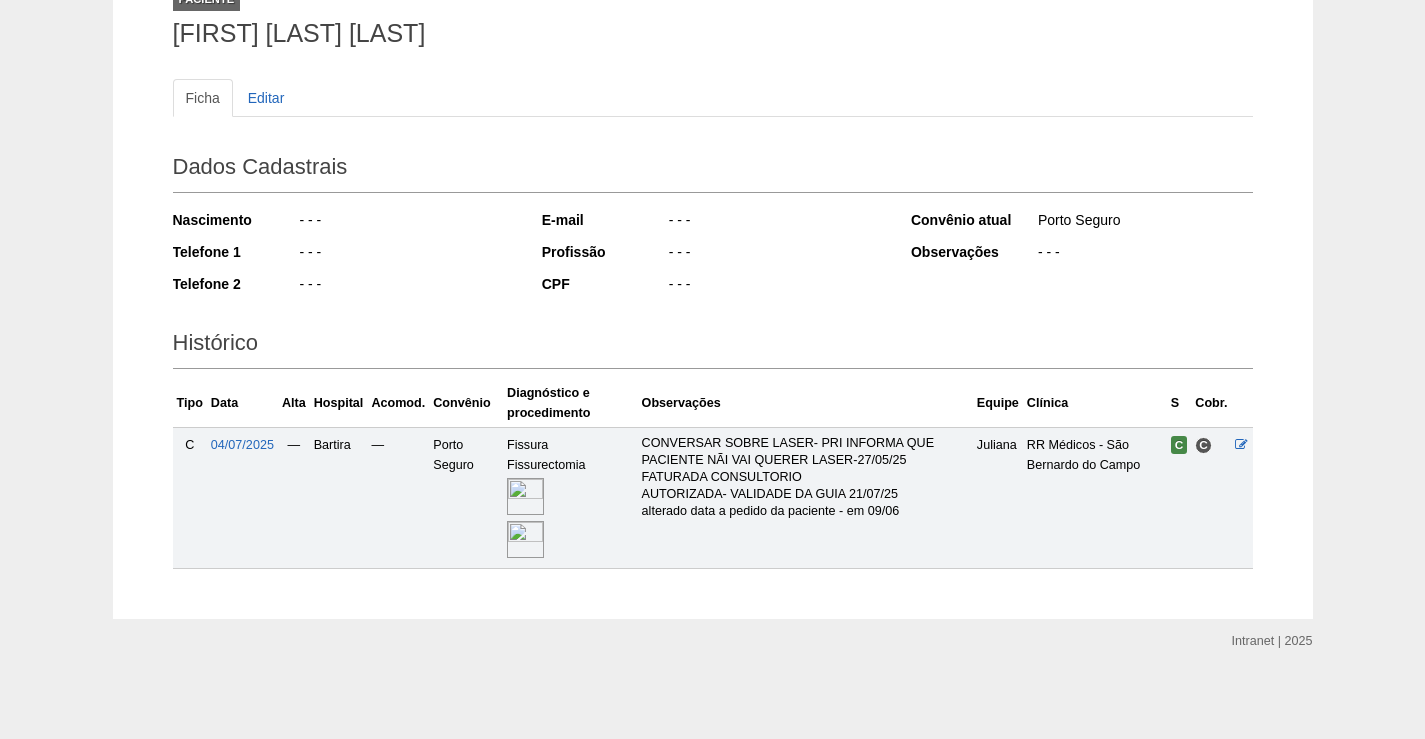 scroll, scrollTop: 152, scrollLeft: 0, axis: vertical 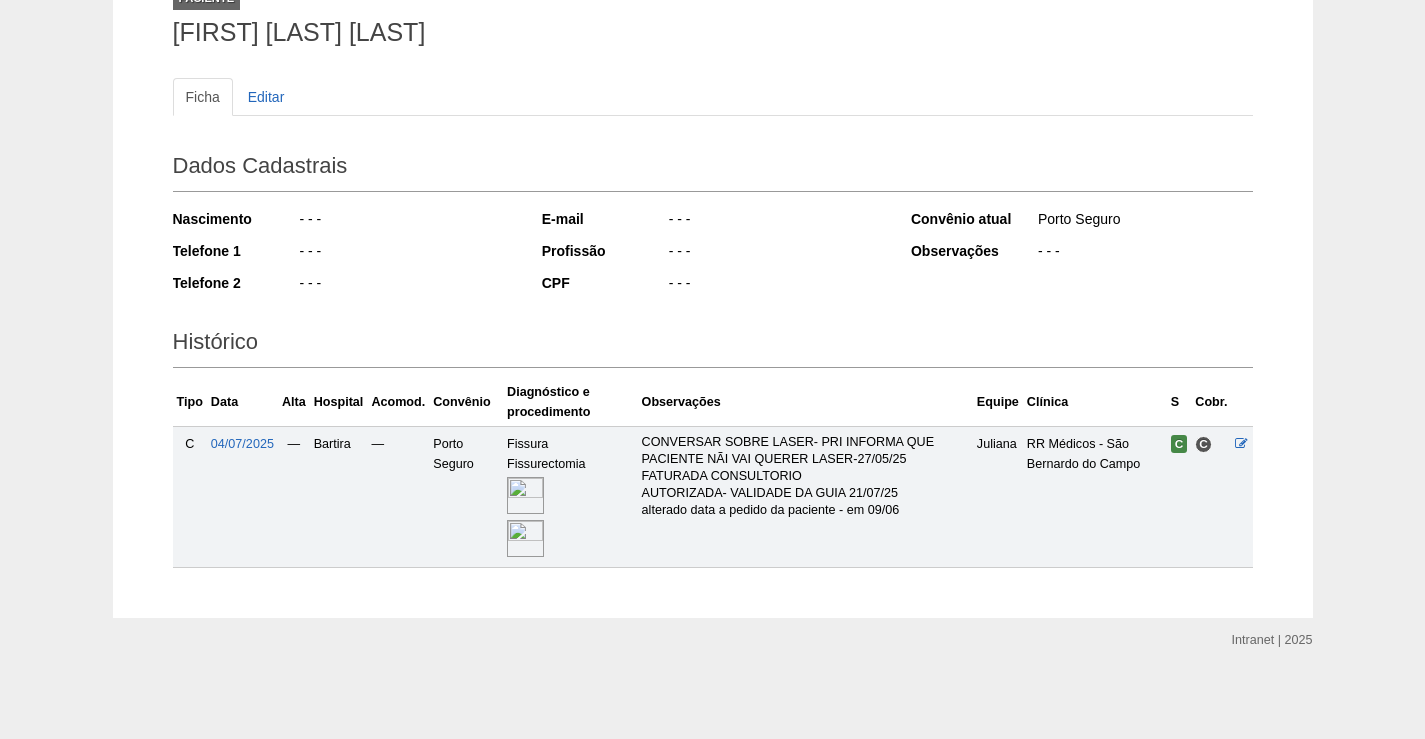 click at bounding box center [525, 495] 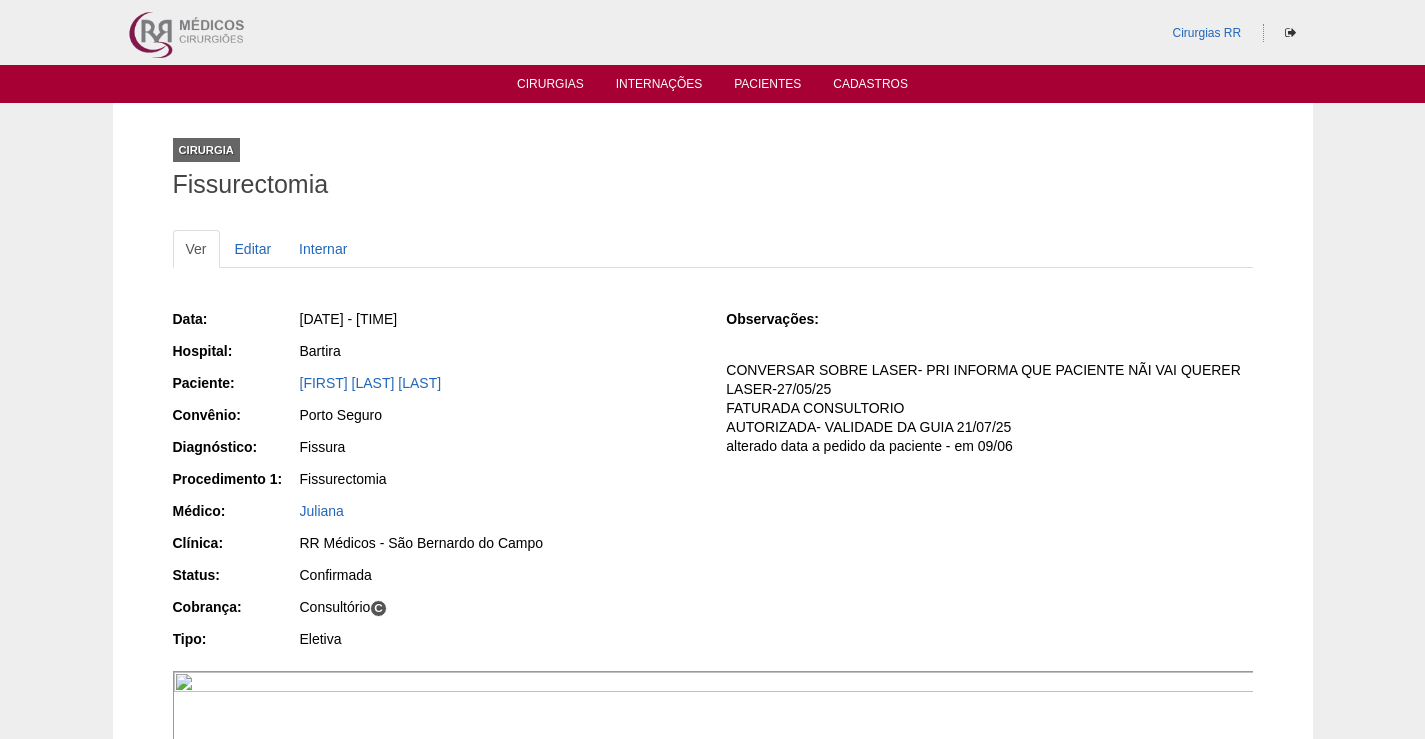 scroll, scrollTop: 0, scrollLeft: 0, axis: both 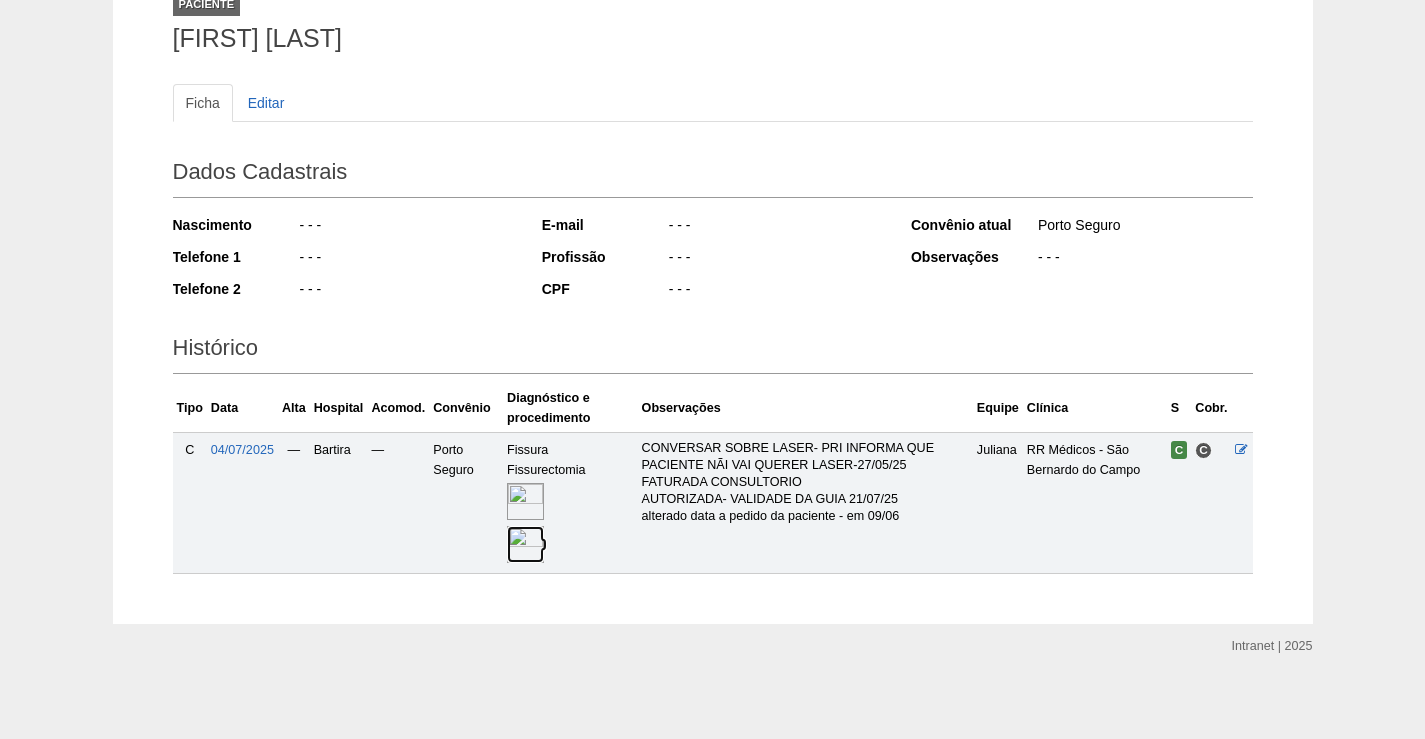 drag, startPoint x: 516, startPoint y: 551, endPoint x: 570, endPoint y: 546, distance: 54.230988 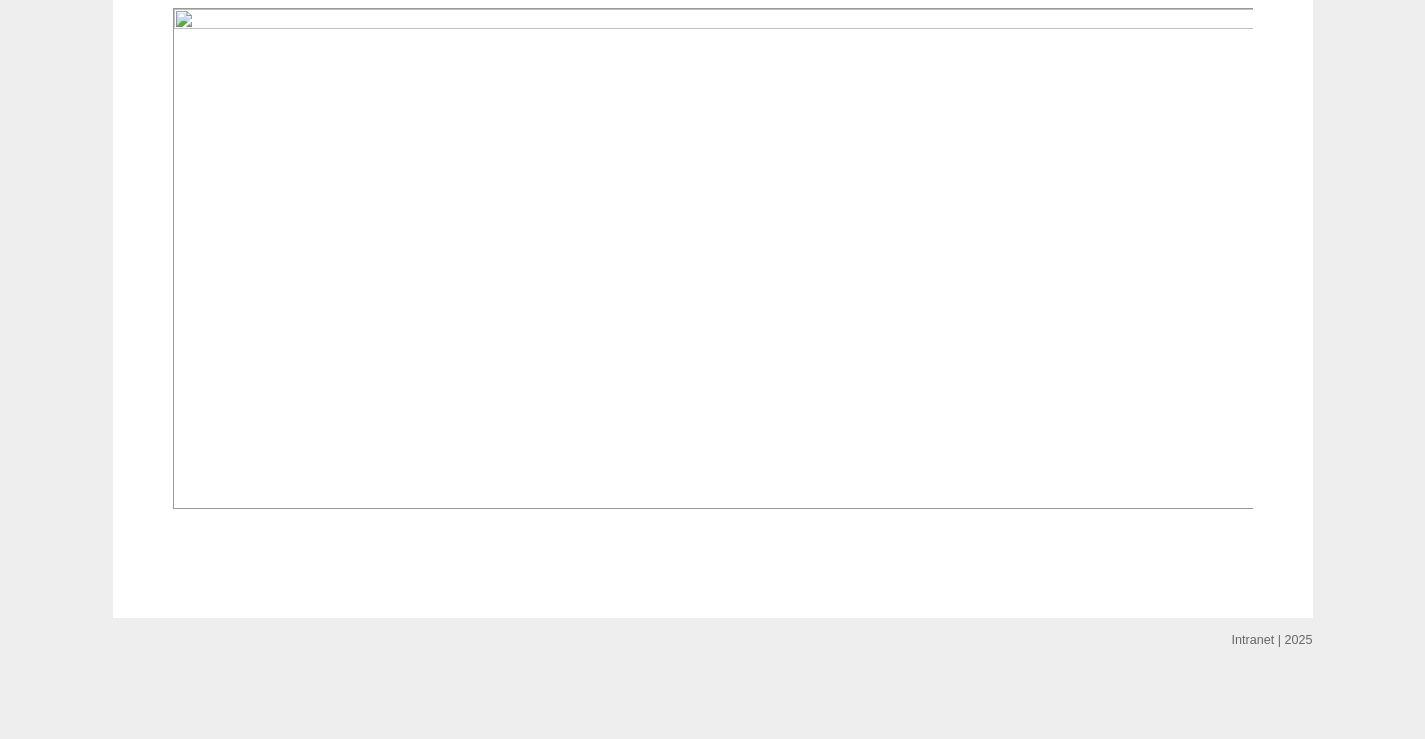 scroll, scrollTop: 3016, scrollLeft: 0, axis: vertical 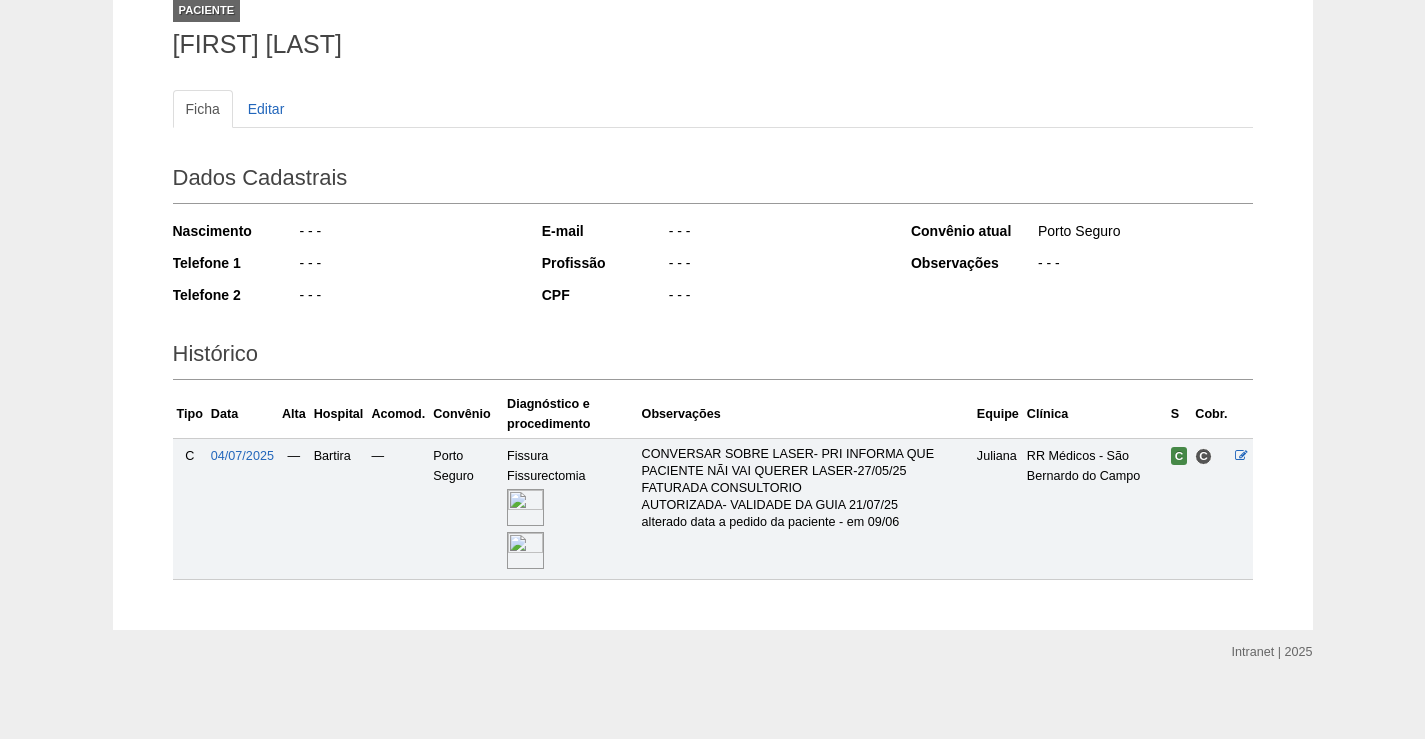 click at bounding box center (570, 507) 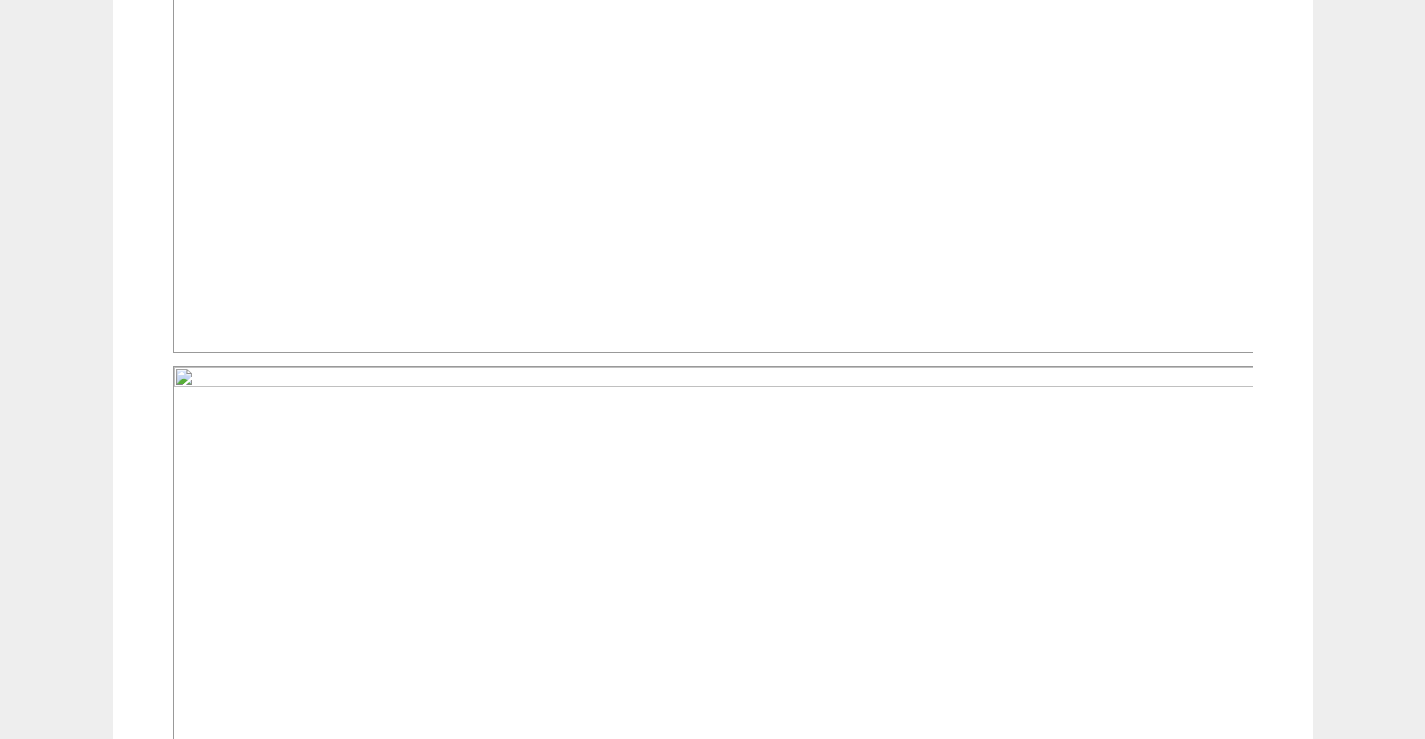 scroll, scrollTop: 600, scrollLeft: 0, axis: vertical 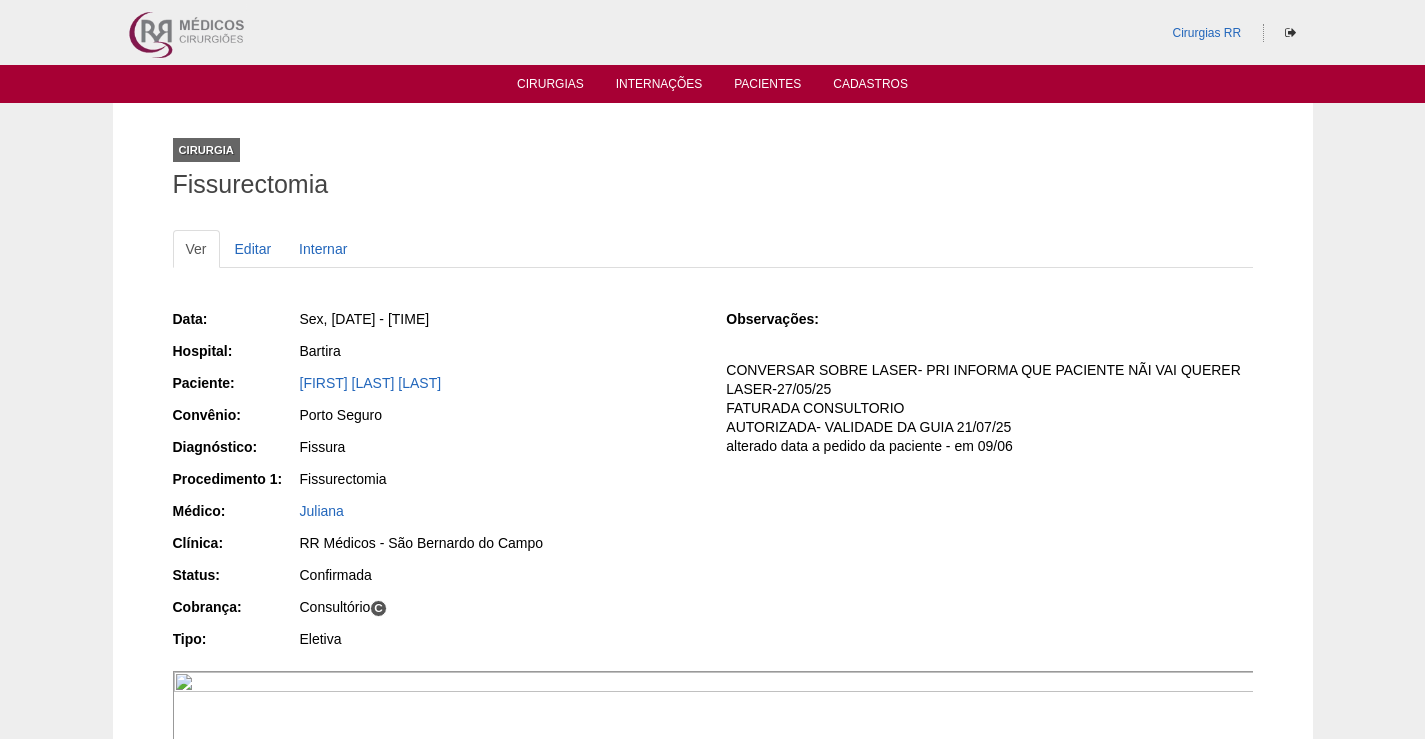 drag, startPoint x: 491, startPoint y: 374, endPoint x: 283, endPoint y: 393, distance: 208.86598 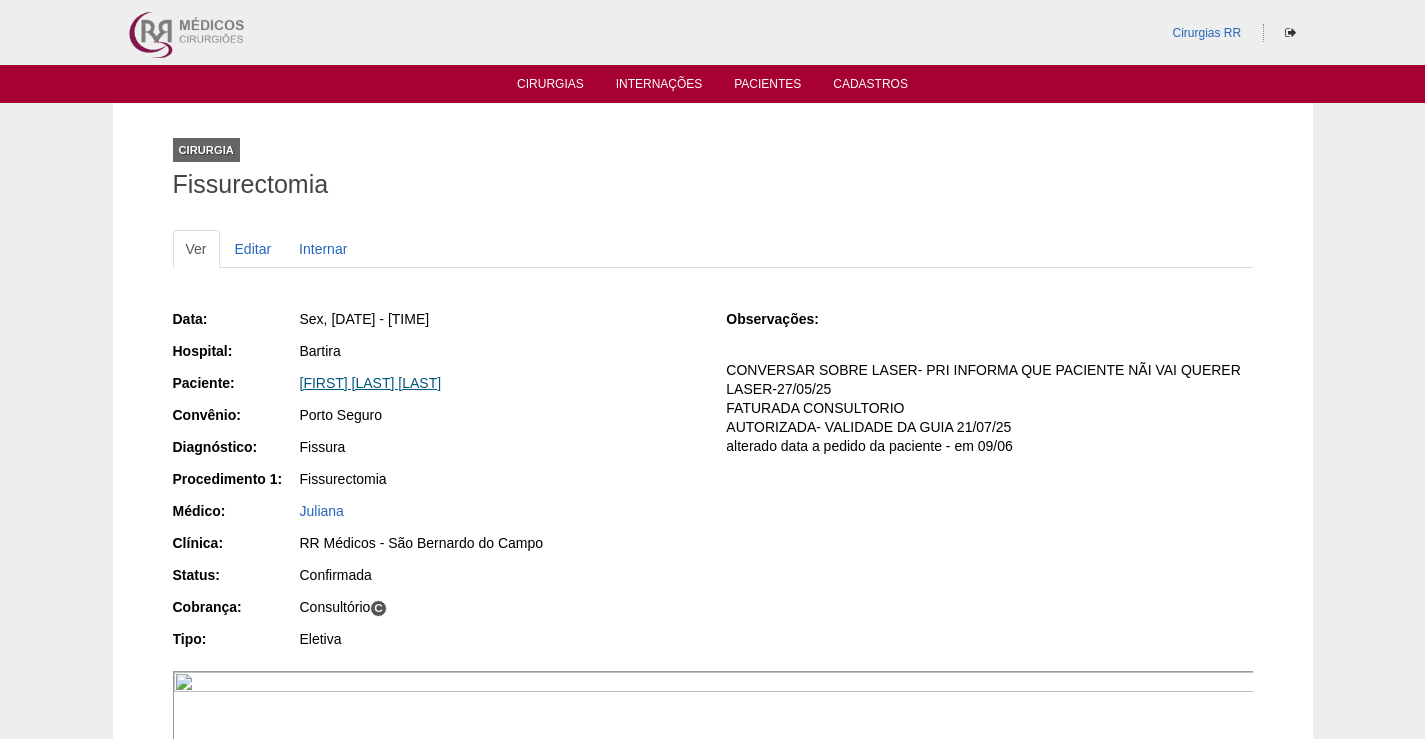 click on "[FIRST] [LAST]" at bounding box center (371, 383) 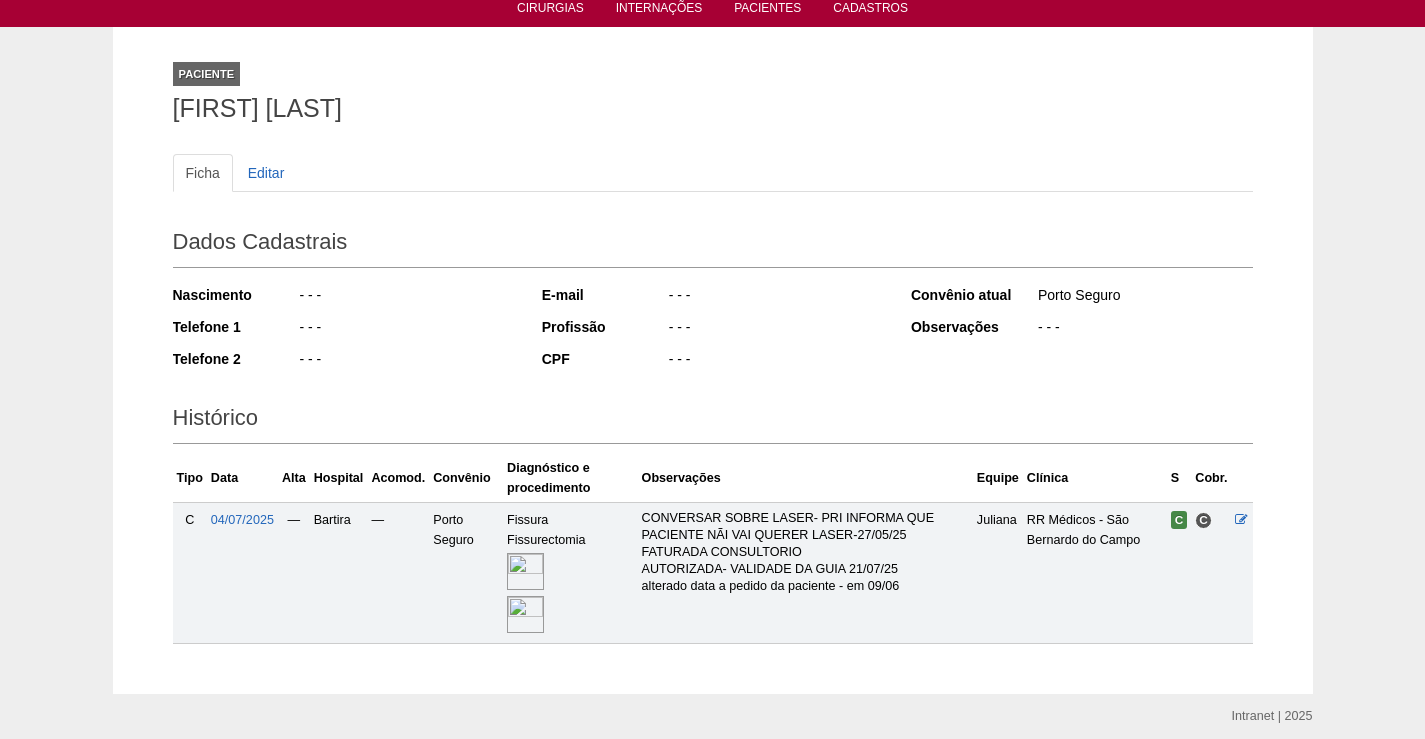scroll, scrollTop: 0, scrollLeft: 0, axis: both 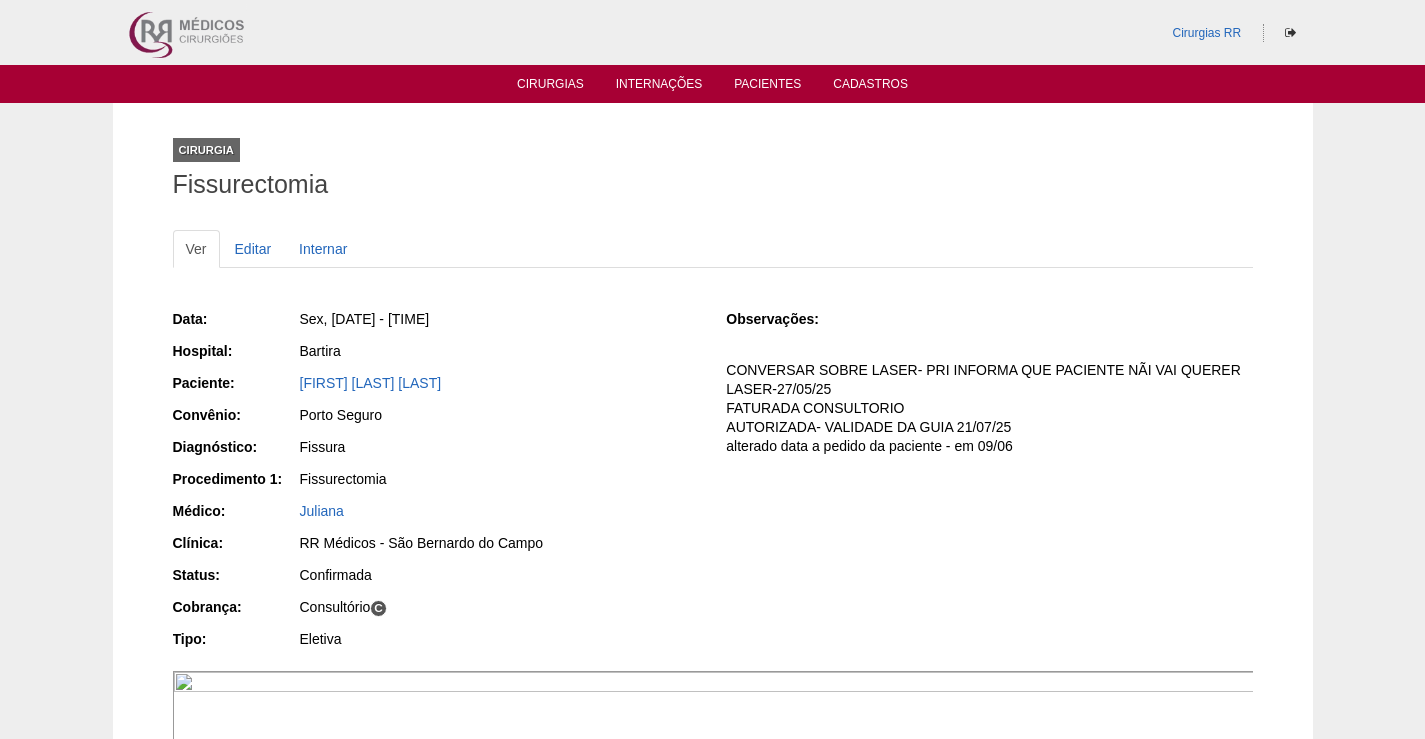 drag, startPoint x: 497, startPoint y: 385, endPoint x: 255, endPoint y: 392, distance: 242.10121 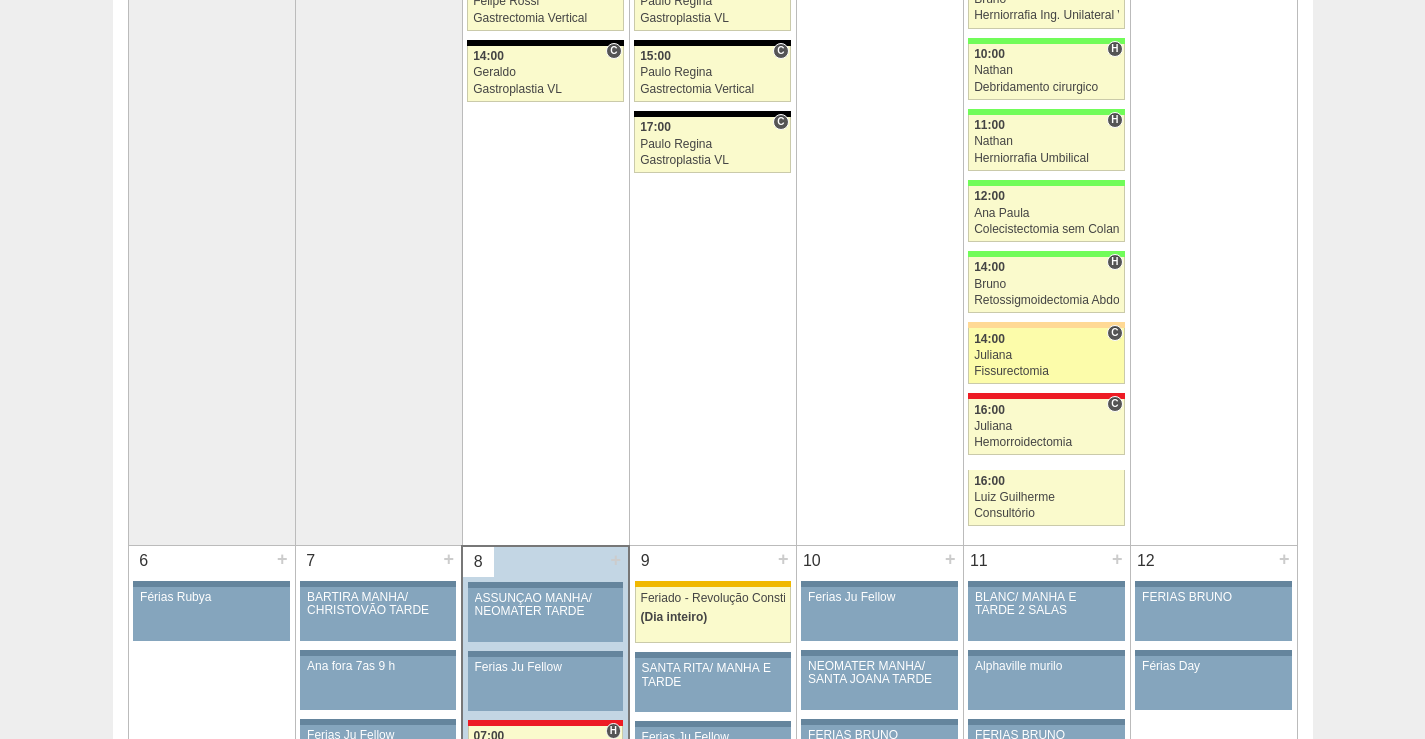 scroll, scrollTop: 1000, scrollLeft: 0, axis: vertical 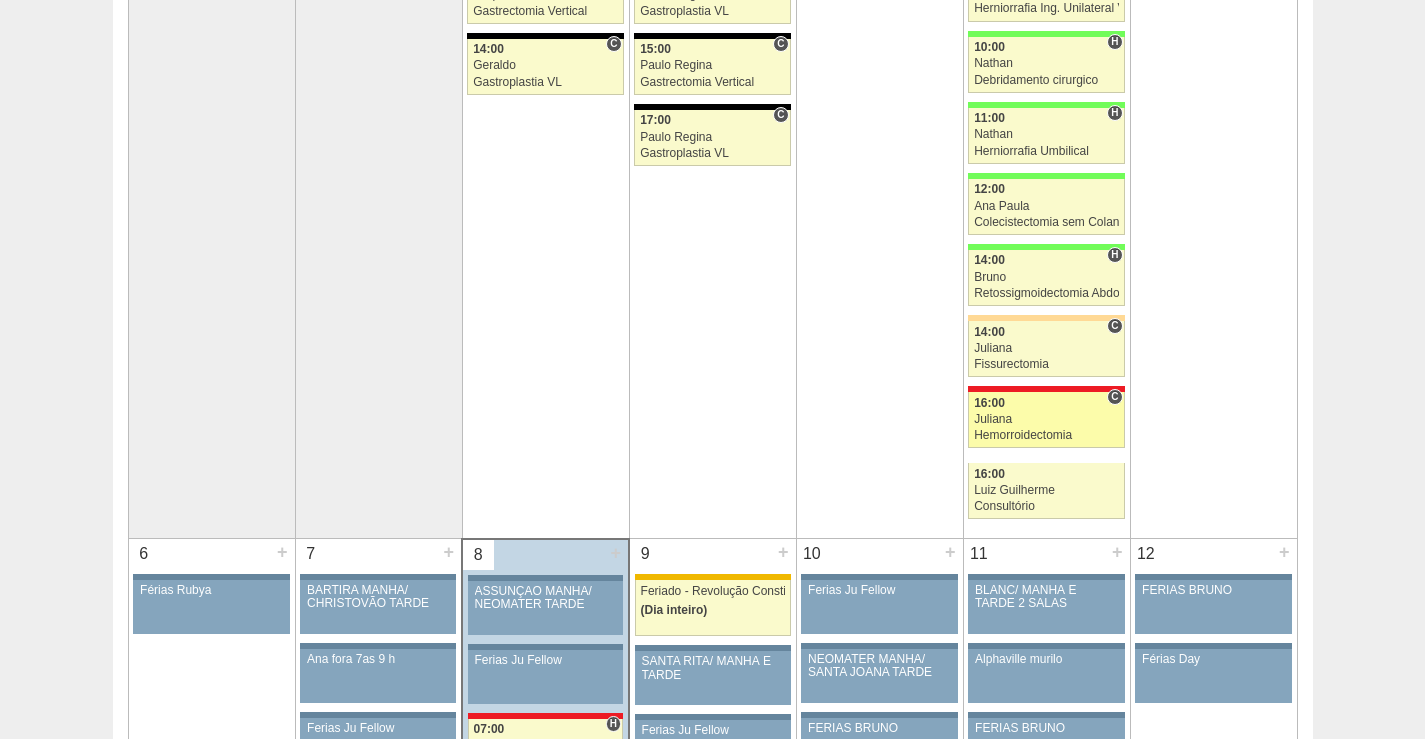 click on "87049
Juliana
C
16:00
Juliana
Hemorroidectomia
Hospital Assunção
RR Médicos - São Bernardo do Campo
[FIRST] [LAST]
Sul América
Eletiva" at bounding box center (1046, 420) 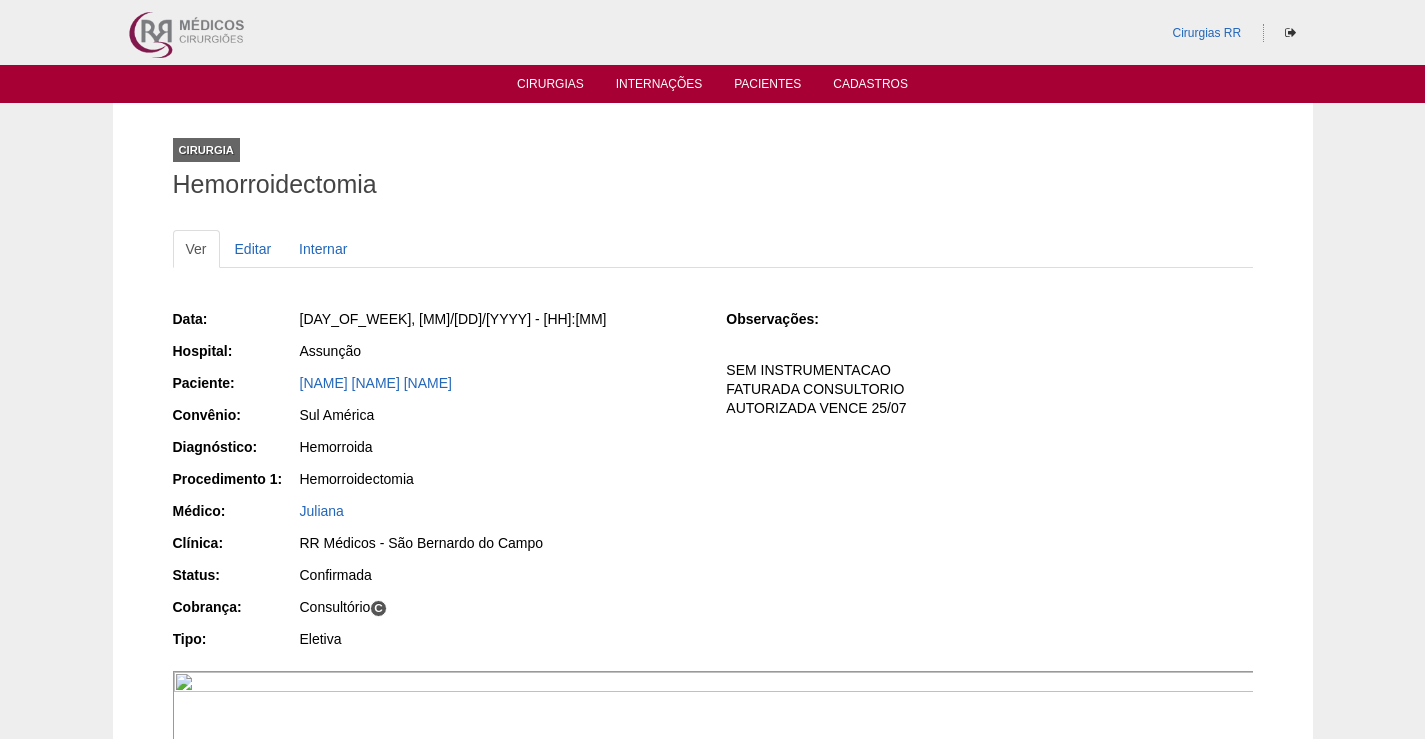 scroll, scrollTop: 0, scrollLeft: 0, axis: both 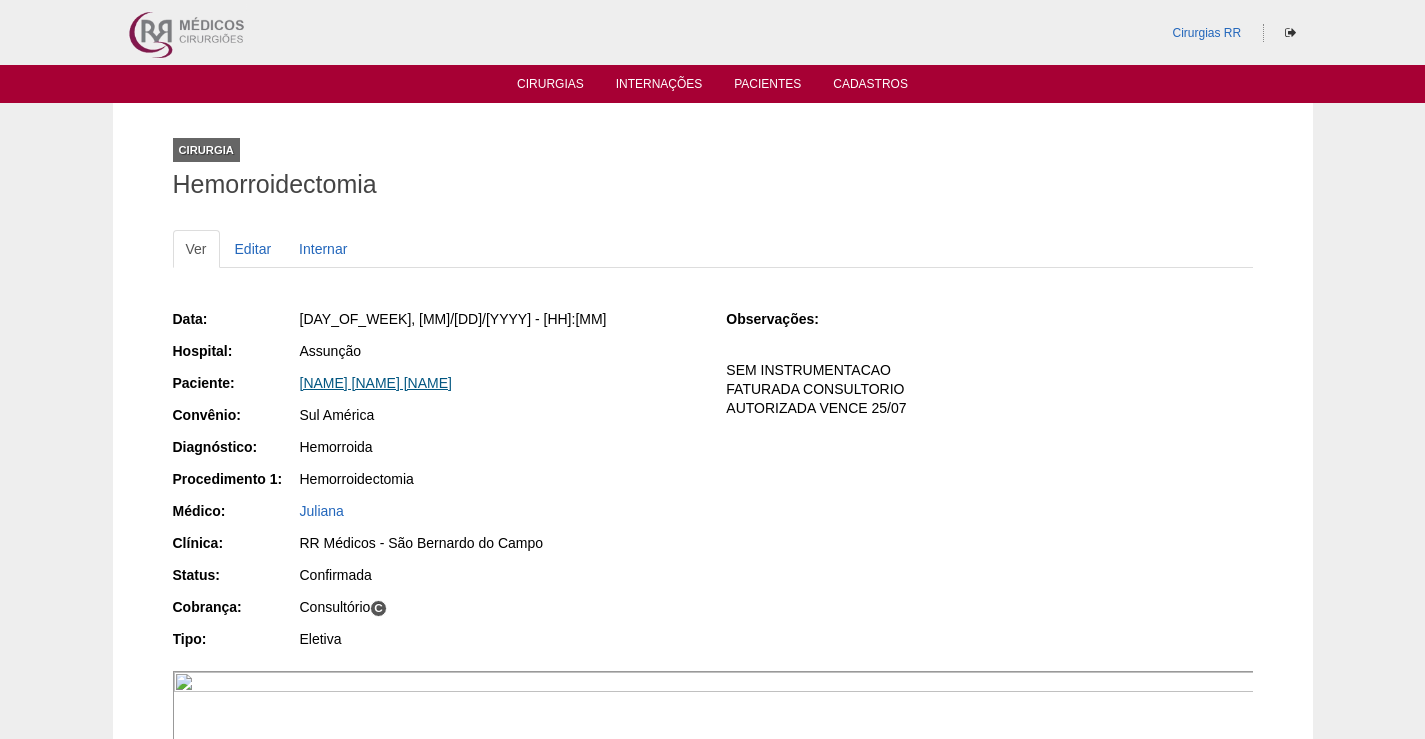 click on "[NAME] [NAME] [NAME]" at bounding box center [376, 383] 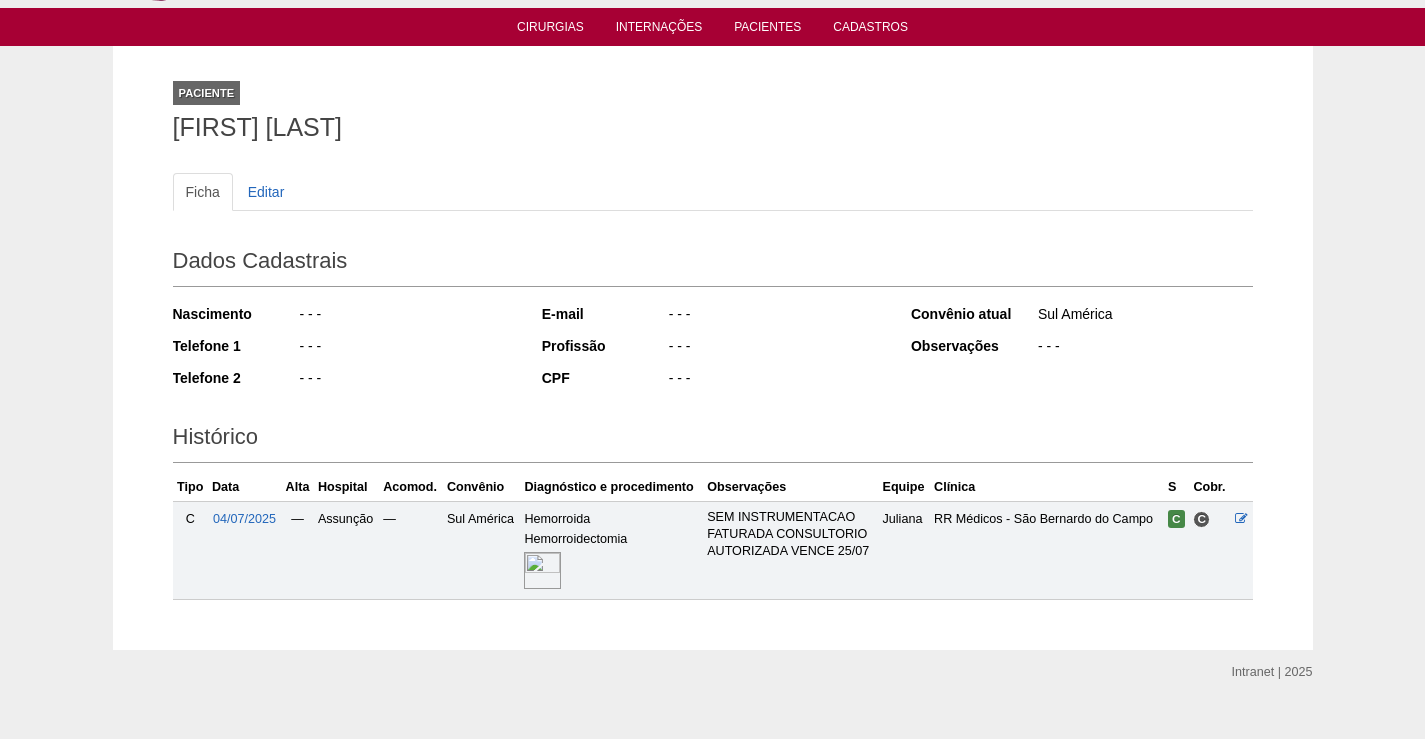 scroll, scrollTop: 89, scrollLeft: 0, axis: vertical 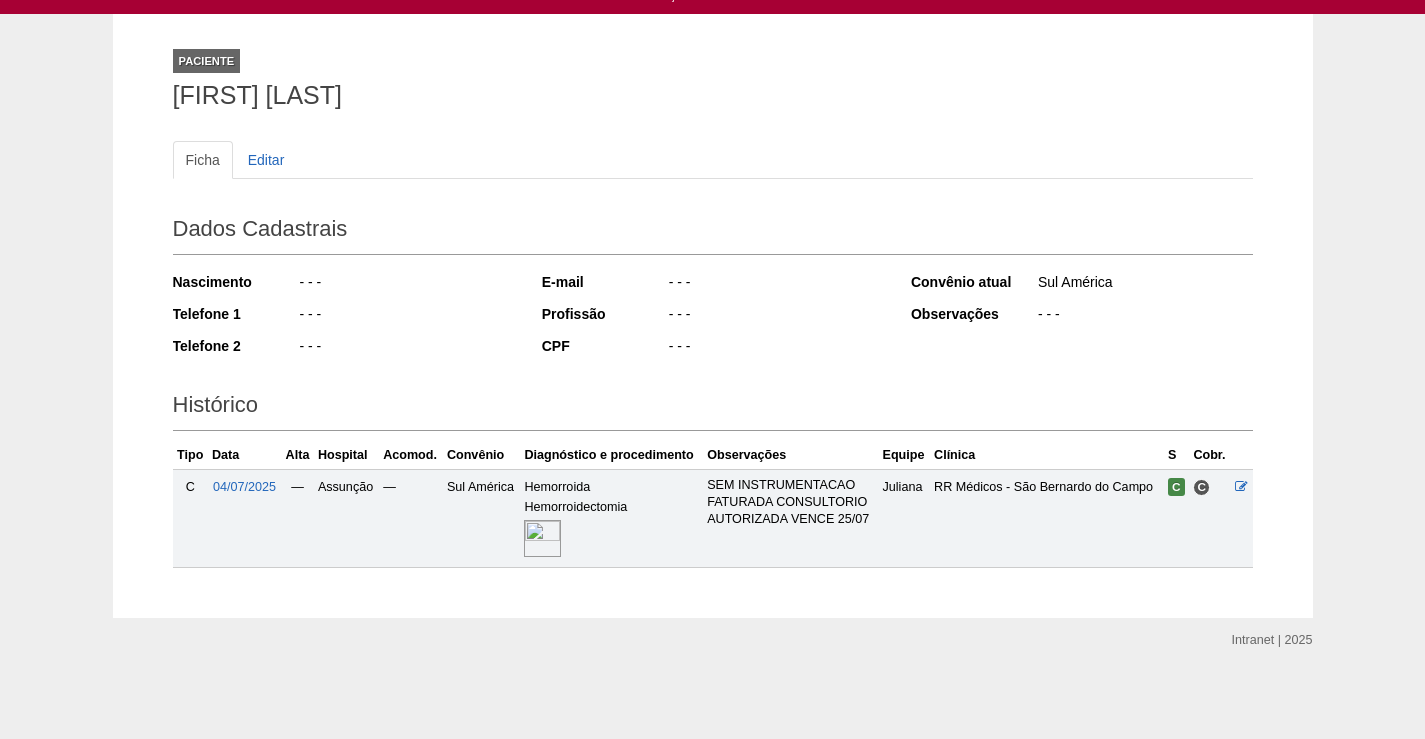 click at bounding box center (542, 538) 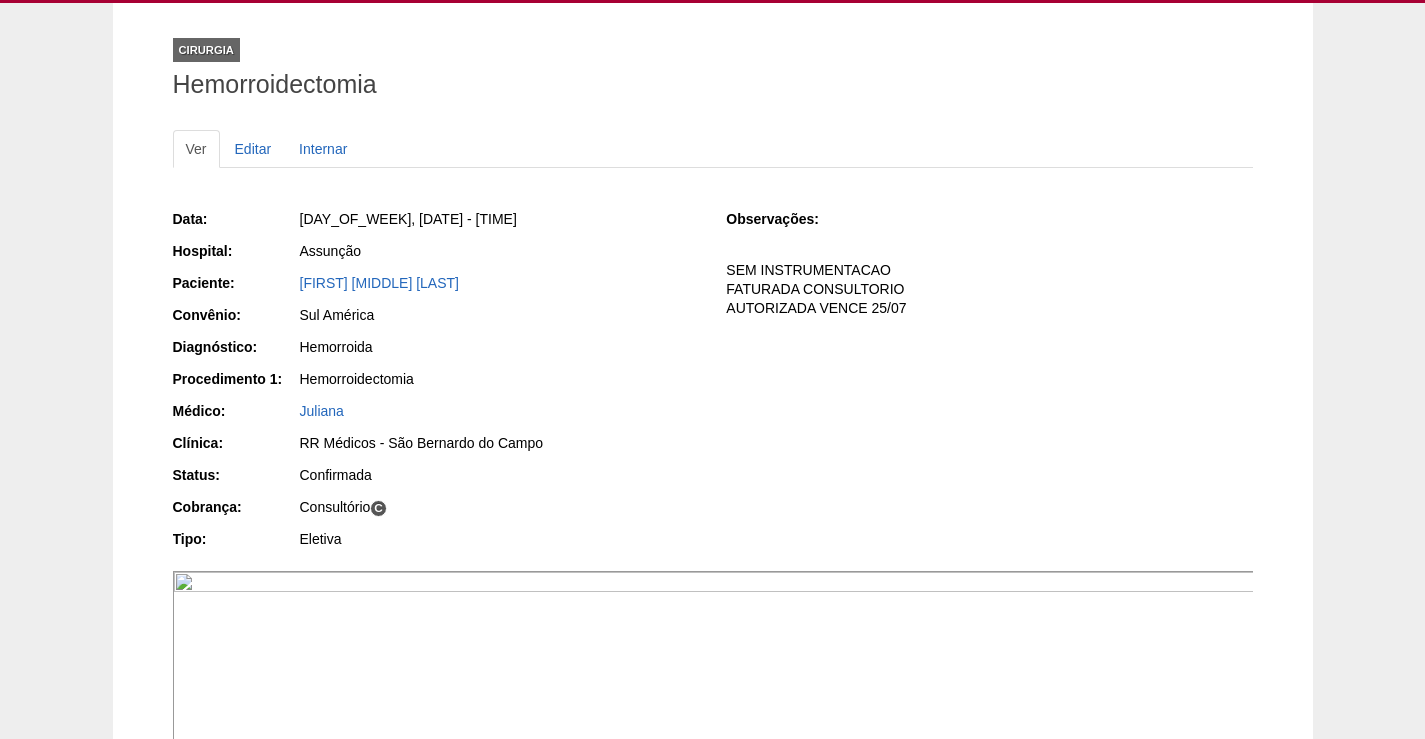 scroll, scrollTop: 500, scrollLeft: 0, axis: vertical 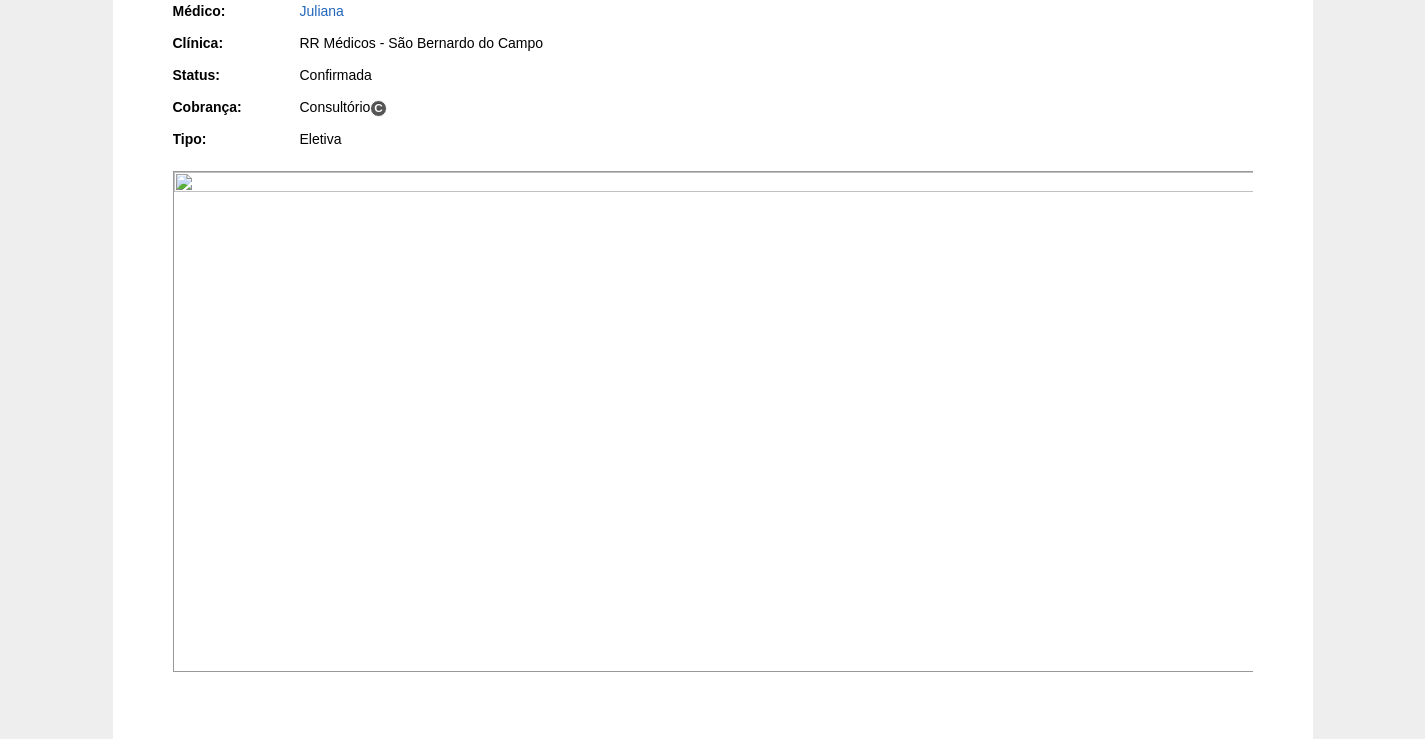 click at bounding box center (714, 421) 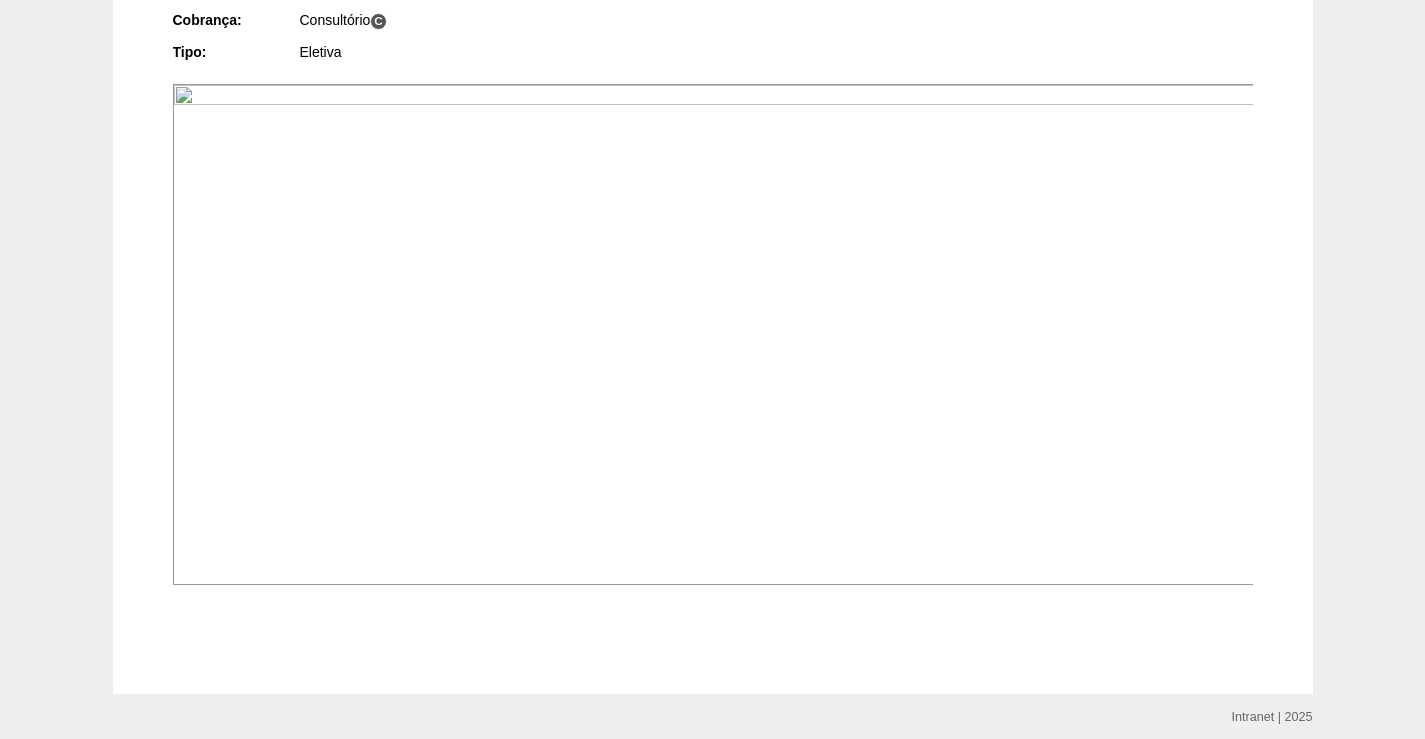 scroll, scrollTop: 700, scrollLeft: 0, axis: vertical 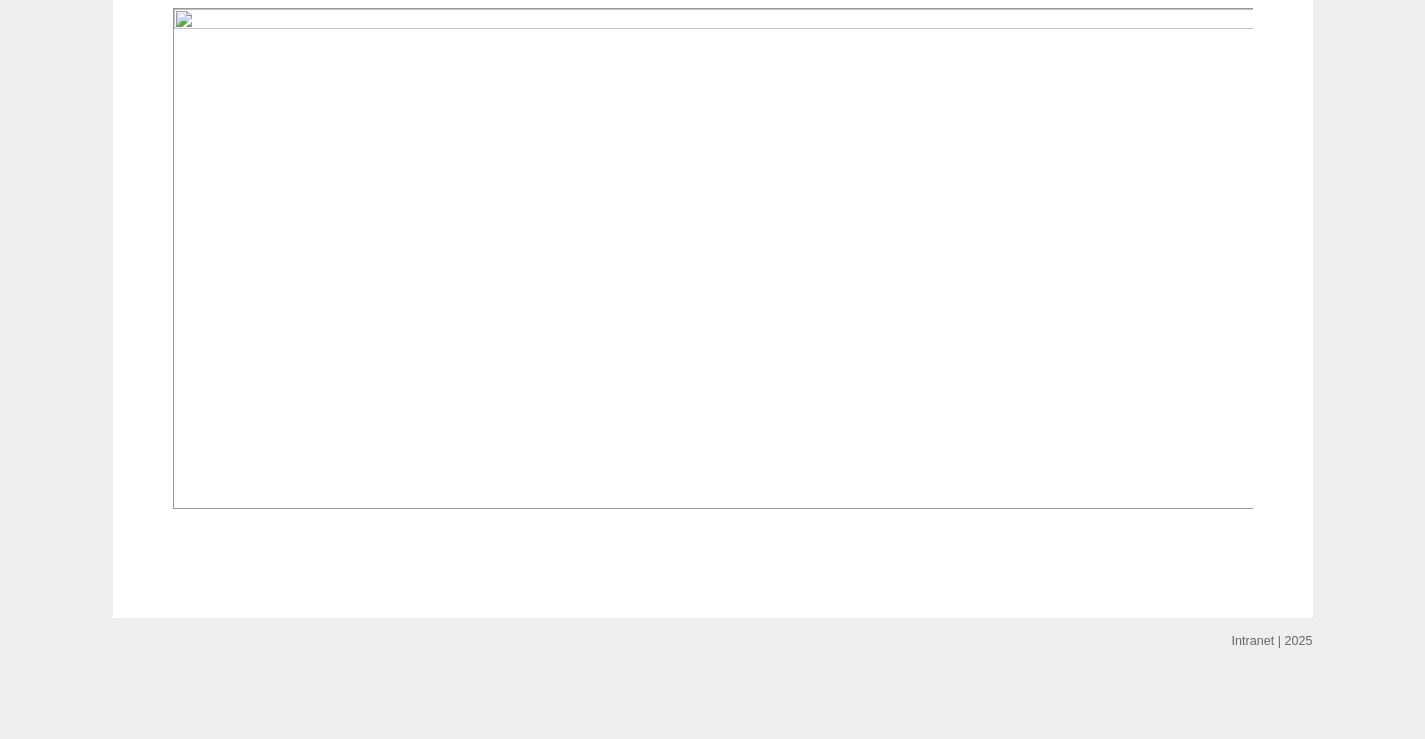 click at bounding box center (714, 258) 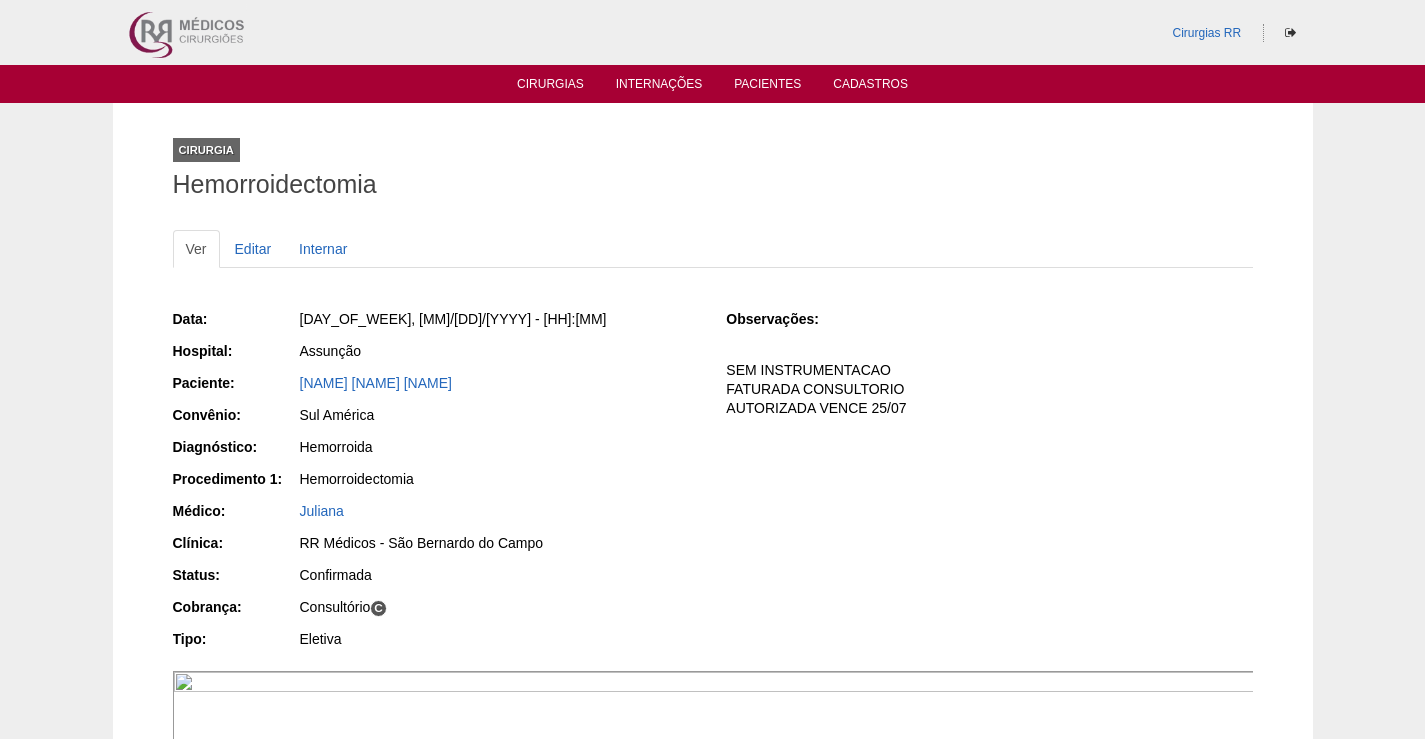 scroll, scrollTop: 700, scrollLeft: 0, axis: vertical 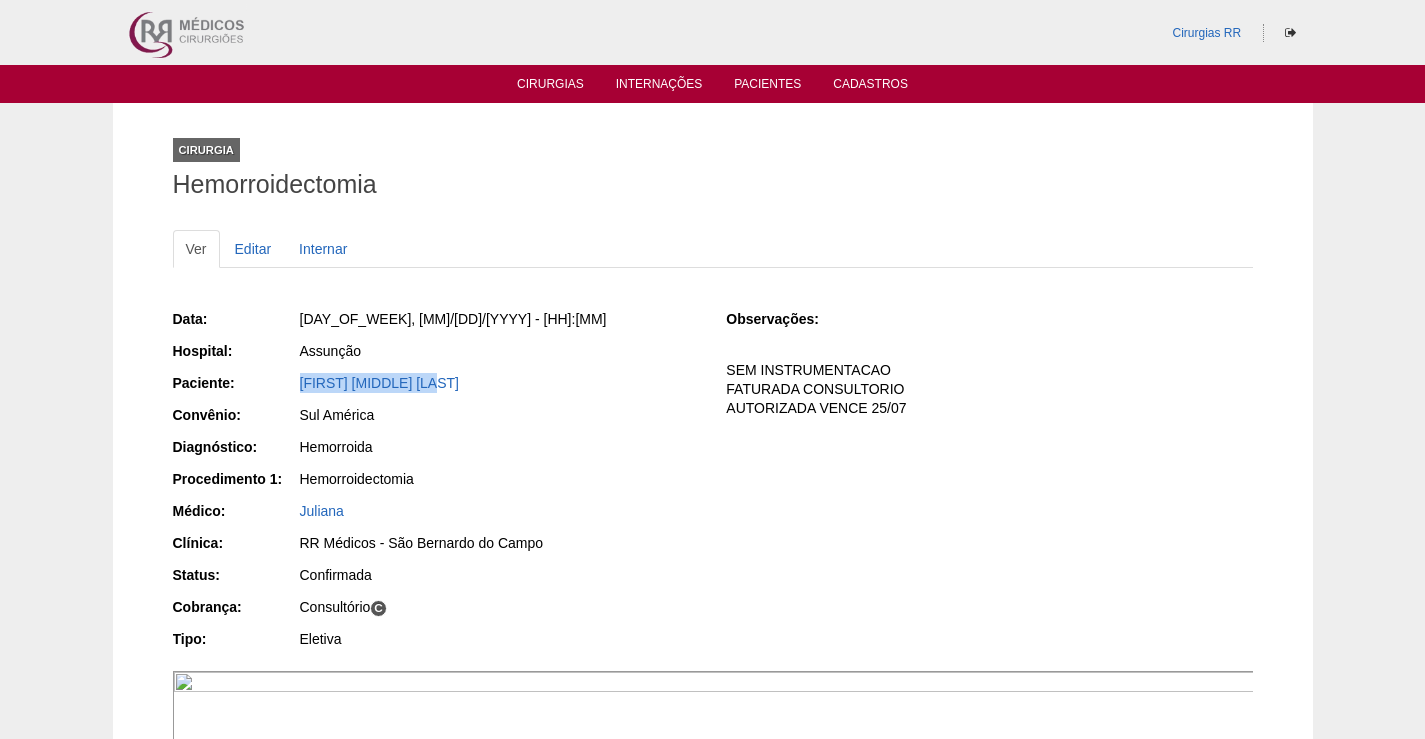 drag, startPoint x: 426, startPoint y: 385, endPoint x: 265, endPoint y: 395, distance: 161.31026 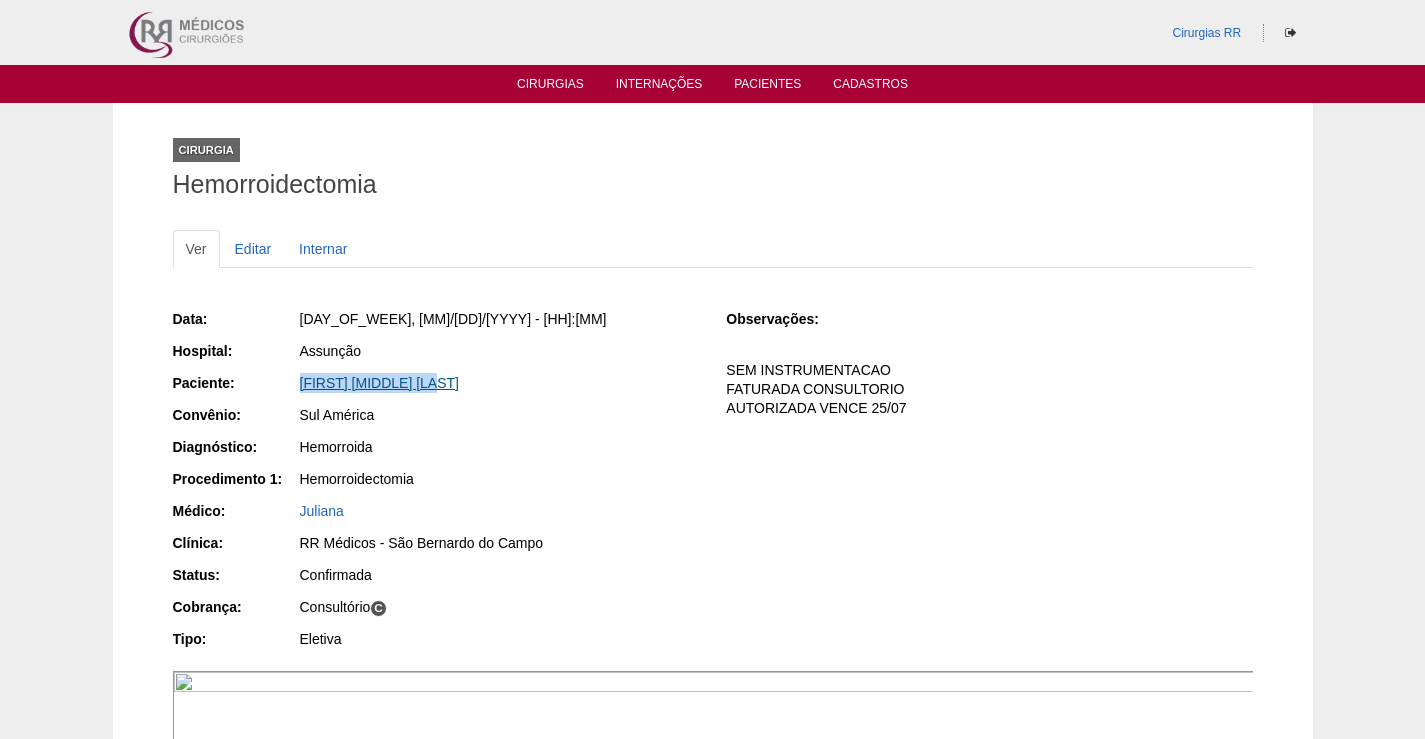 click on "[FIRST] [MIDDLE] [LAST]" at bounding box center (379, 383) 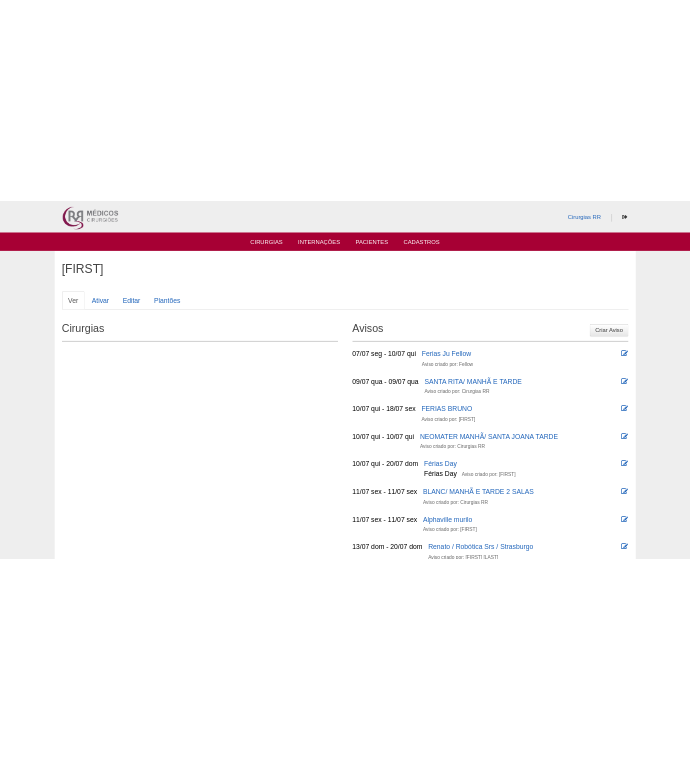scroll, scrollTop: 0, scrollLeft: 0, axis: both 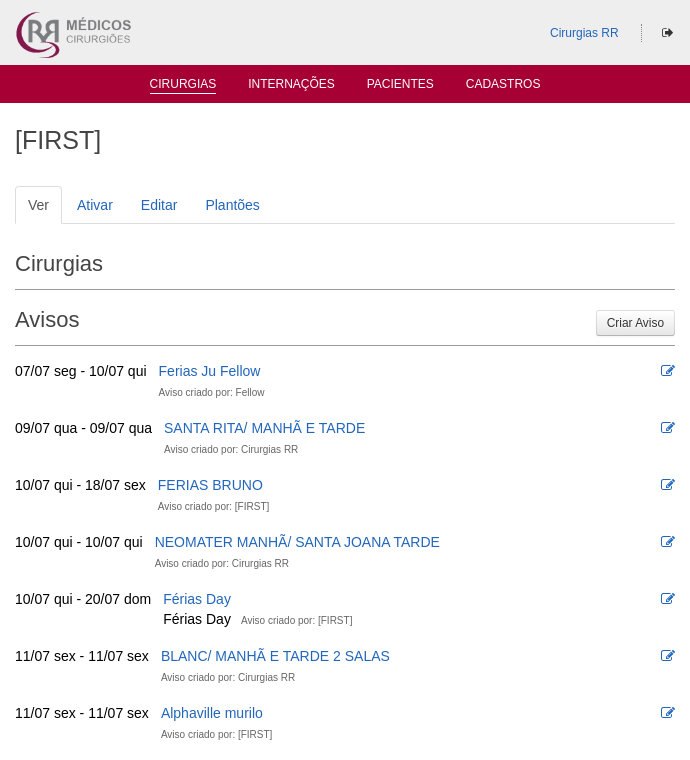 click on "Cirurgias" at bounding box center [183, 85] 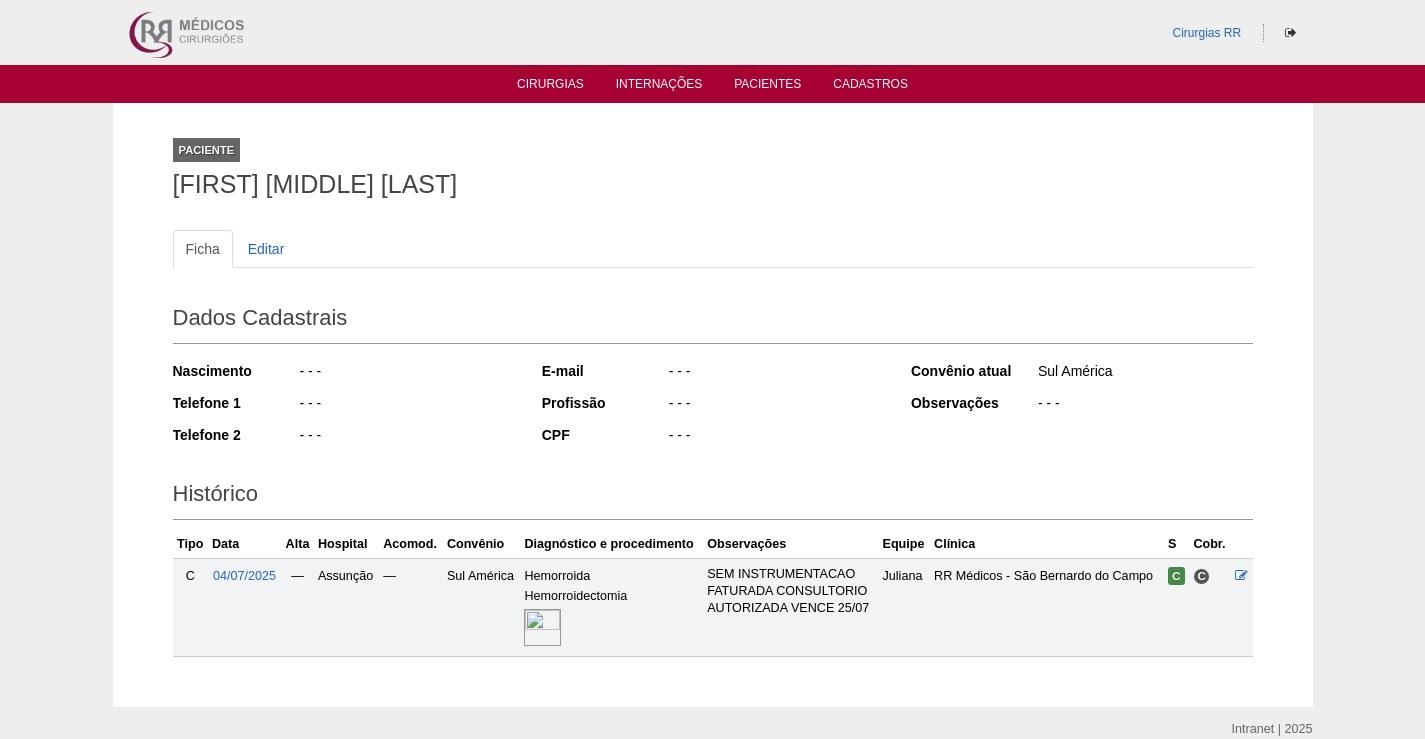scroll, scrollTop: 0, scrollLeft: 0, axis: both 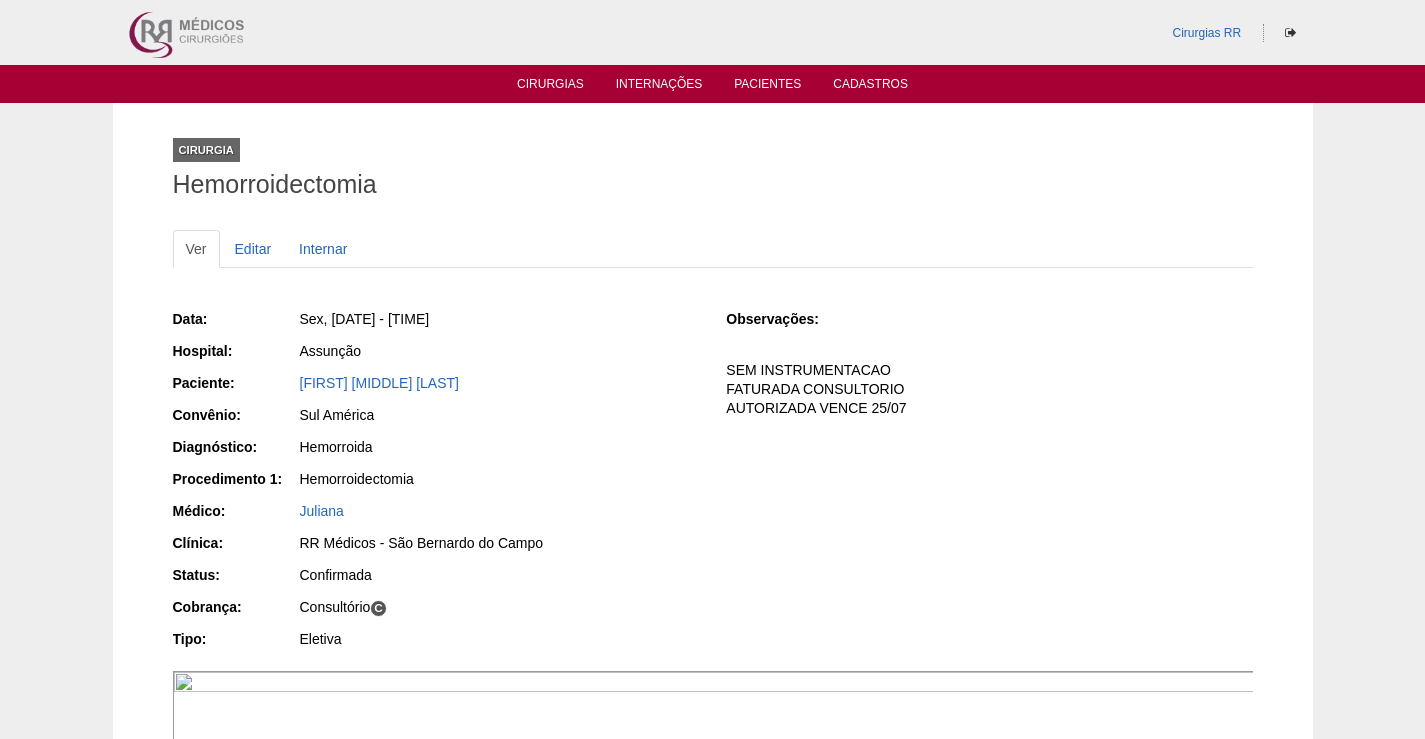 drag, startPoint x: 499, startPoint y: 381, endPoint x: 290, endPoint y: 382, distance: 209.0024 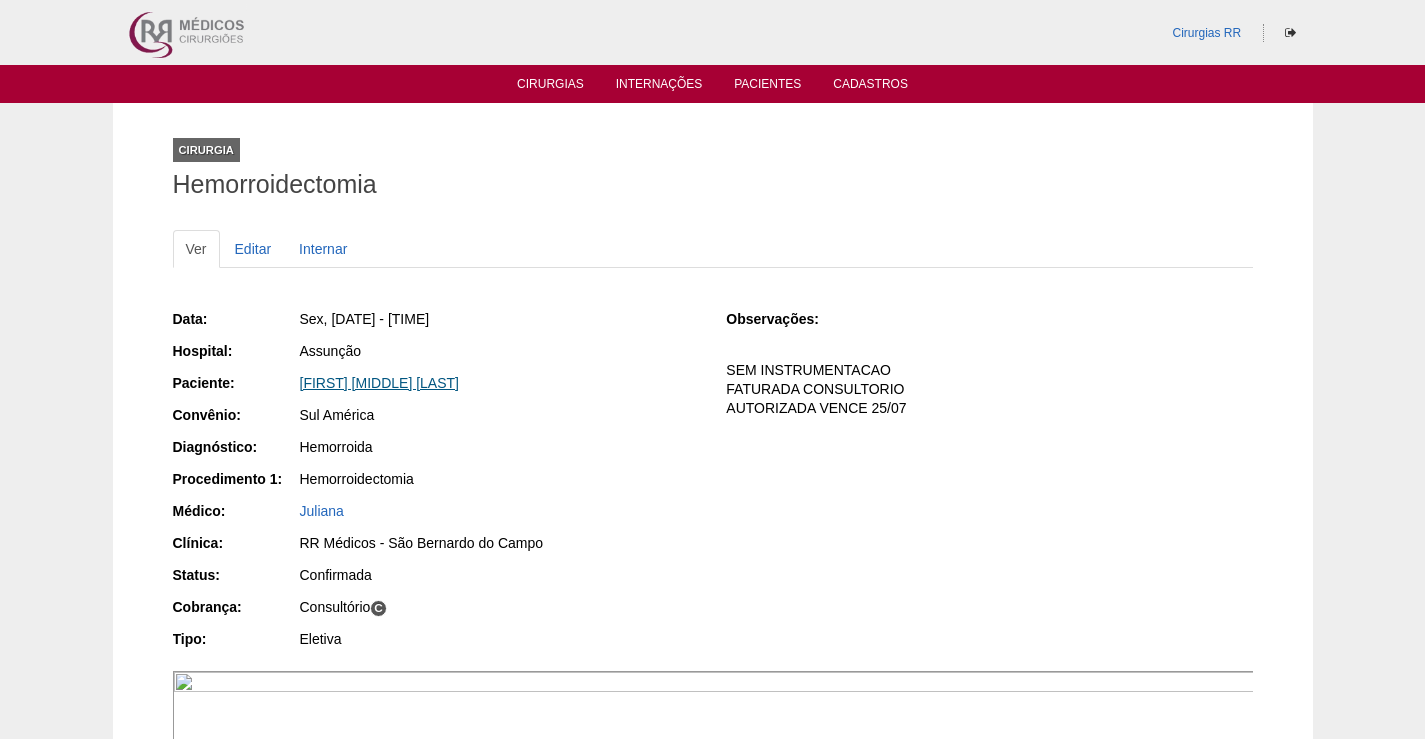 click on "[FIRST] [MIDDLE] [LAST]" at bounding box center (379, 383) 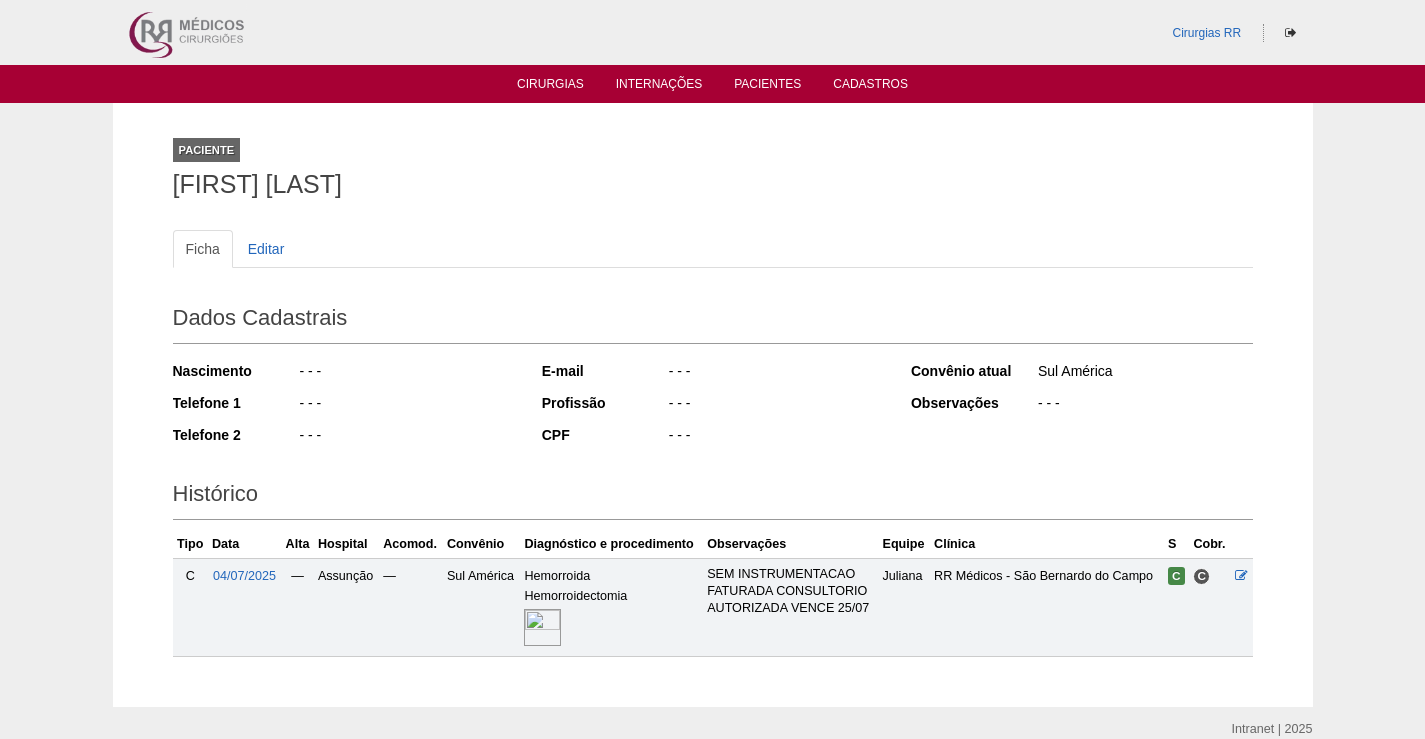 scroll, scrollTop: 0, scrollLeft: 0, axis: both 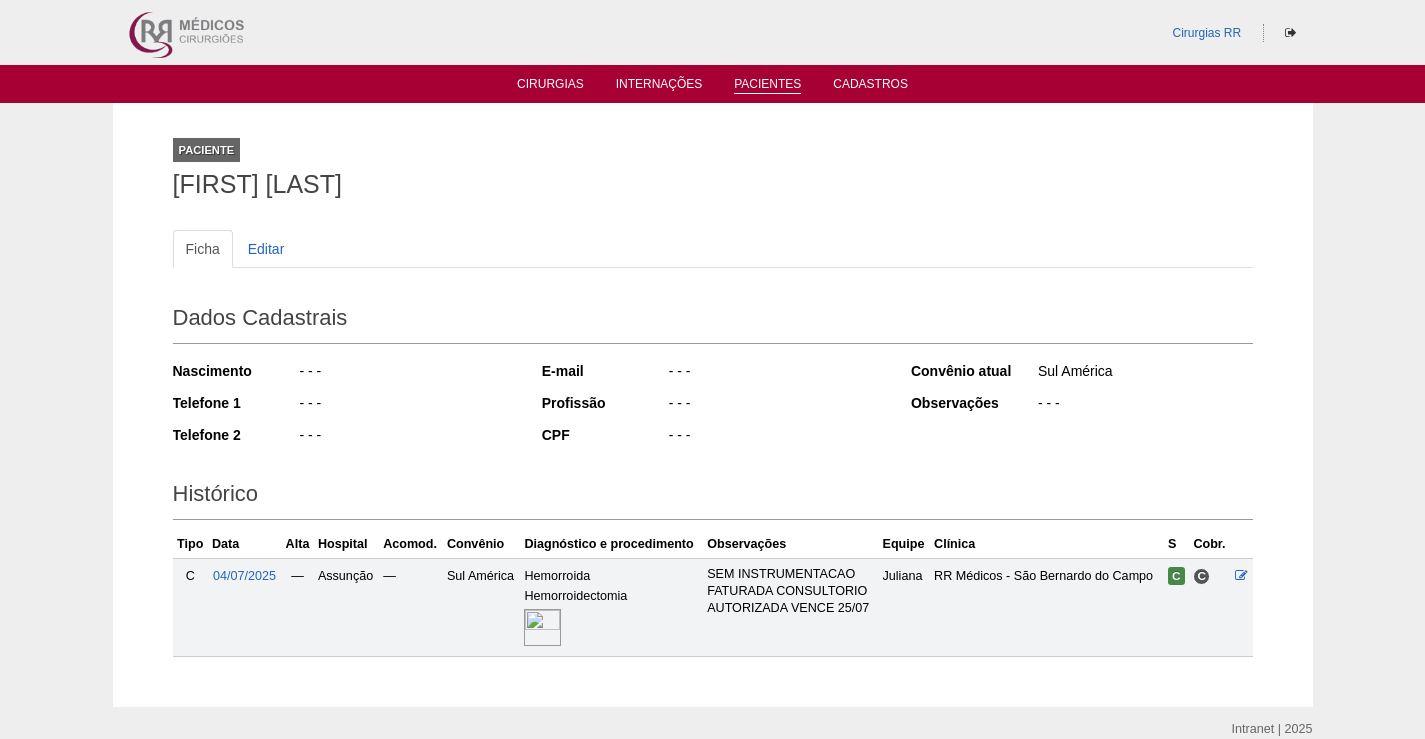 click on "Pacientes" at bounding box center [767, 85] 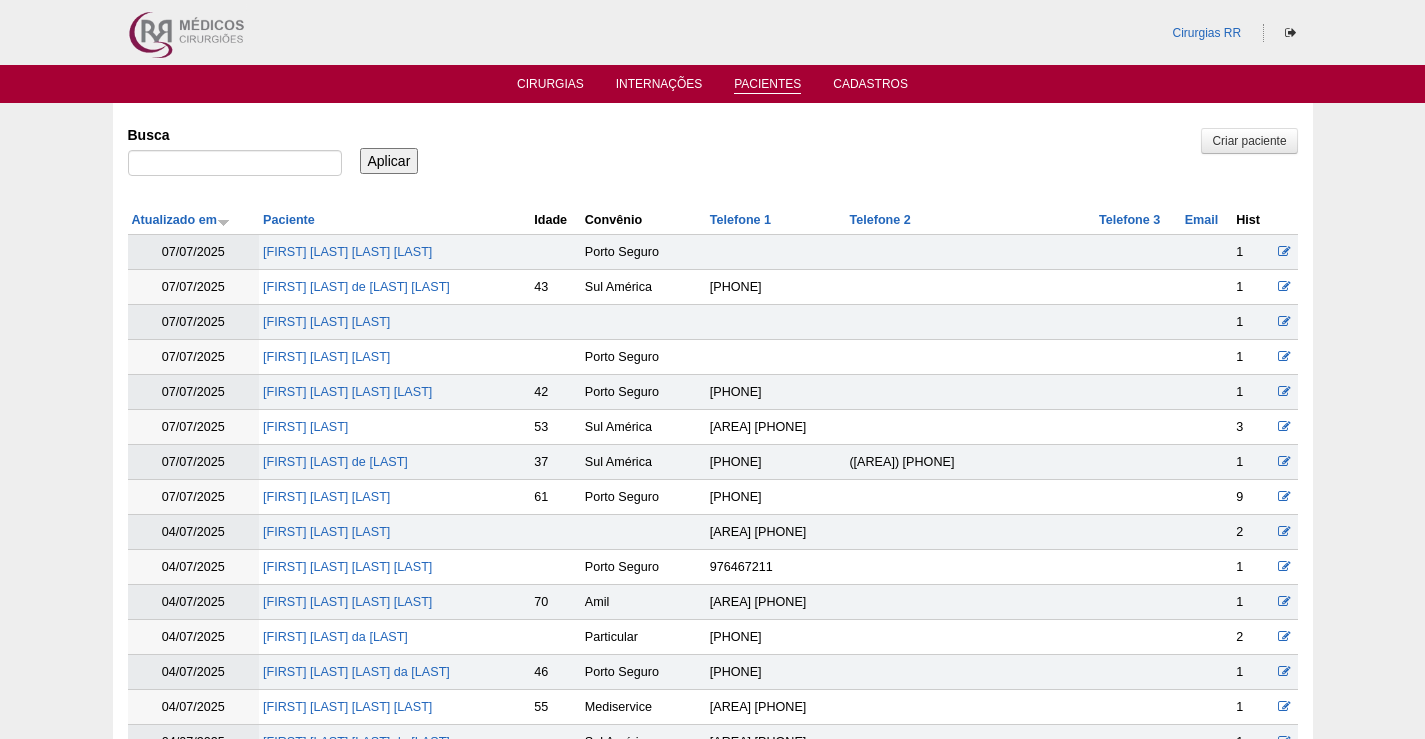 scroll, scrollTop: 0, scrollLeft: 0, axis: both 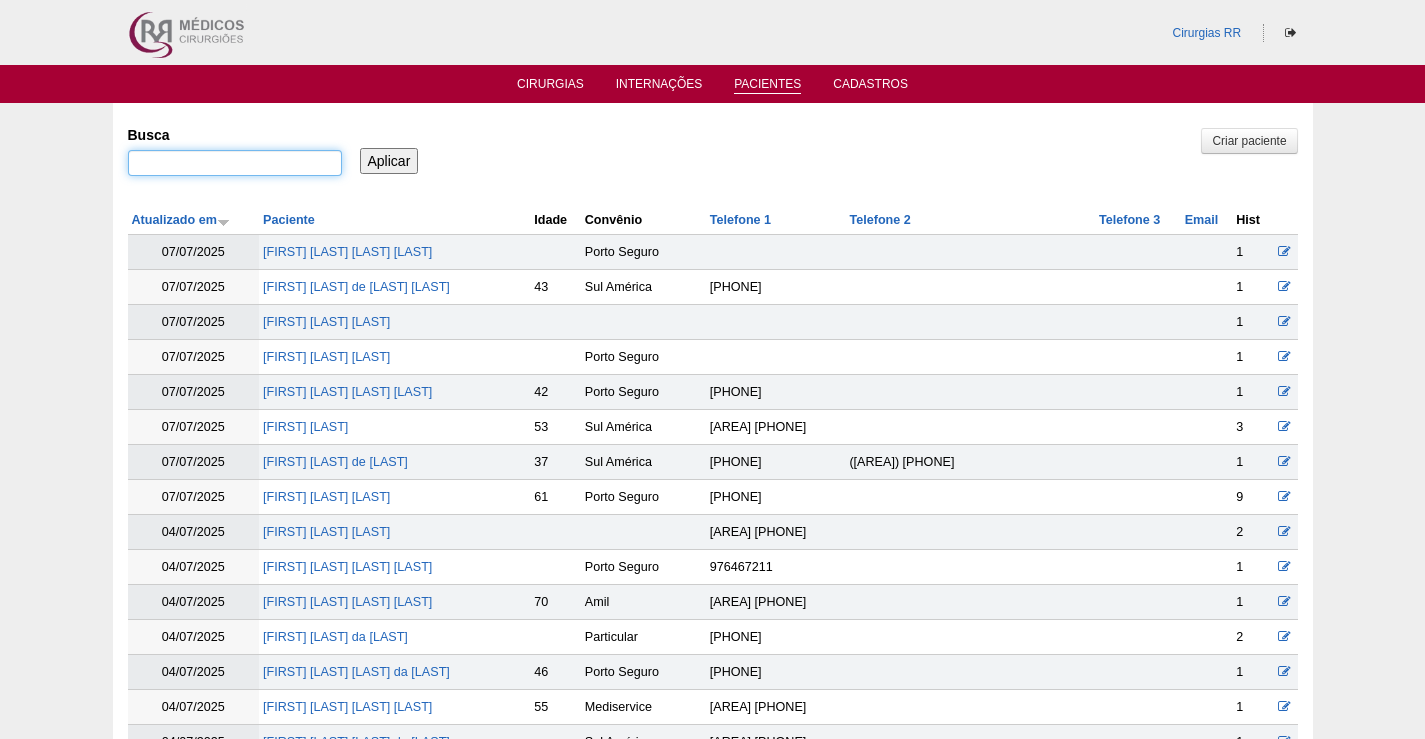click on "Busca" at bounding box center (235, 163) 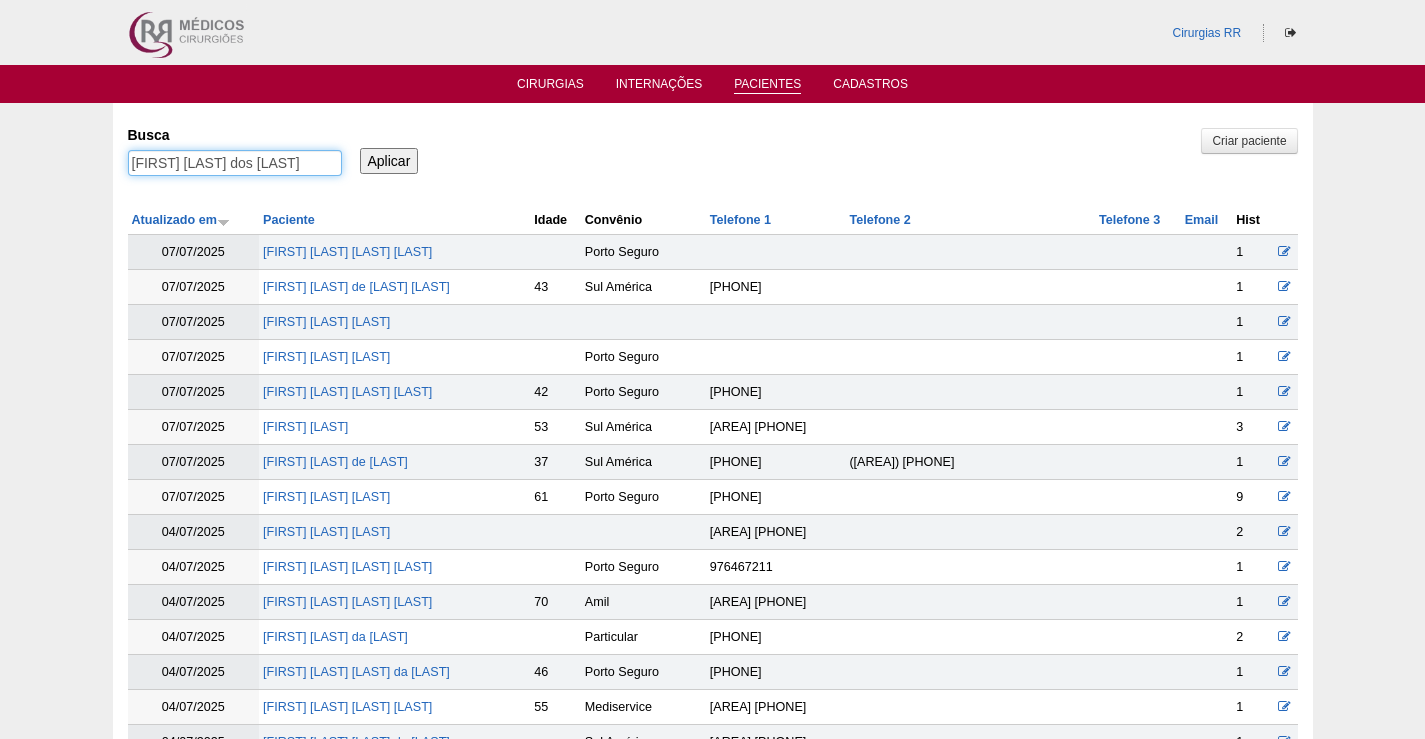 type on "[FIRST] [LAST] dos [LAST]" 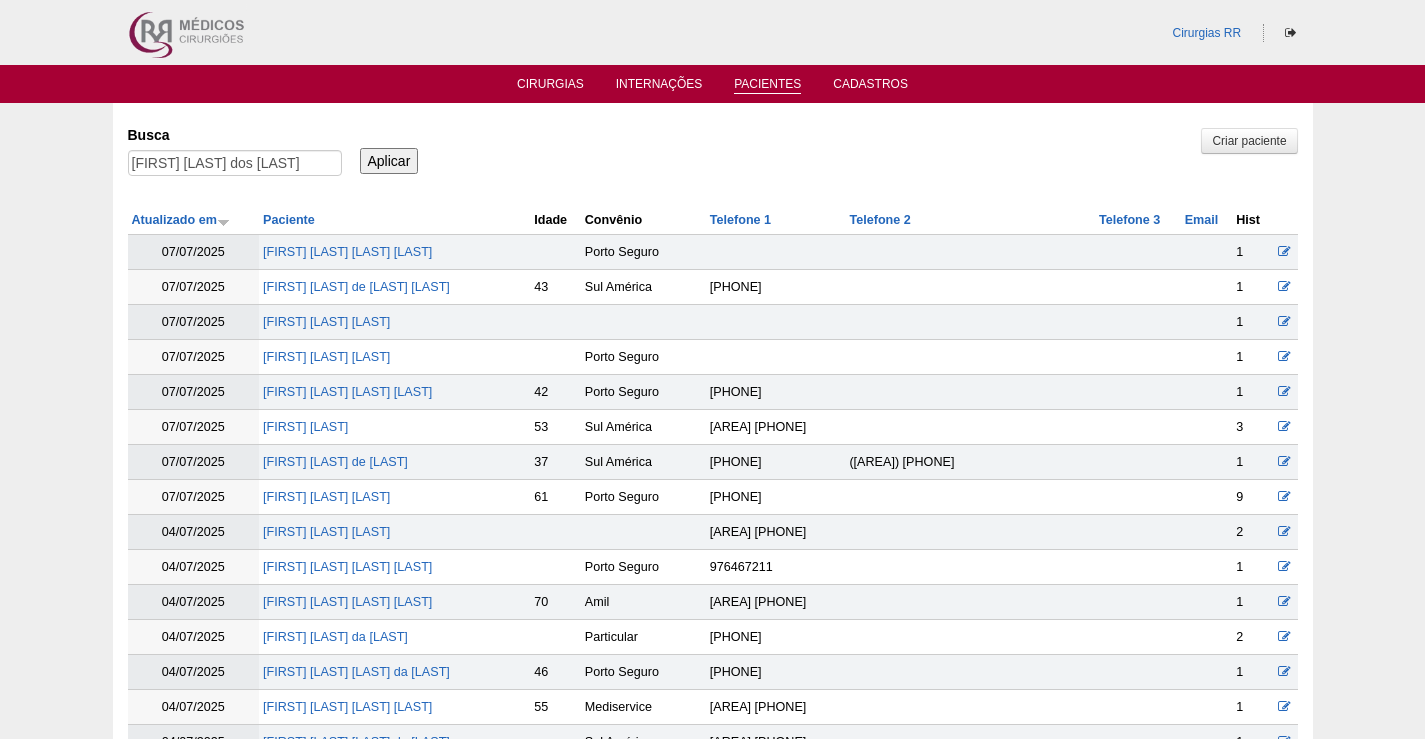 click on "Aplicar" at bounding box center (389, 161) 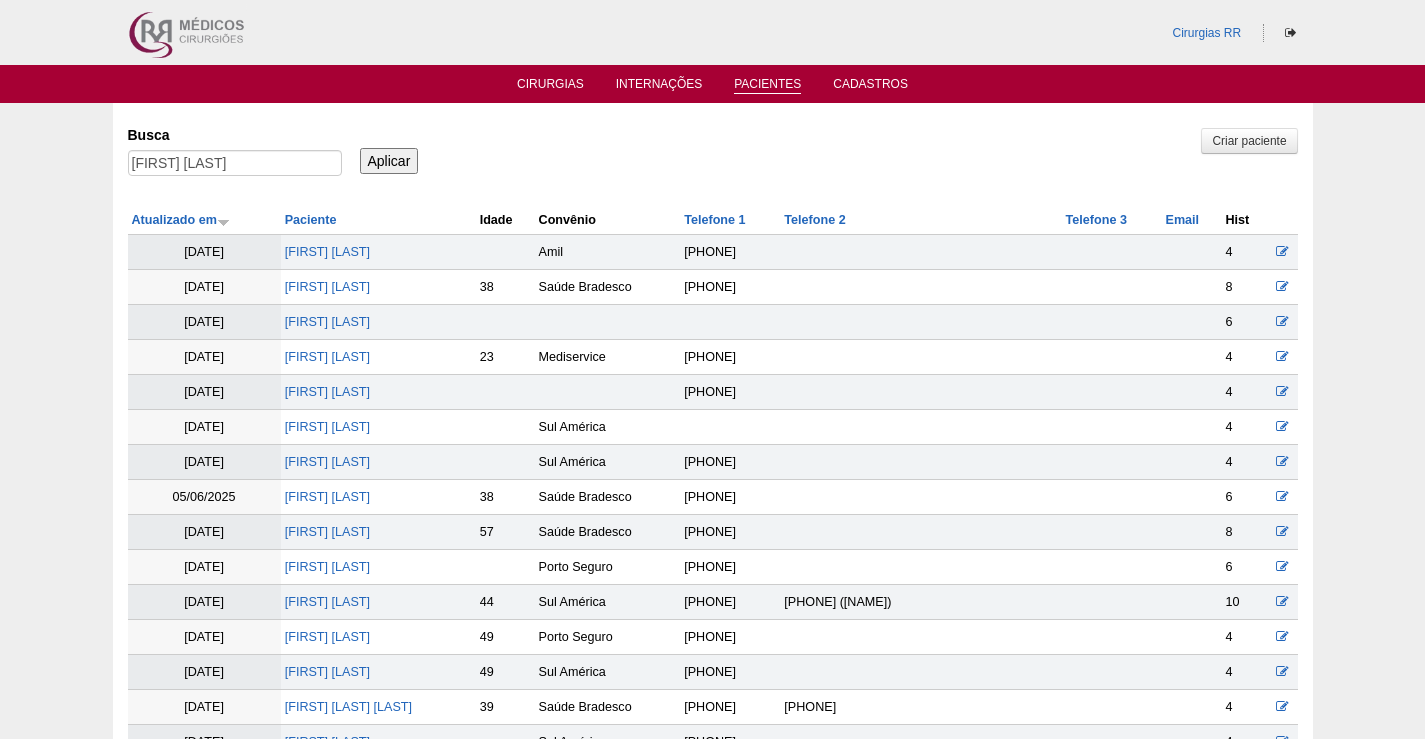 scroll, scrollTop: 0, scrollLeft: 0, axis: both 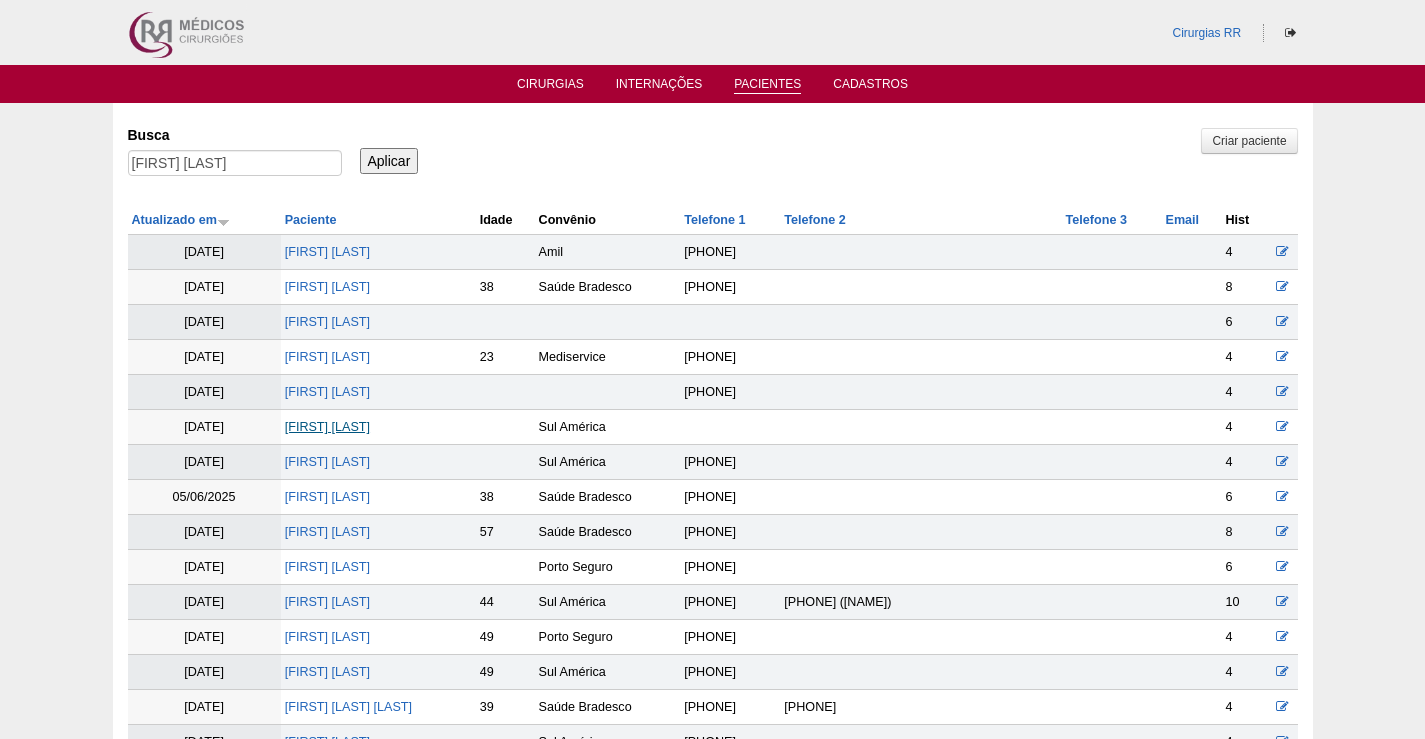 click on "[FIRST] [LAST]" at bounding box center [327, 427] 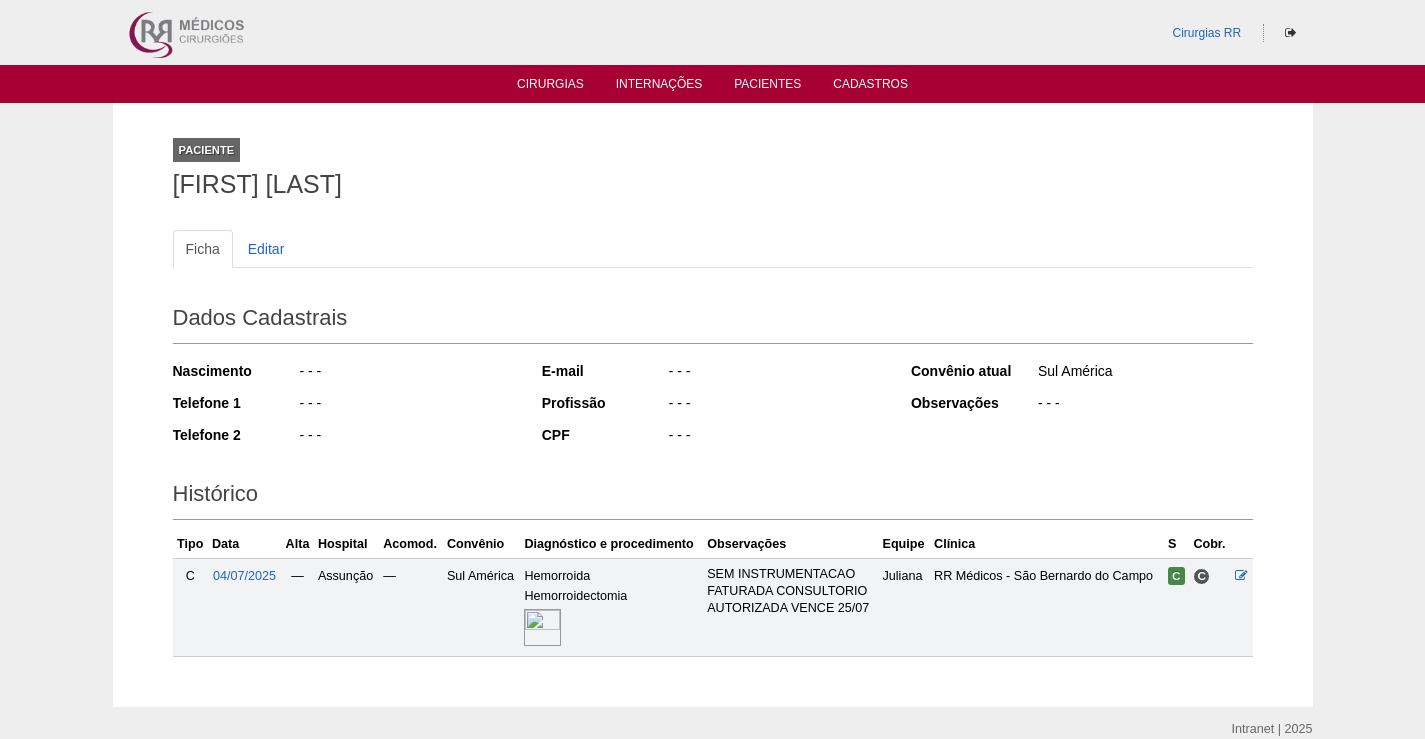 scroll, scrollTop: 0, scrollLeft: 0, axis: both 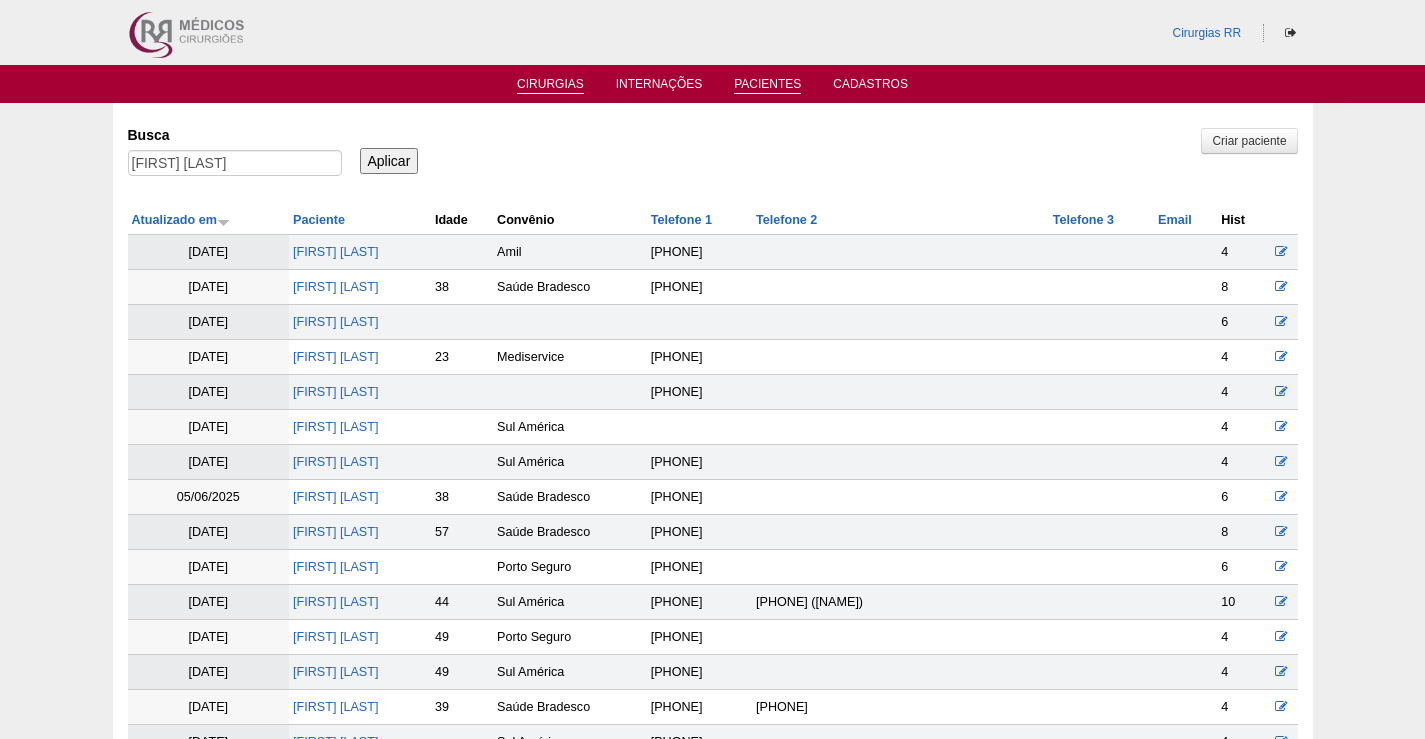 click on "Cirurgias" at bounding box center (550, 85) 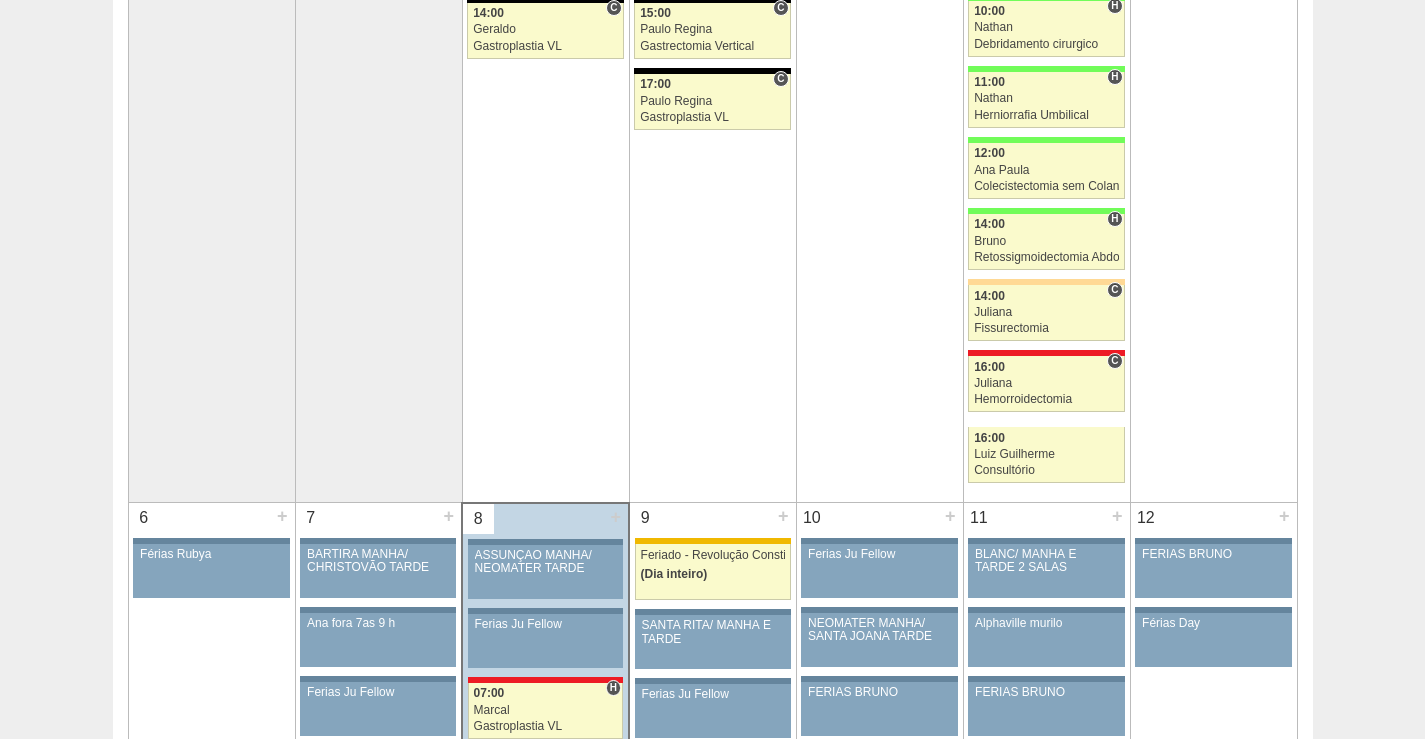 scroll, scrollTop: 1000, scrollLeft: 0, axis: vertical 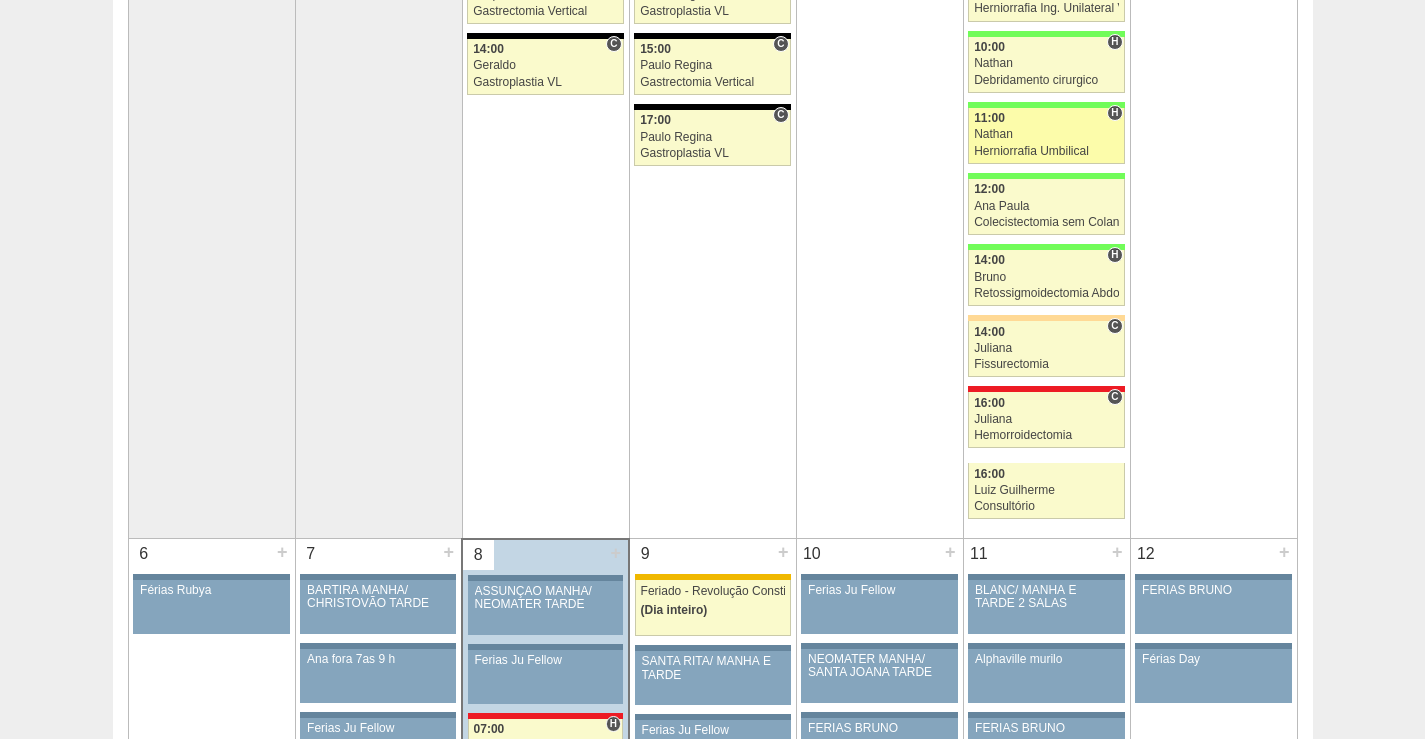 click on "Nathan" at bounding box center (1046, 134) 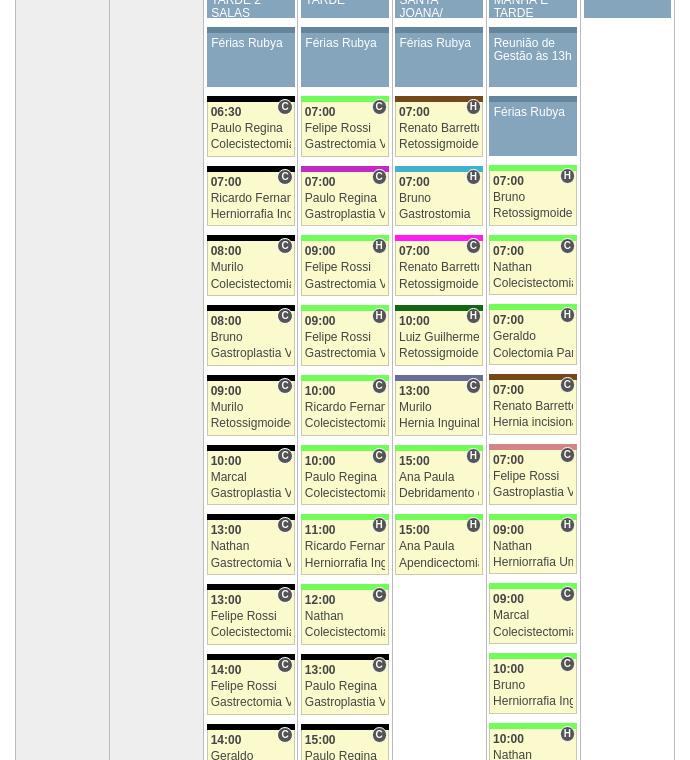 scroll, scrollTop: 100, scrollLeft: 0, axis: vertical 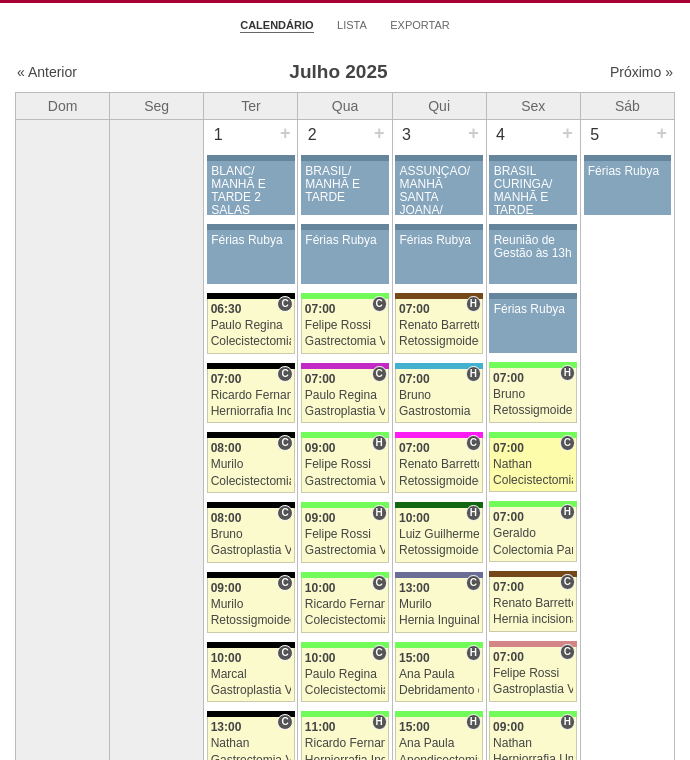 click on "Nathan" at bounding box center [533, 464] 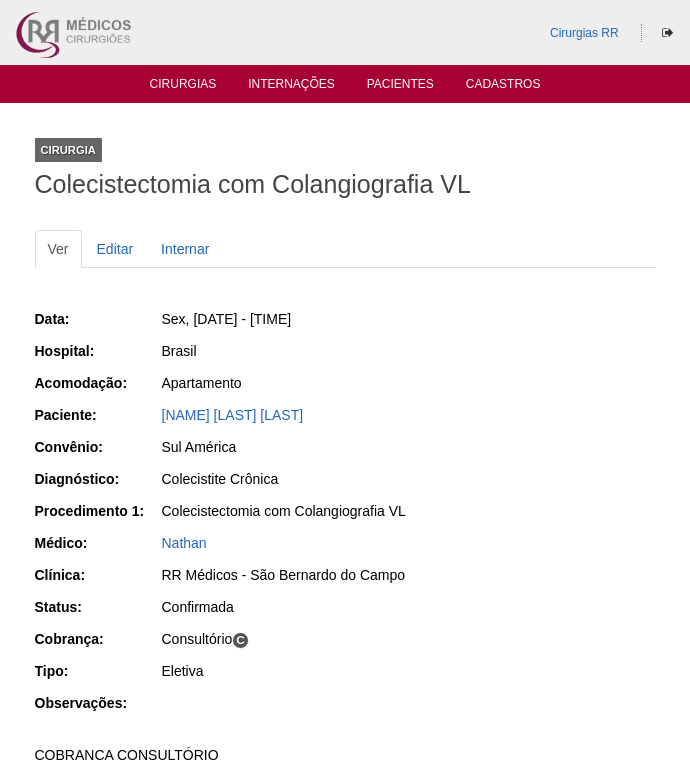 scroll, scrollTop: 0, scrollLeft: 0, axis: both 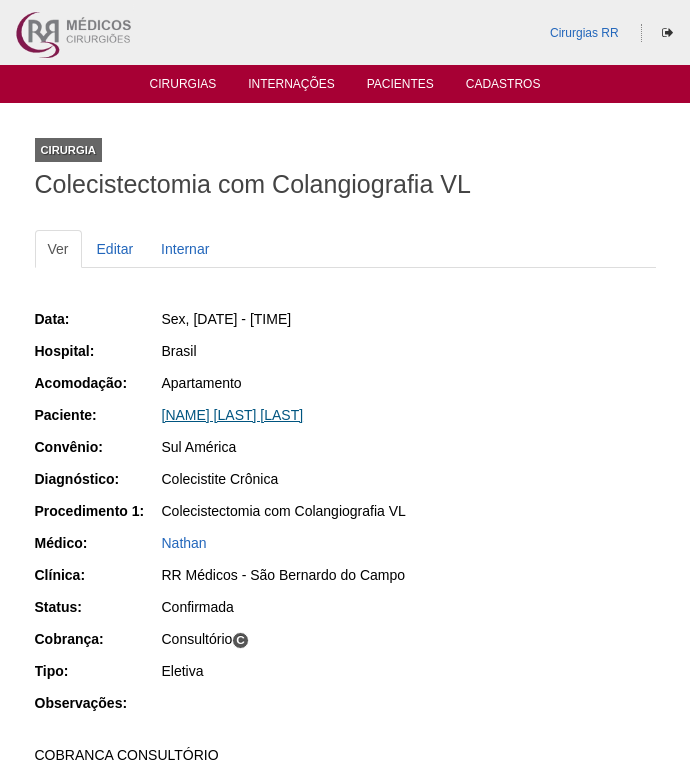 click on "[NAME] [LAST] [LAST]" at bounding box center (233, 415) 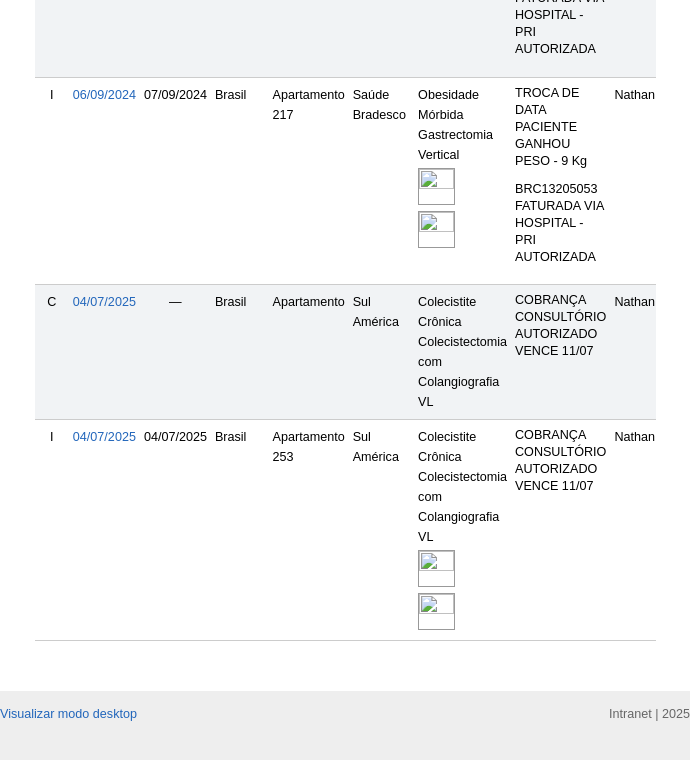 scroll, scrollTop: 929, scrollLeft: 0, axis: vertical 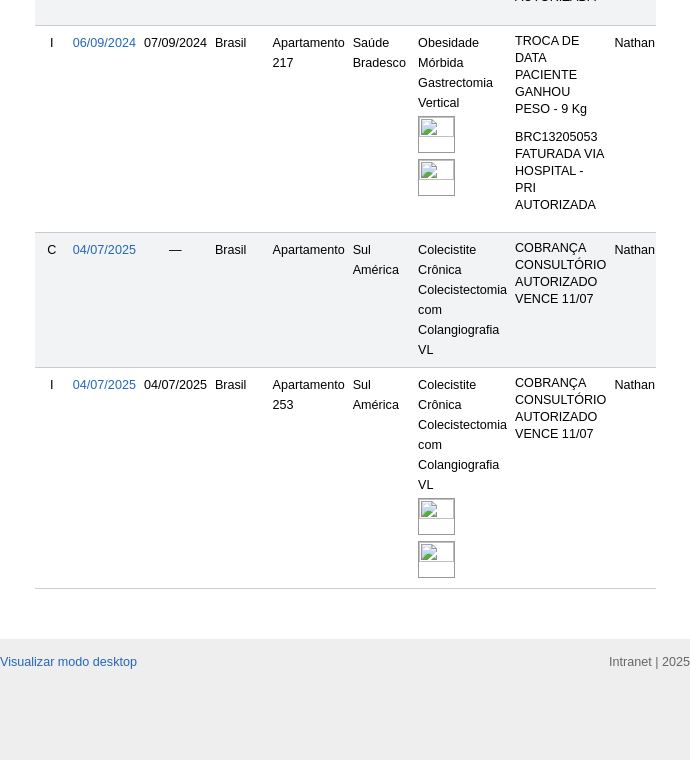 click at bounding box center [436, 559] 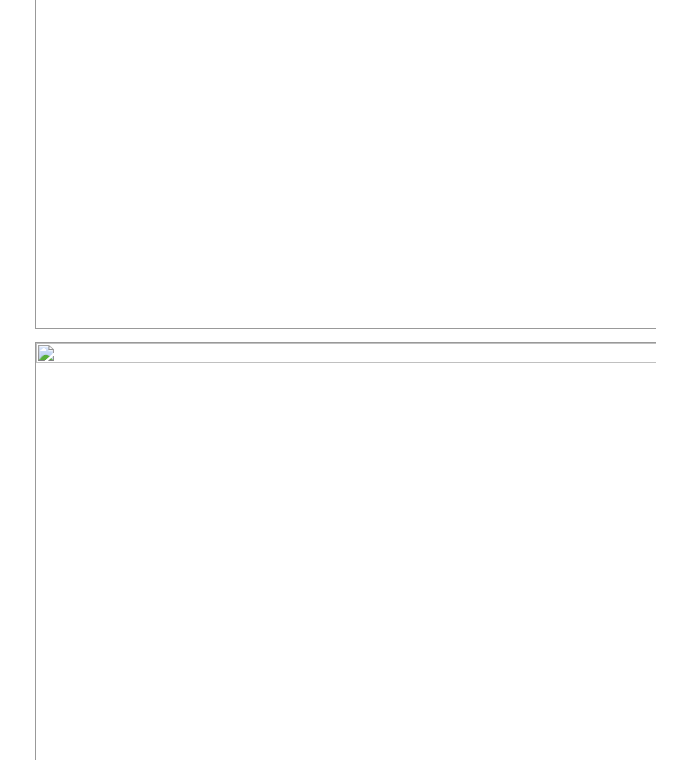 scroll, scrollTop: 1400, scrollLeft: 0, axis: vertical 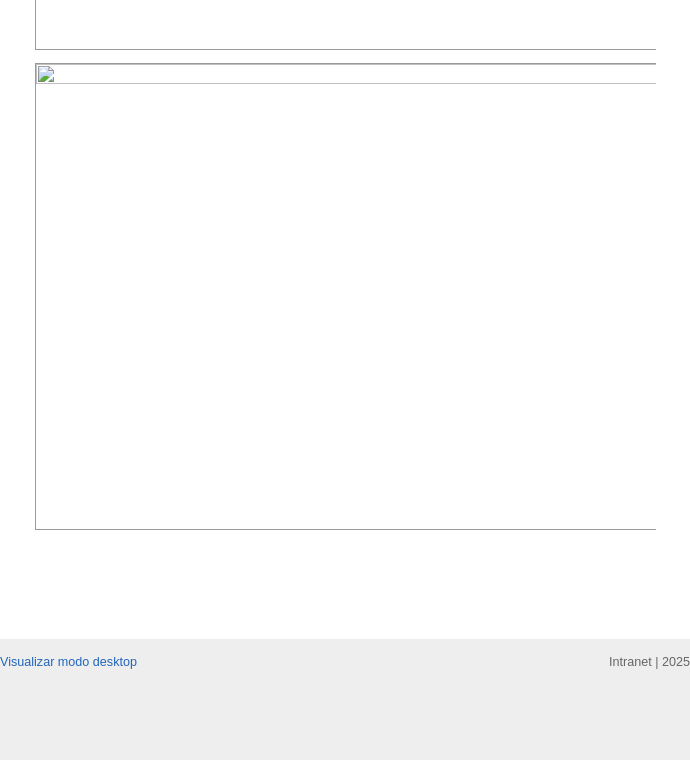 click at bounding box center (346, 297) 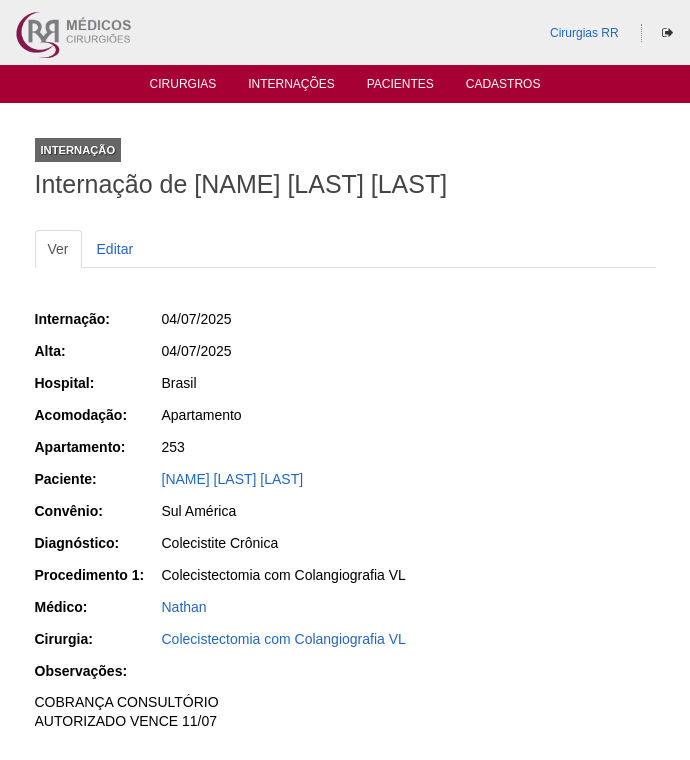 scroll, scrollTop: 1400, scrollLeft: 0, axis: vertical 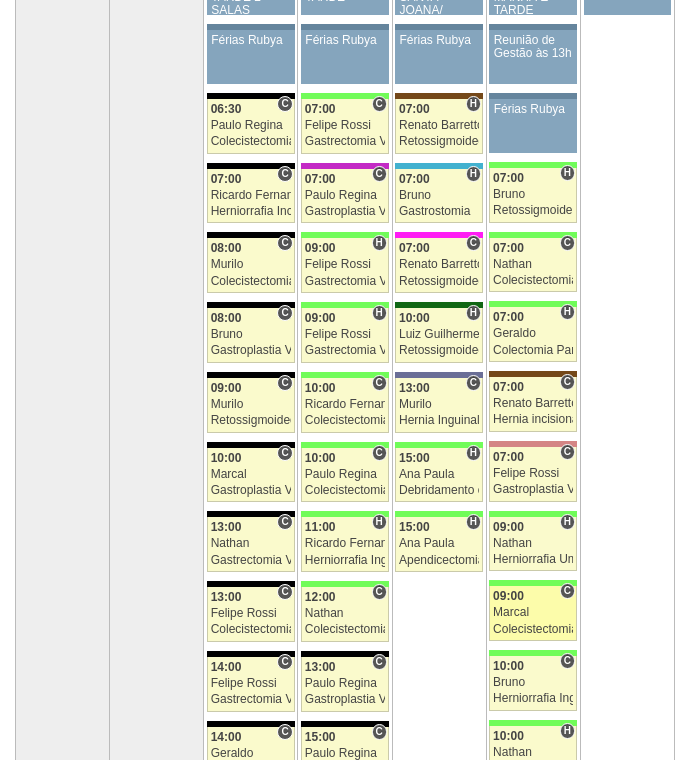 click on "Marcal" at bounding box center [533, 612] 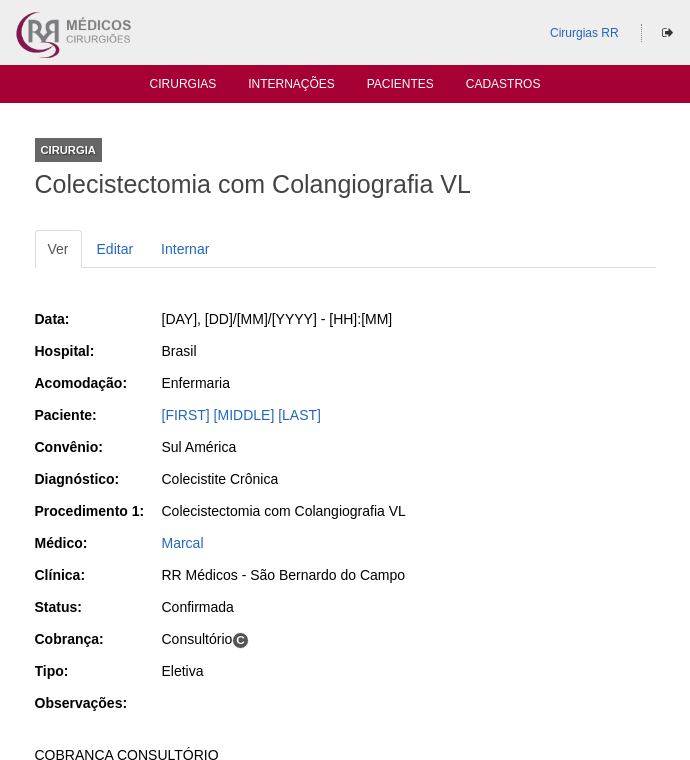 scroll, scrollTop: 0, scrollLeft: 0, axis: both 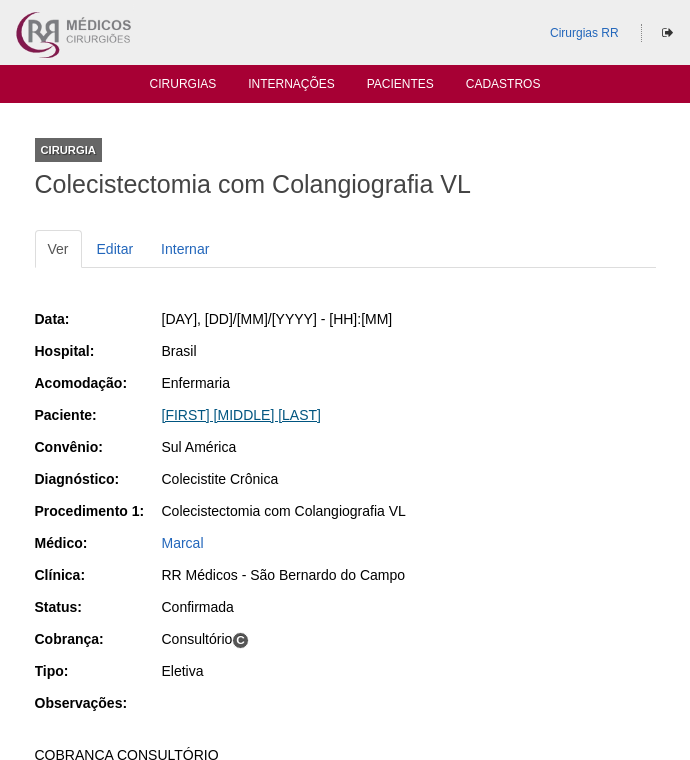 click on "[FIRST] [MIDDLE] [LAST]" at bounding box center (241, 415) 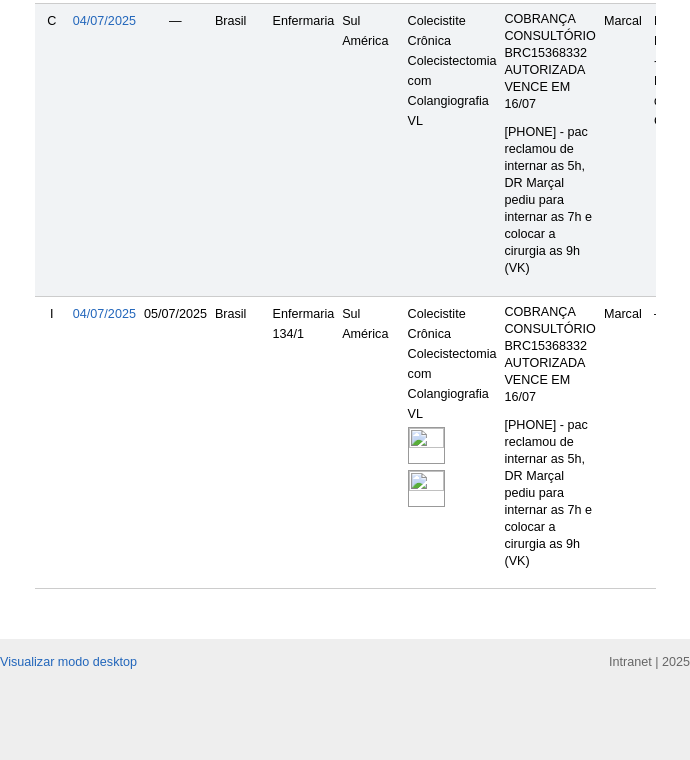 scroll, scrollTop: 743, scrollLeft: 0, axis: vertical 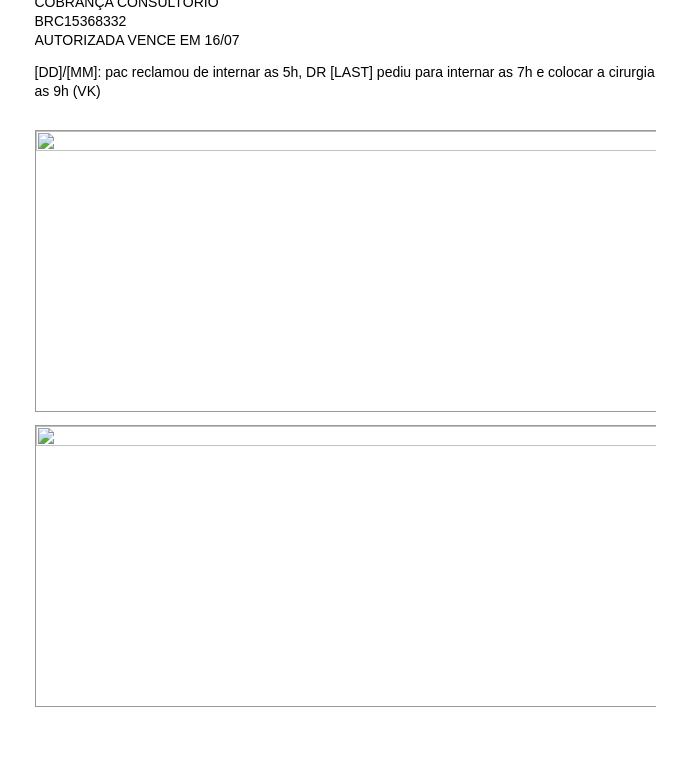 click at bounding box center [346, 271] 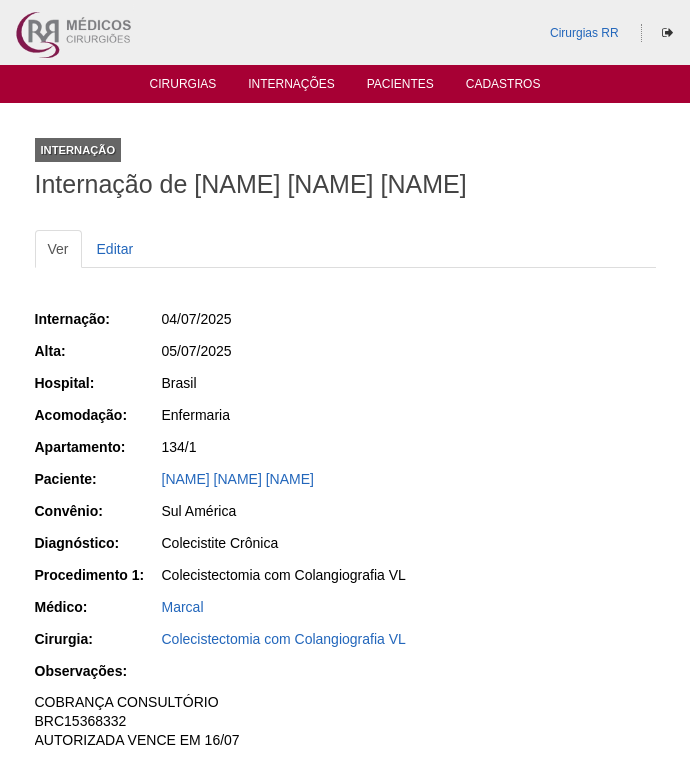 scroll, scrollTop: 699, scrollLeft: 0, axis: vertical 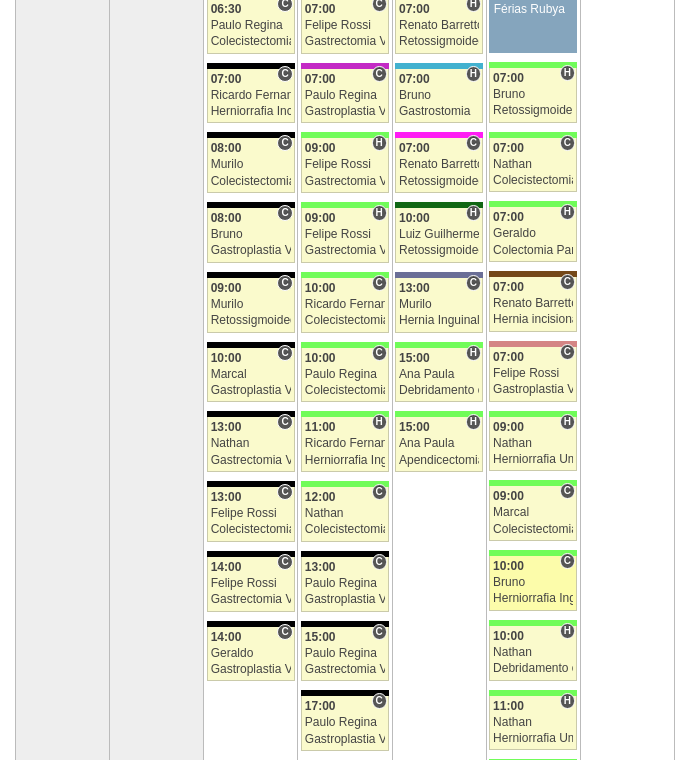 click on "10:00" at bounding box center (533, 566) 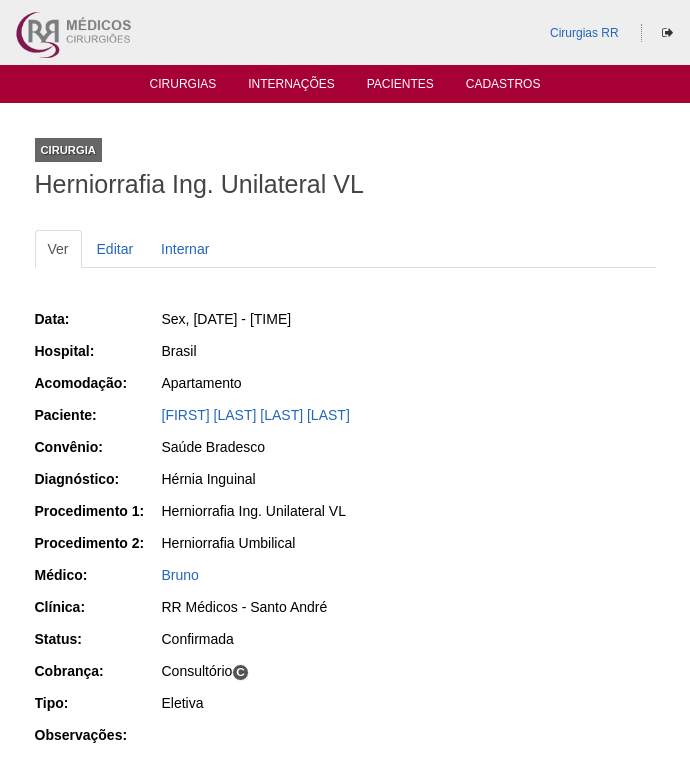 scroll, scrollTop: 0, scrollLeft: 0, axis: both 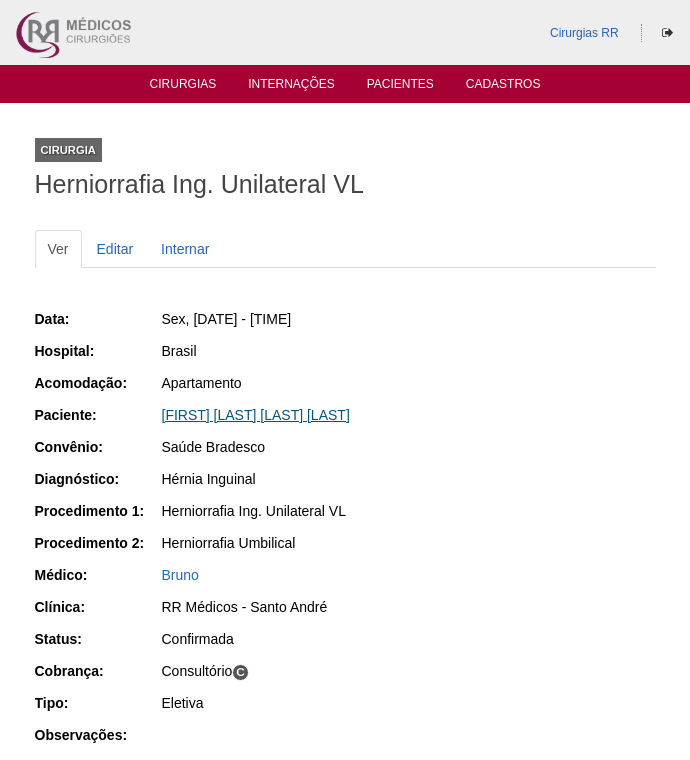 click on "[FIRST] [LAST] [LAST] [LAST]" at bounding box center (256, 415) 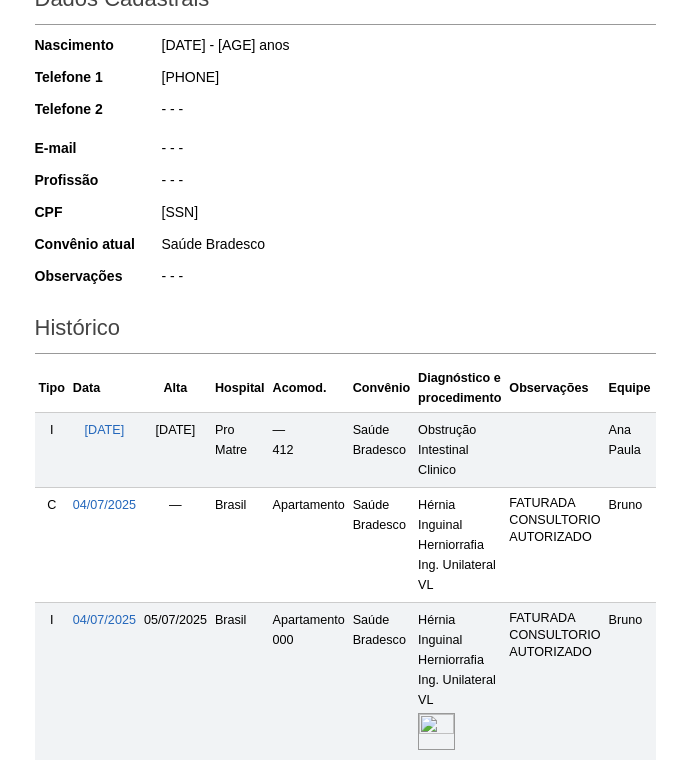 scroll, scrollTop: 506, scrollLeft: 0, axis: vertical 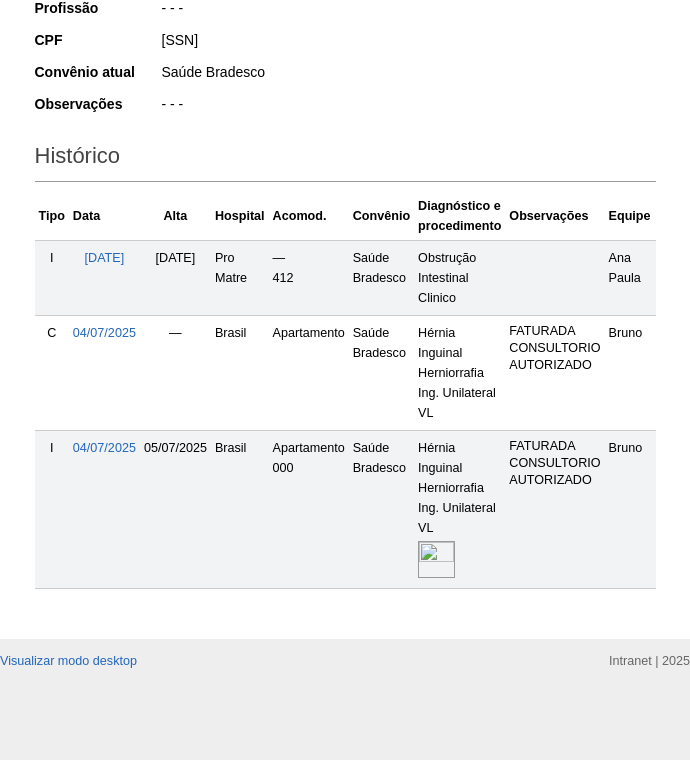 click on "Saúde Bradesco" at bounding box center (381, 509) 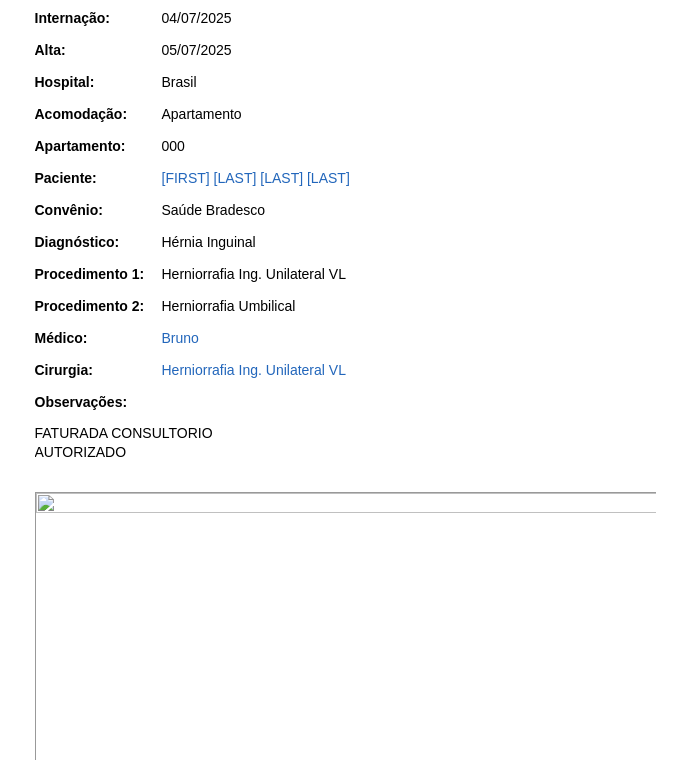 scroll, scrollTop: 600, scrollLeft: 0, axis: vertical 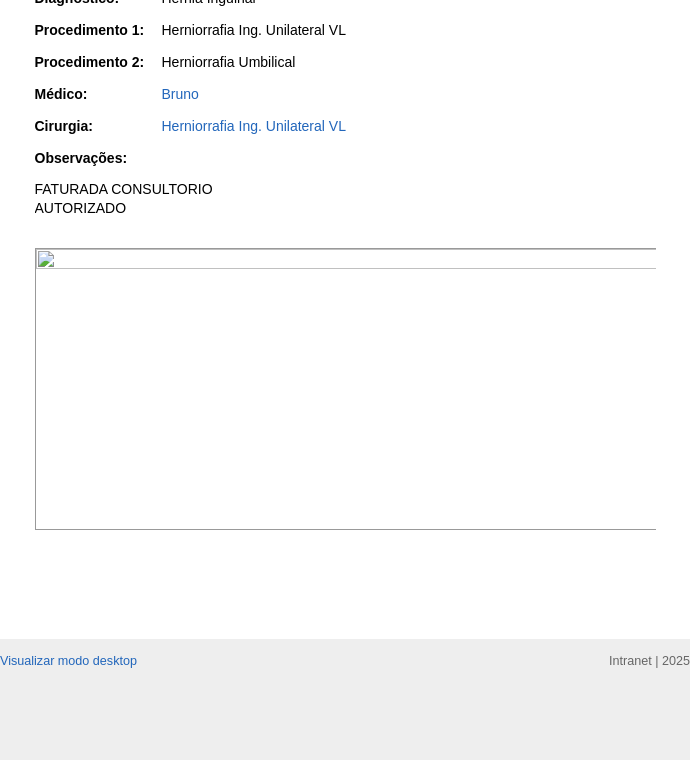 click at bounding box center [346, 389] 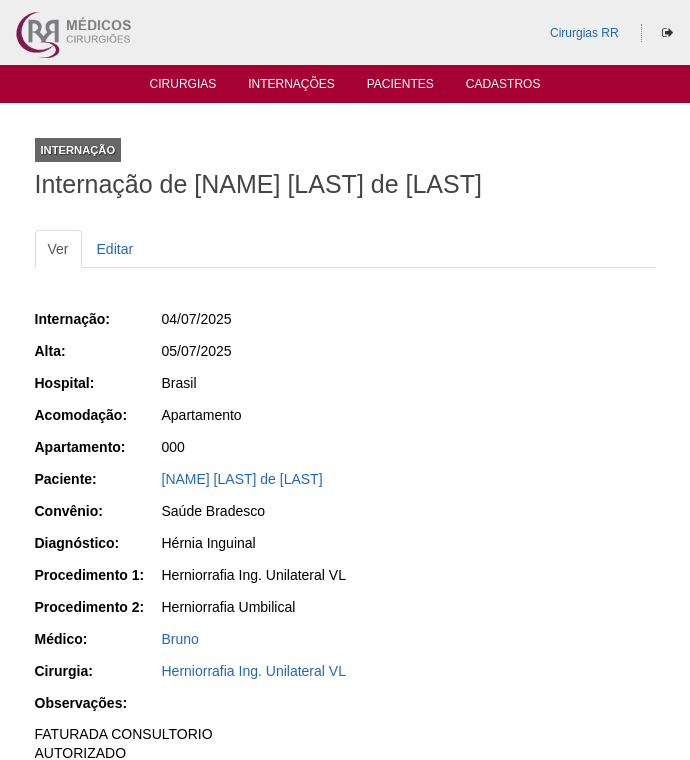 scroll, scrollTop: 598, scrollLeft: 0, axis: vertical 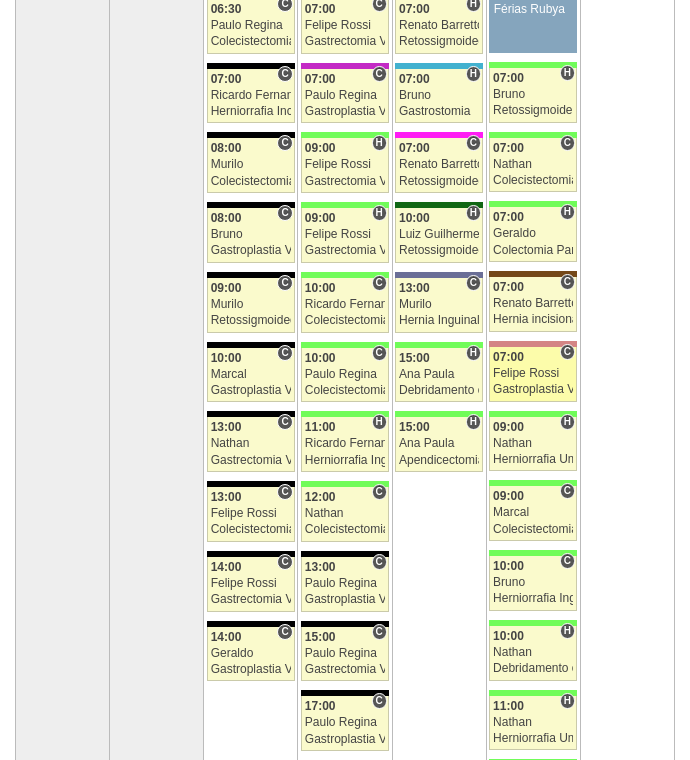 click on "Felipe Rossi" at bounding box center (533, 373) 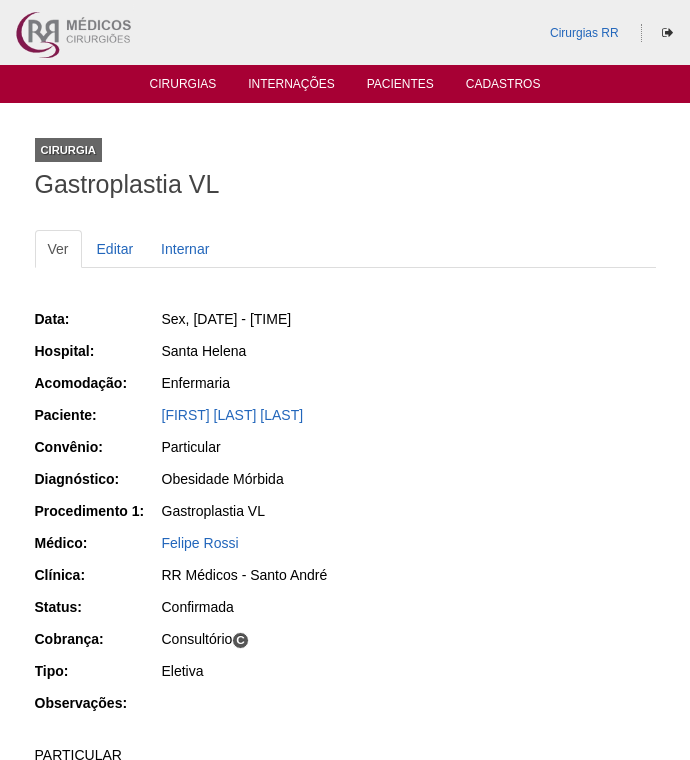 scroll, scrollTop: 0, scrollLeft: 0, axis: both 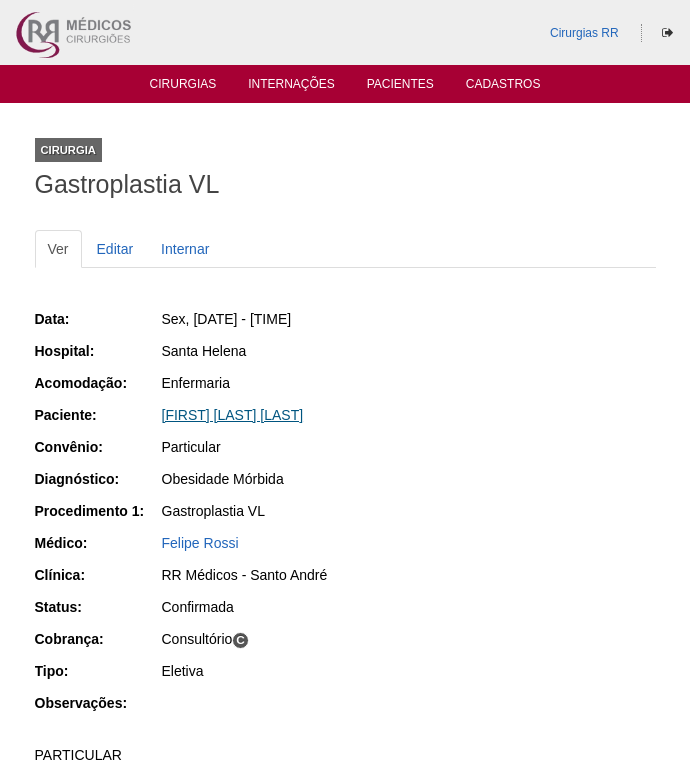 click on "[FIRST] [LAST] [LAST]" at bounding box center (233, 415) 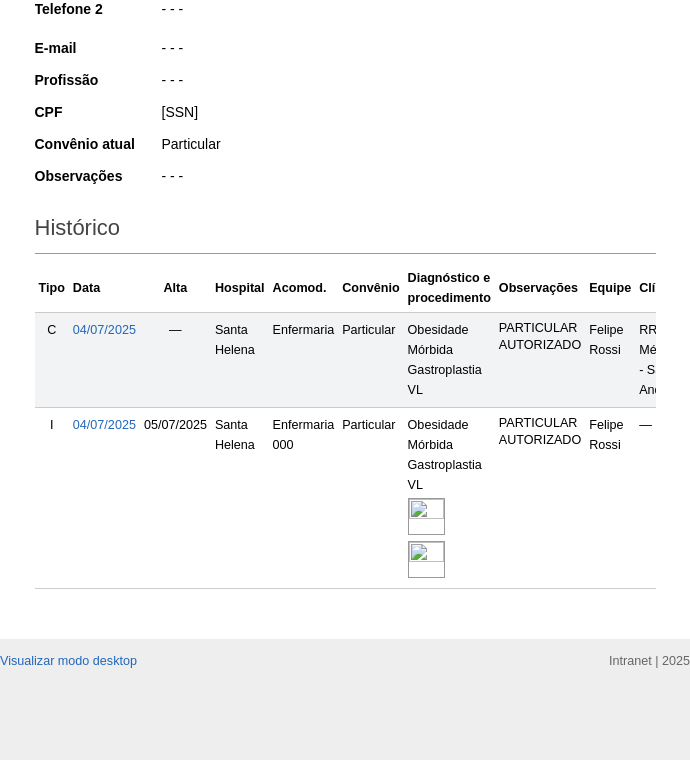 scroll, scrollTop: 434, scrollLeft: 0, axis: vertical 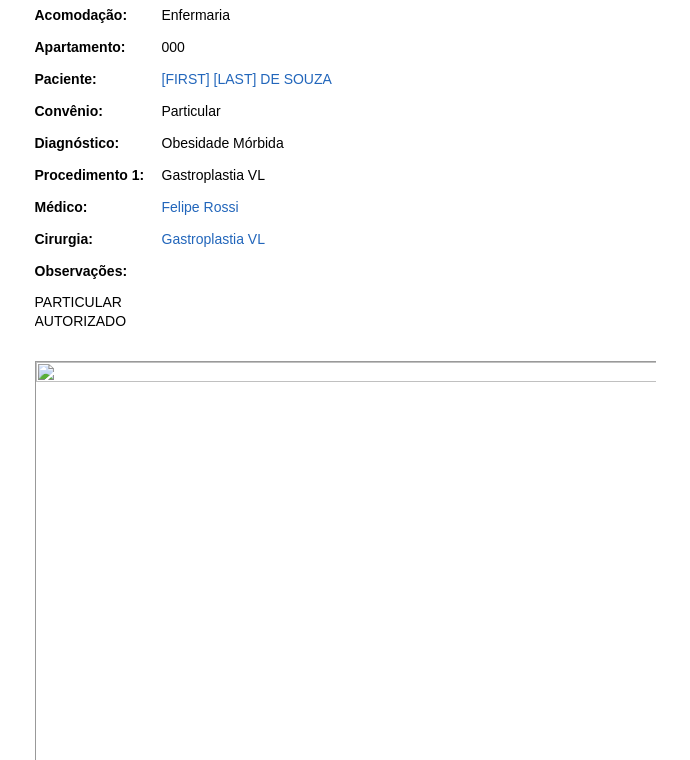 click at bounding box center [346, 595] 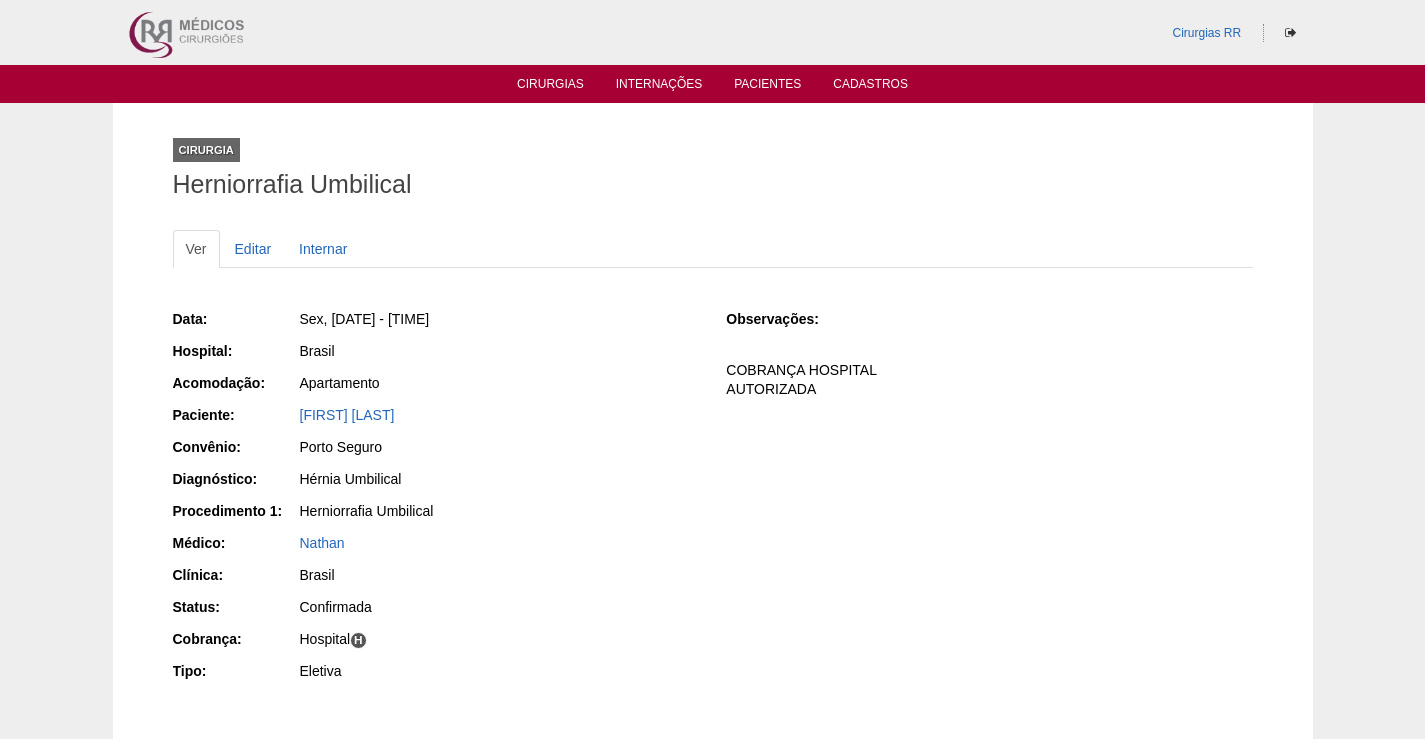 scroll, scrollTop: 0, scrollLeft: 0, axis: both 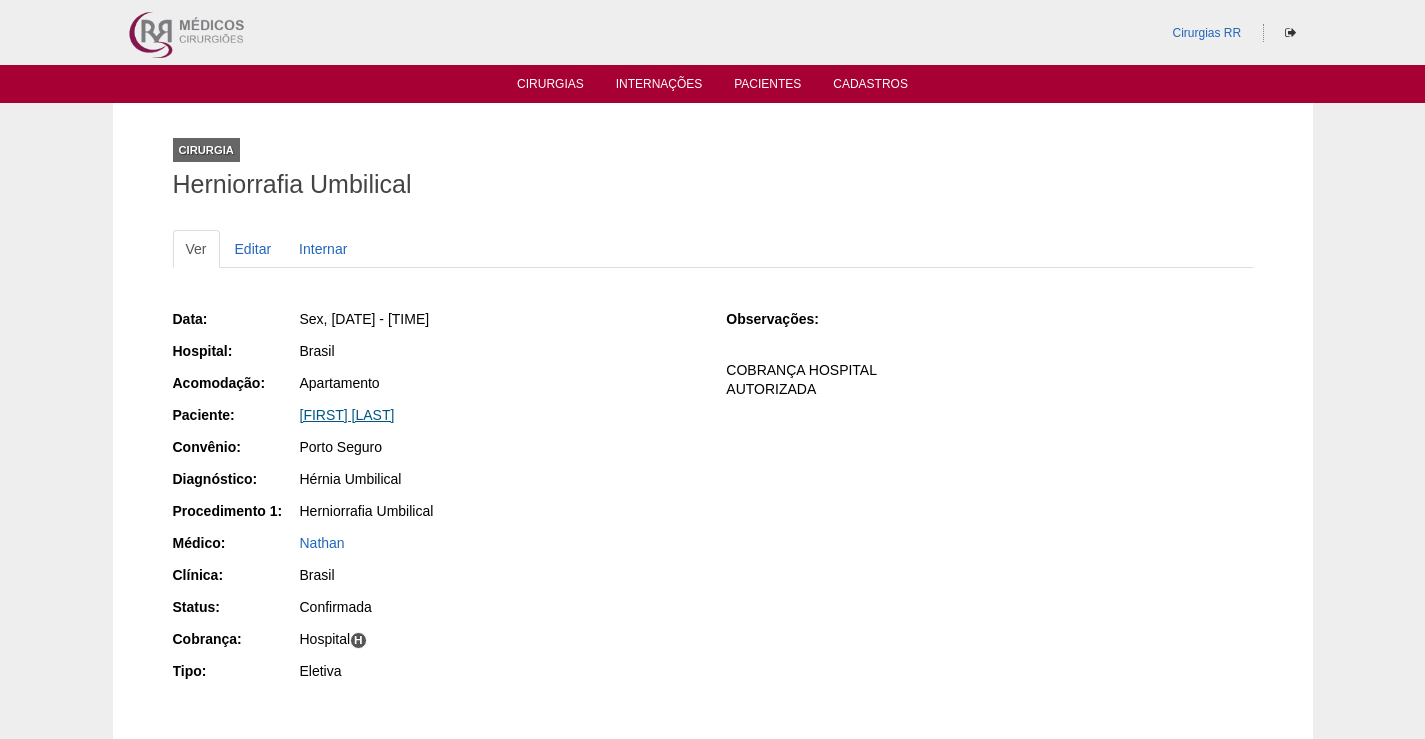 click on "William Naltchadjian" at bounding box center [347, 415] 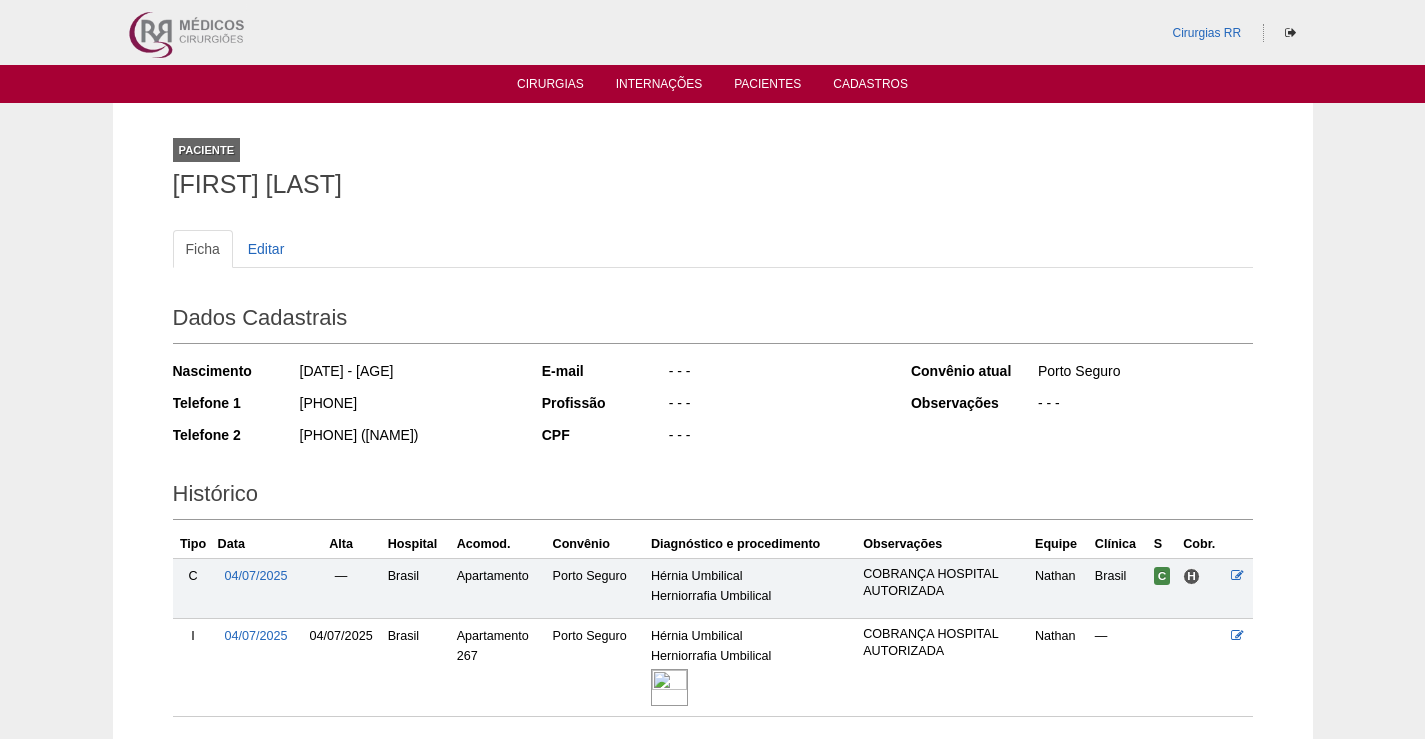 scroll, scrollTop: 0, scrollLeft: 0, axis: both 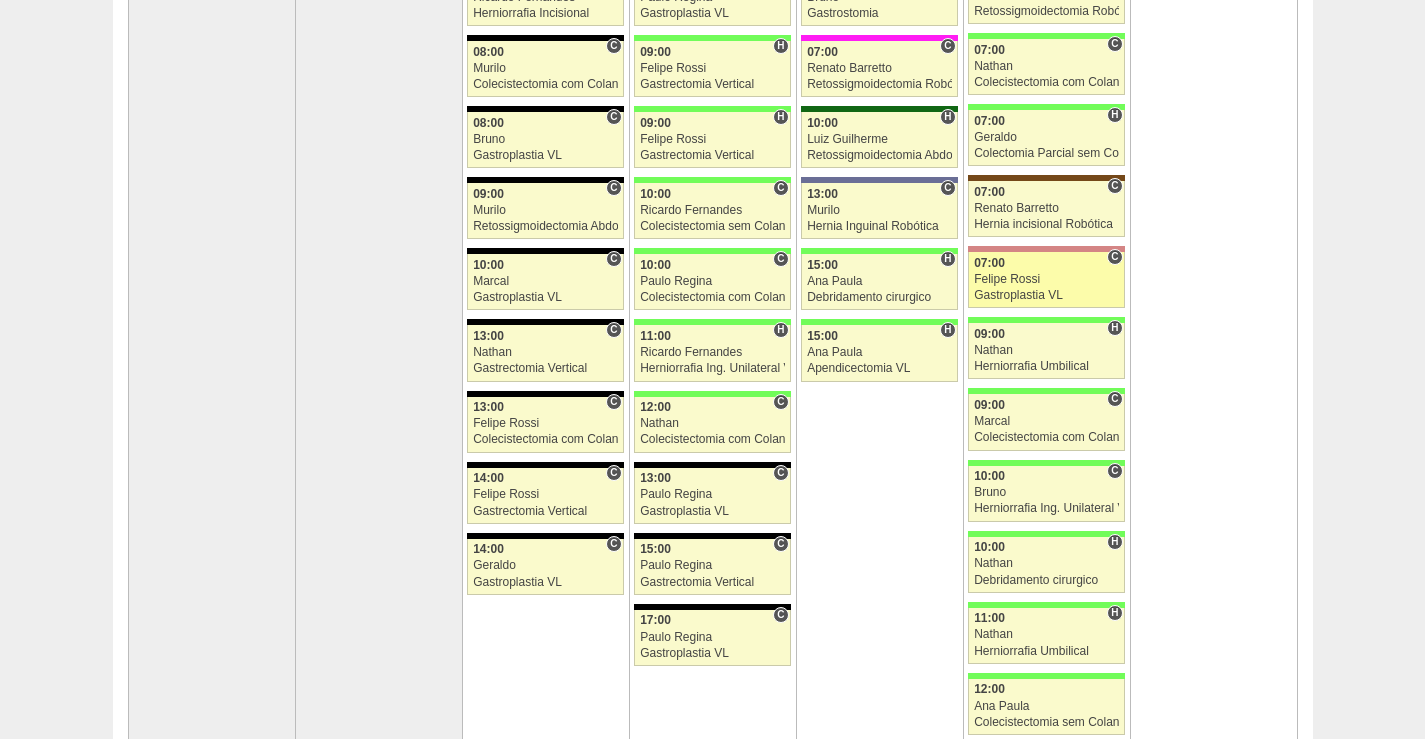 click on "07:00" at bounding box center [1046, 263] 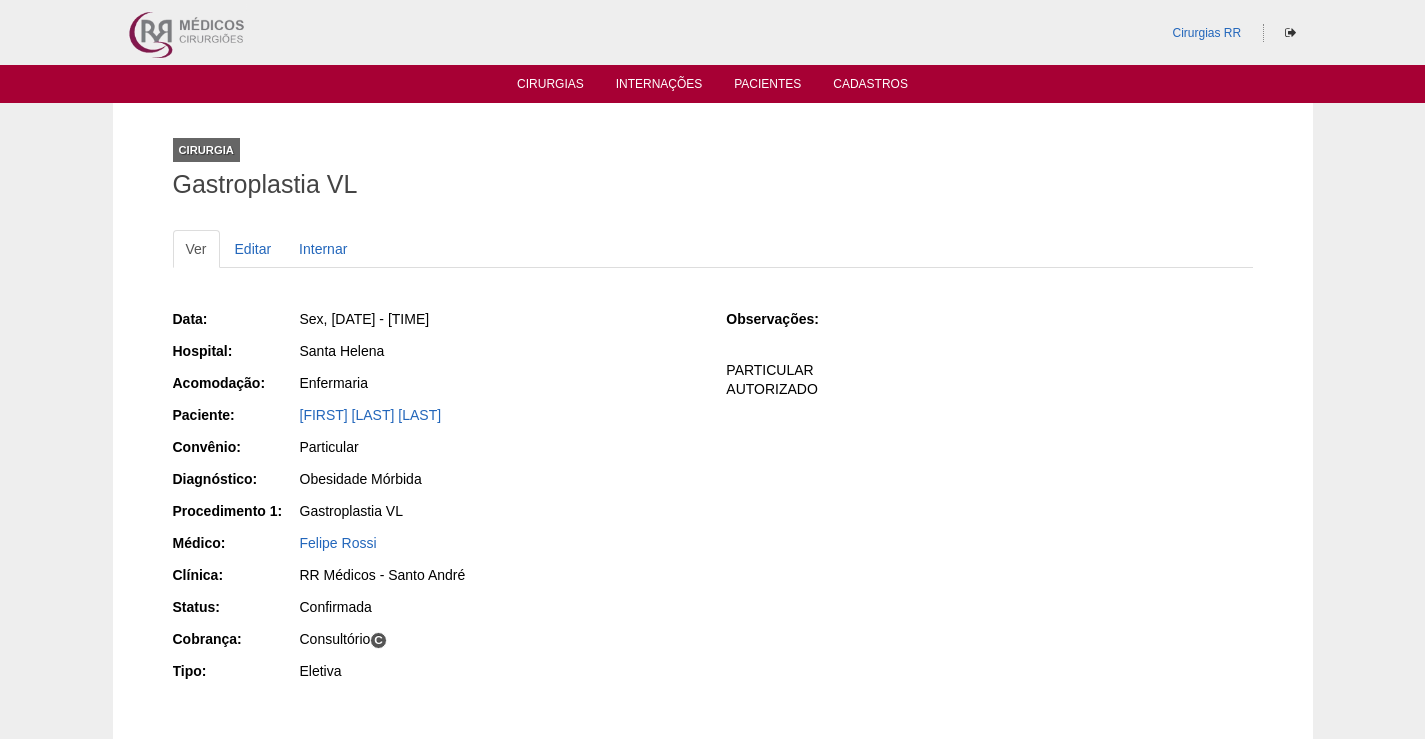 scroll, scrollTop: 0, scrollLeft: 0, axis: both 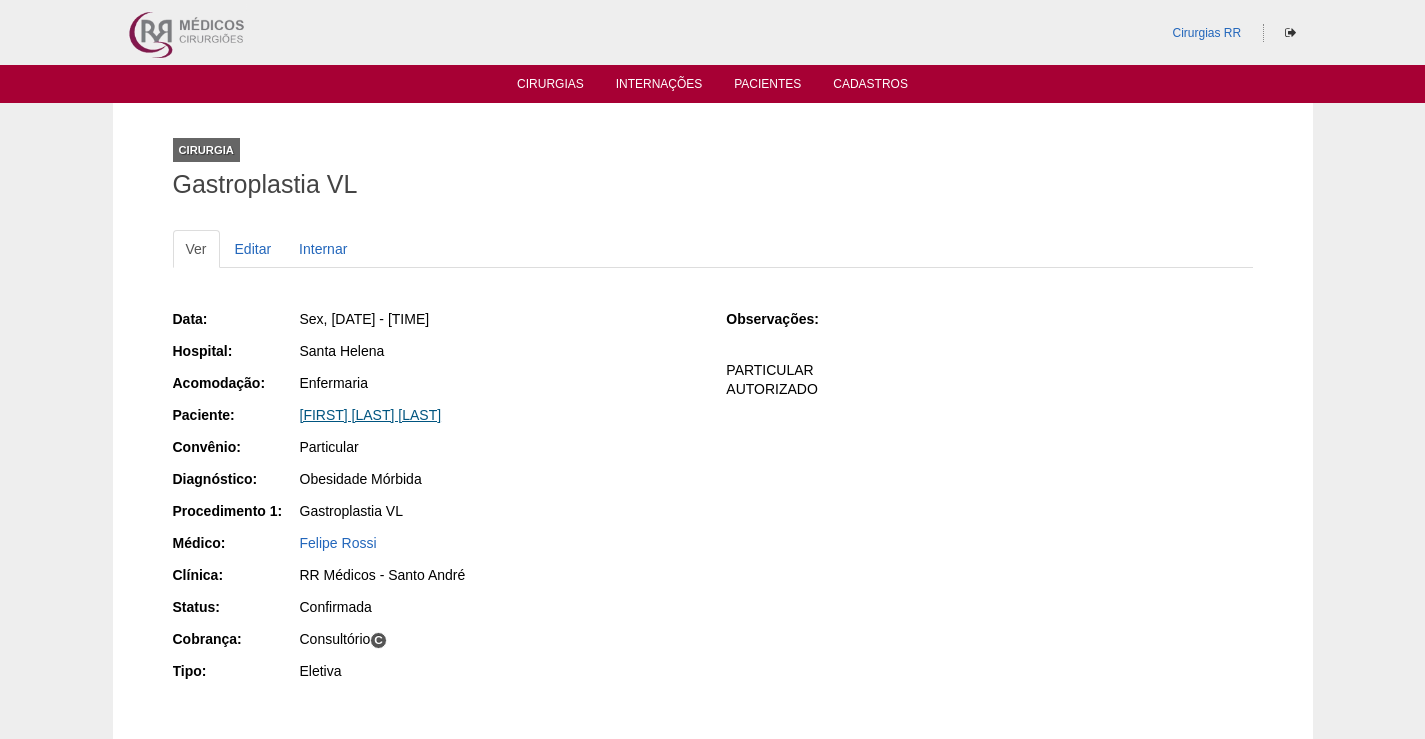 click on "[FIRST] [LAST] [LAST]" at bounding box center [371, 415] 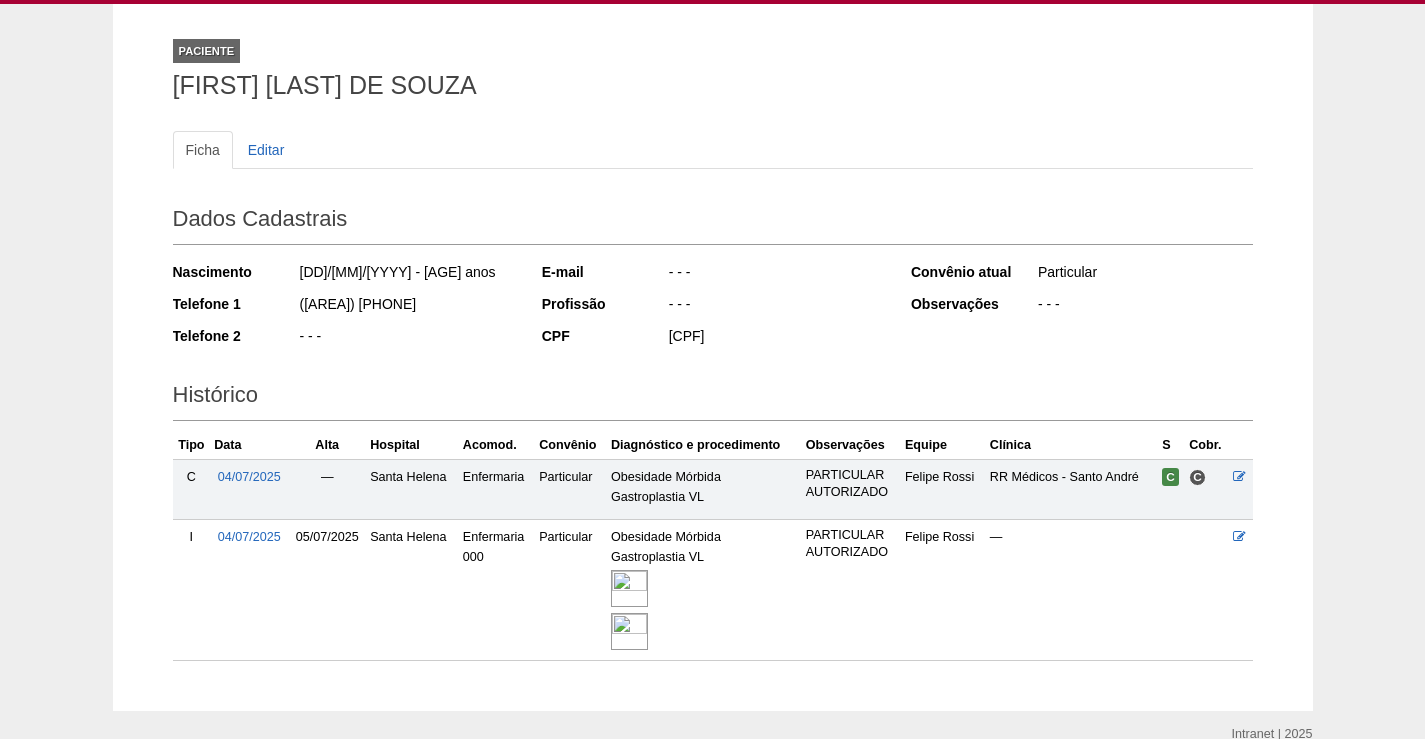 scroll, scrollTop: 192, scrollLeft: 0, axis: vertical 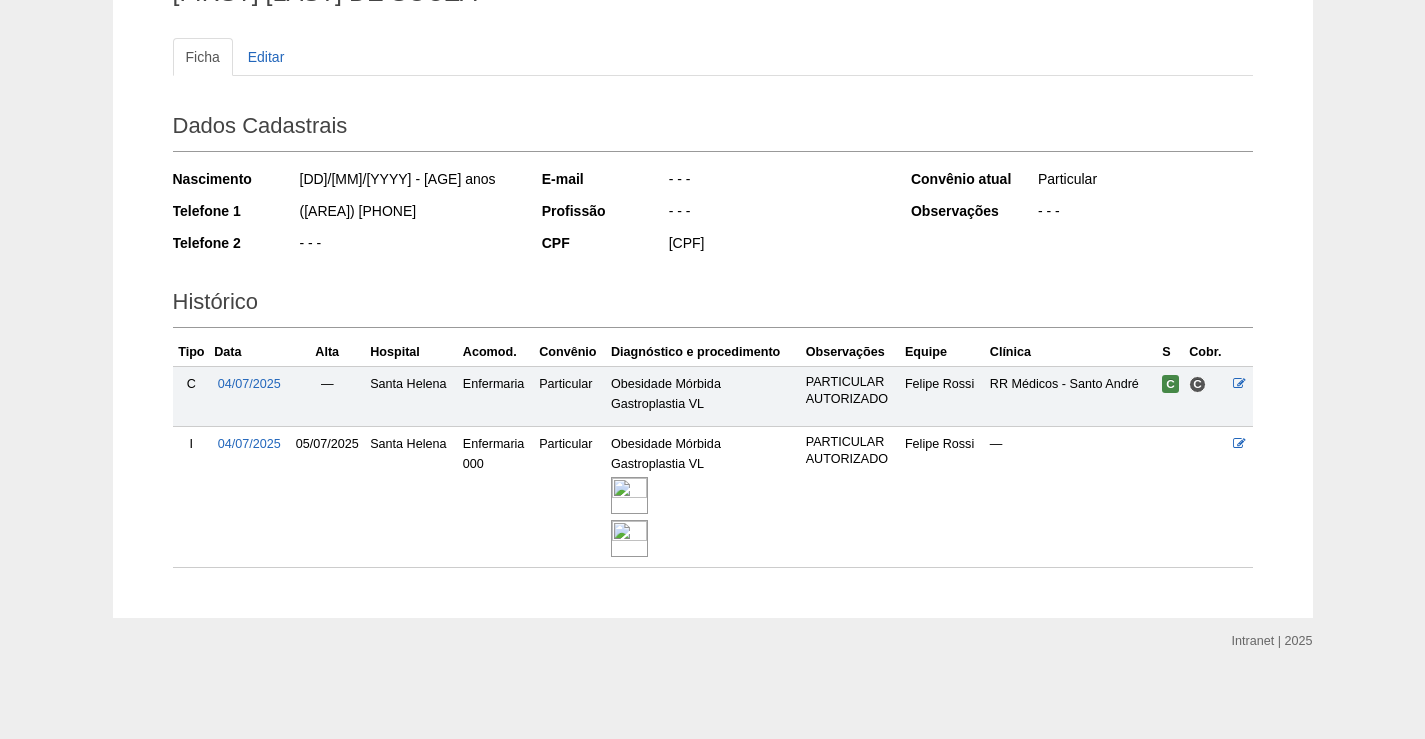 click at bounding box center [629, 538] 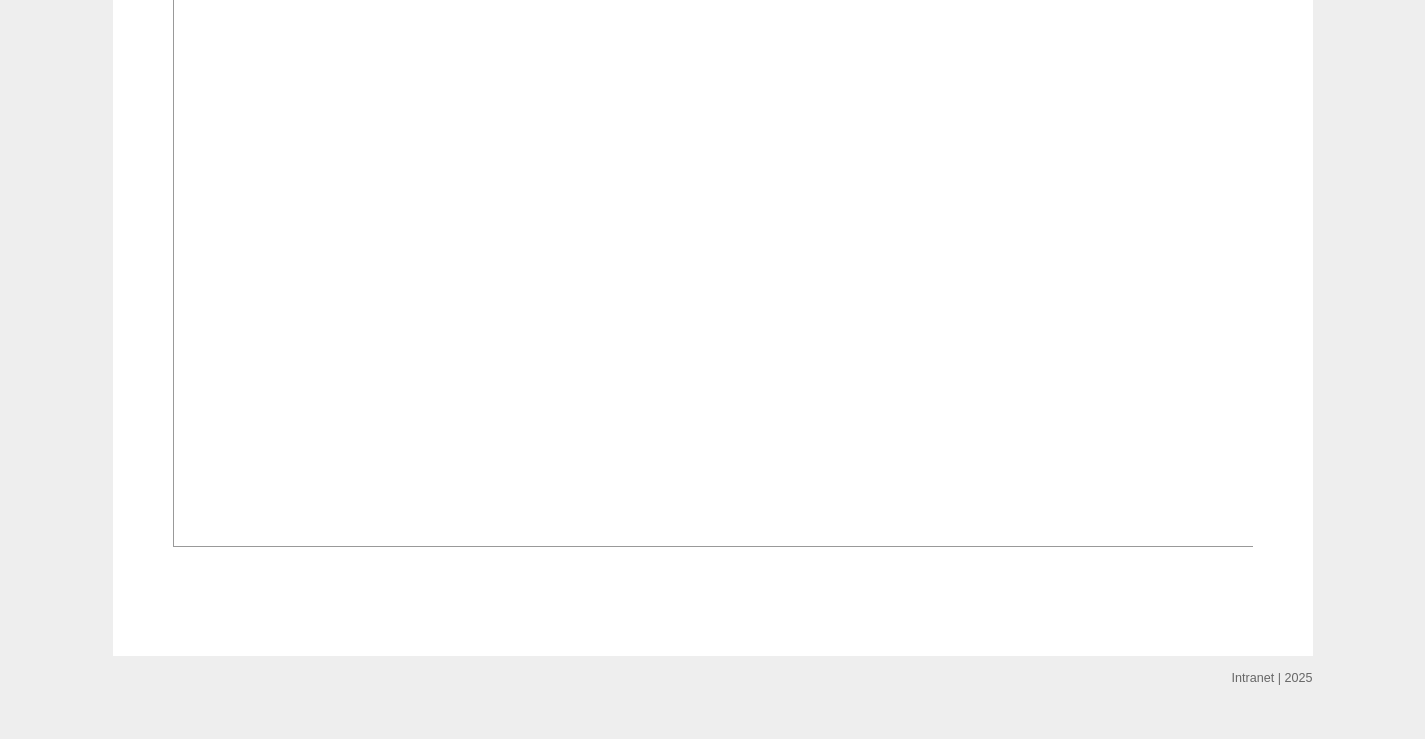 scroll, scrollTop: 1500, scrollLeft: 0, axis: vertical 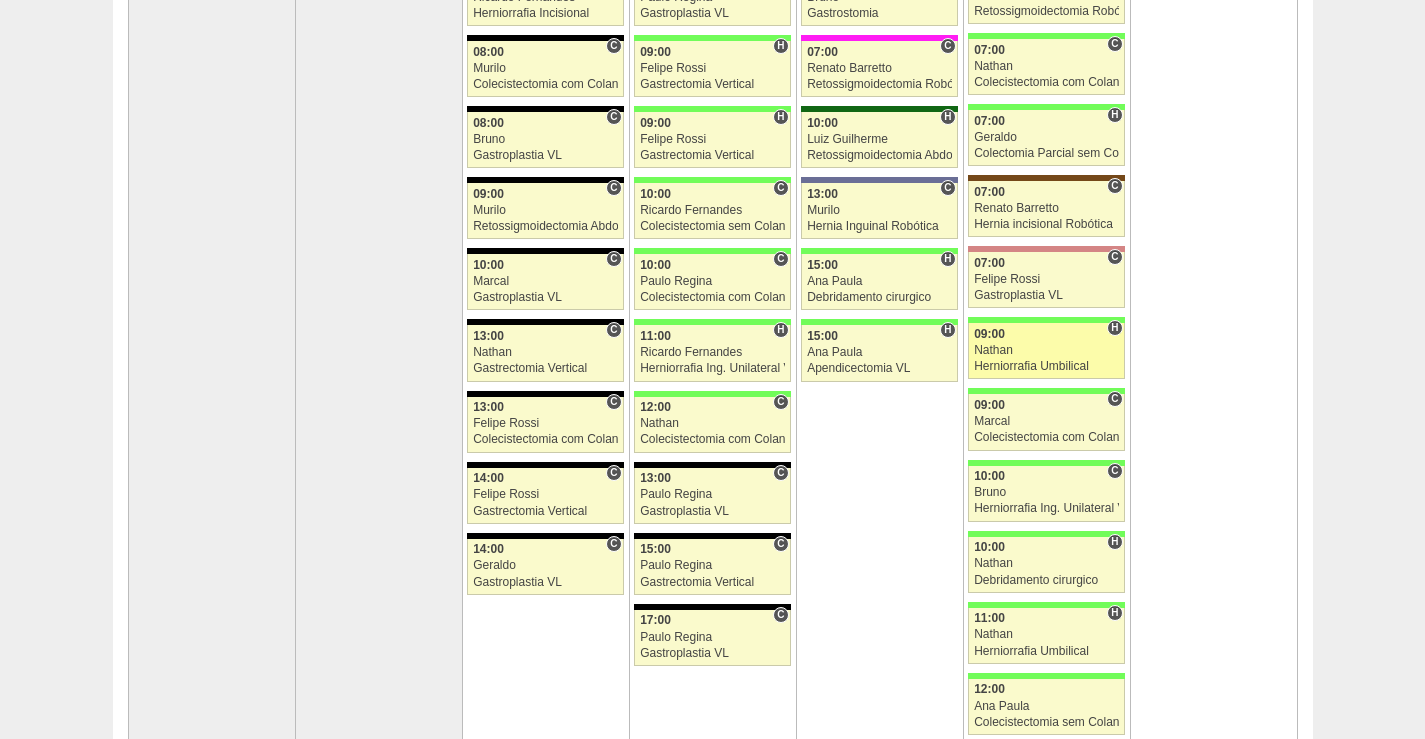 click on "09:00" at bounding box center (1046, 334) 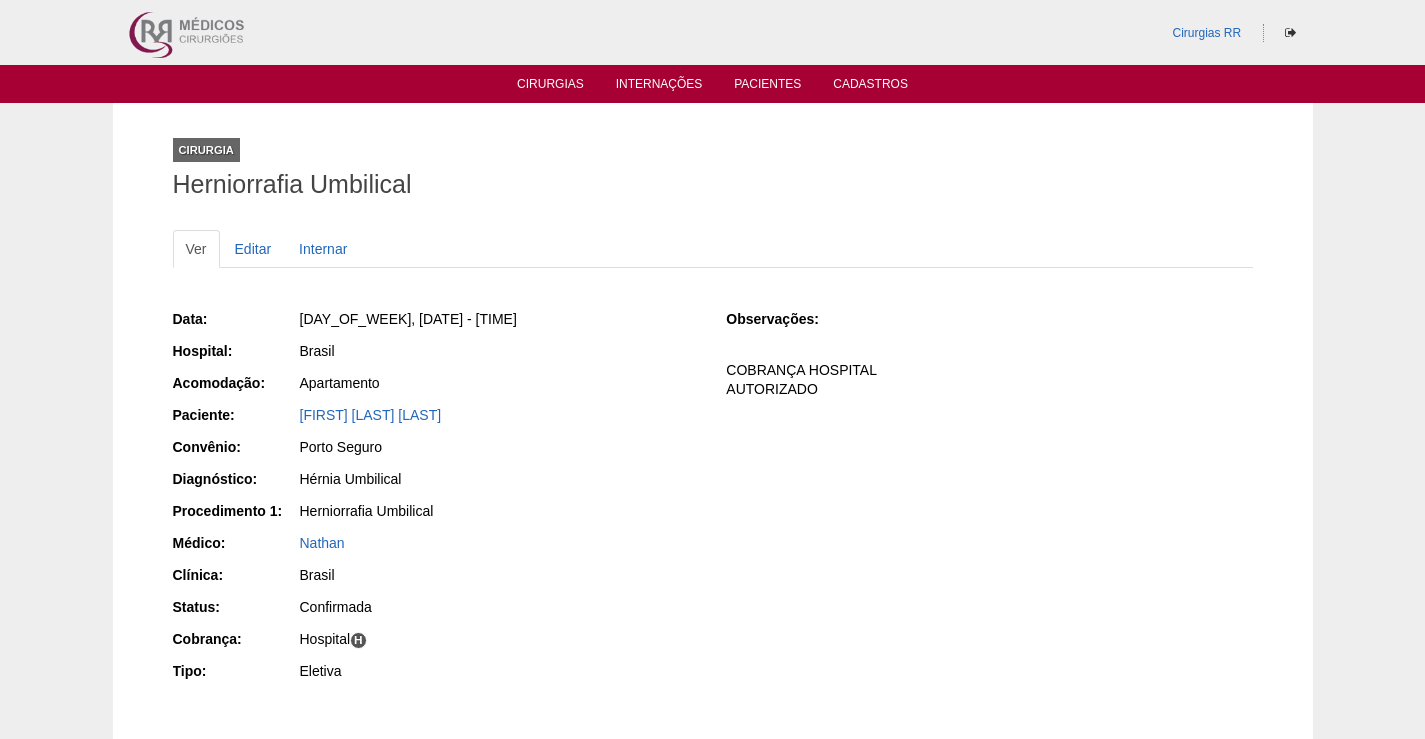 scroll, scrollTop: 0, scrollLeft: 0, axis: both 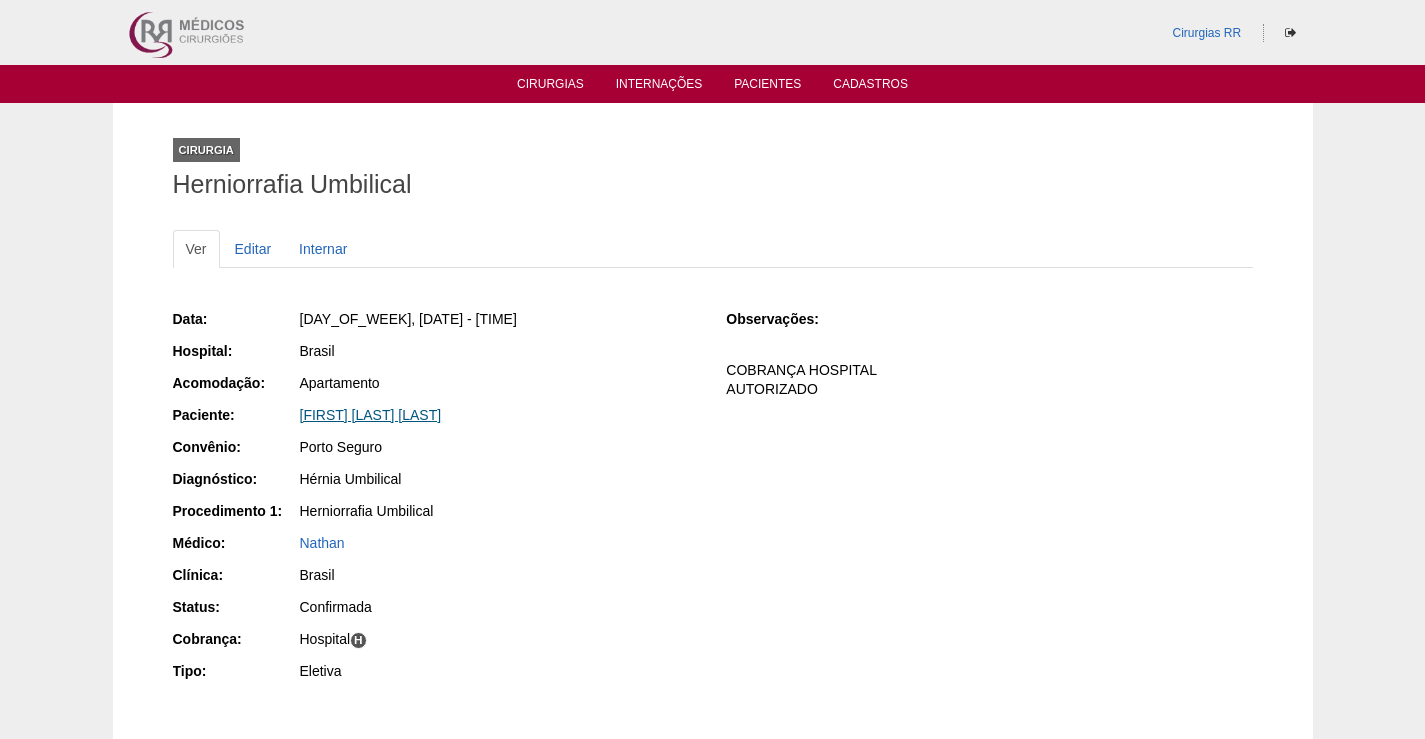 click on "[FIRST] [LAST] [LAST]" at bounding box center (371, 415) 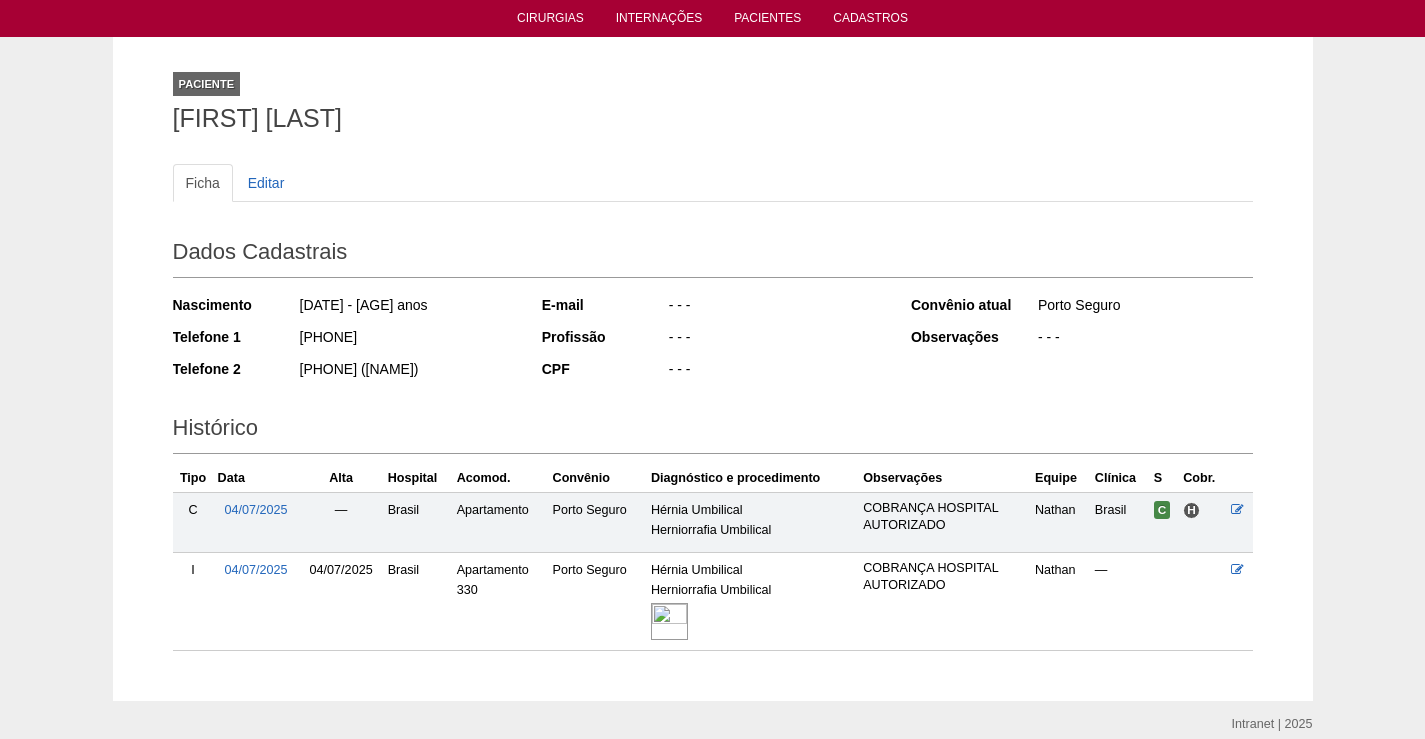 scroll, scrollTop: 149, scrollLeft: 0, axis: vertical 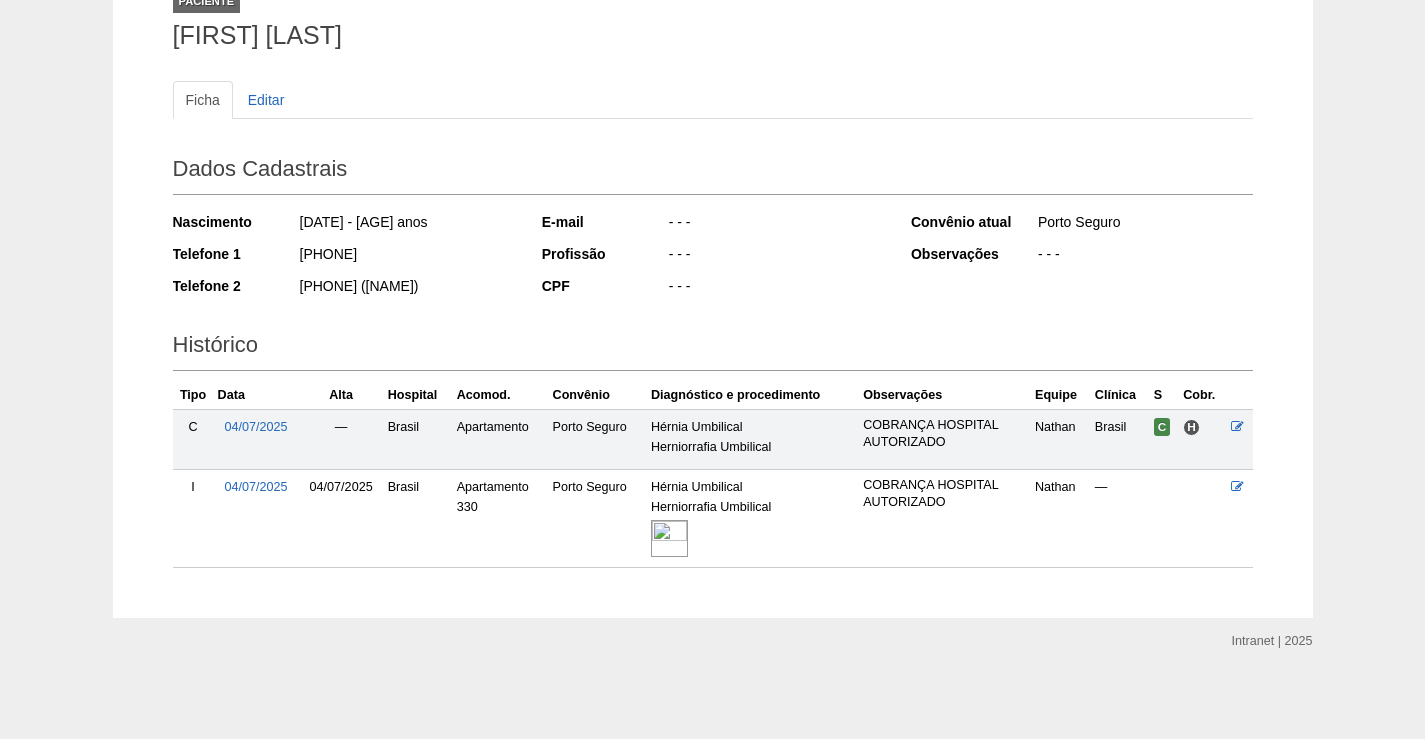 click at bounding box center [669, 538] 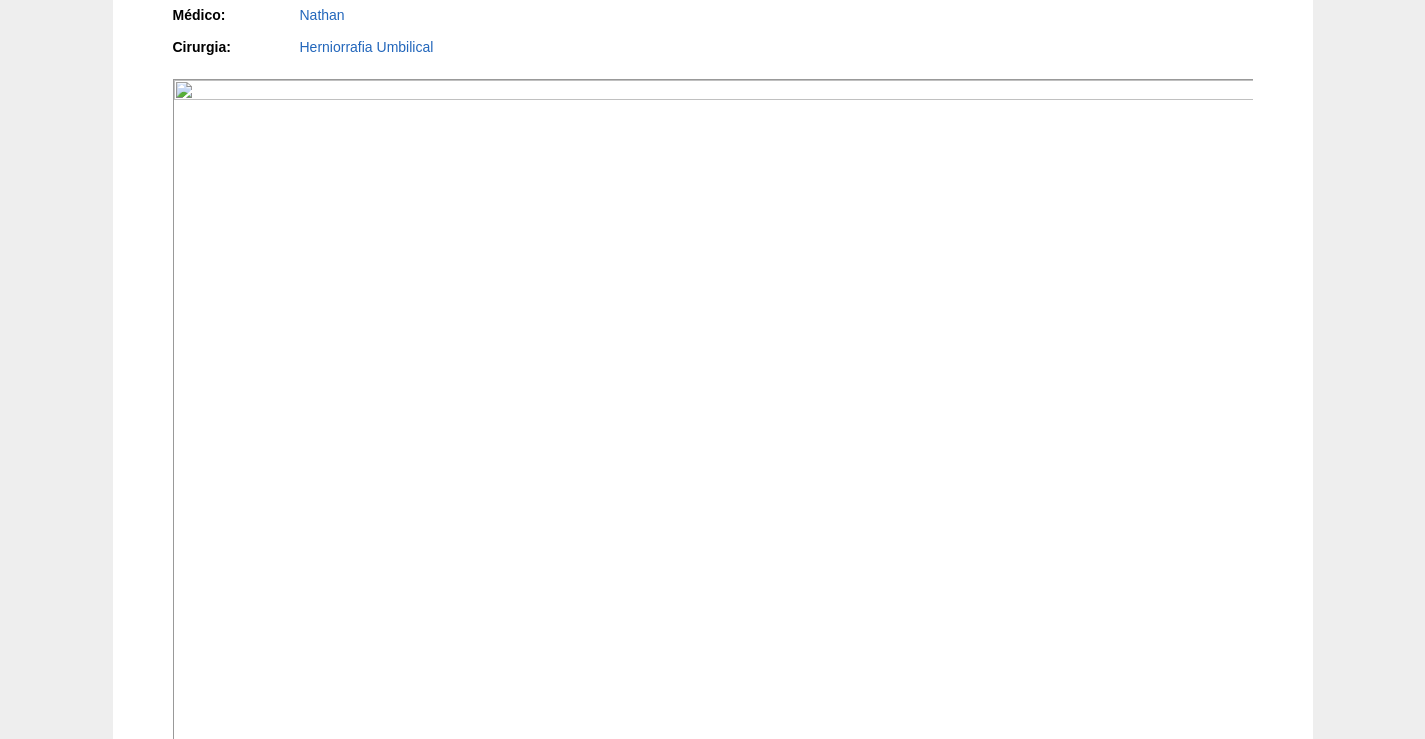scroll, scrollTop: 600, scrollLeft: 0, axis: vertical 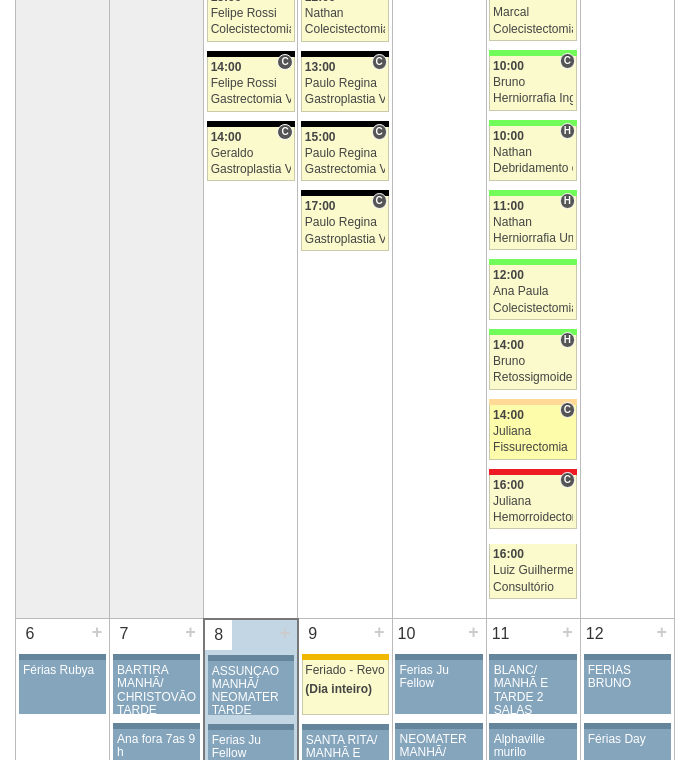 click on "86591
Juliana
C
14:00
Juliana
Fissurectomia
Hospital Bartira
RR Médicos - São Bernardo do Campo
SORAYA MACHADO TUQUI
Porto Seguro
Eletiva" at bounding box center (533, 432) 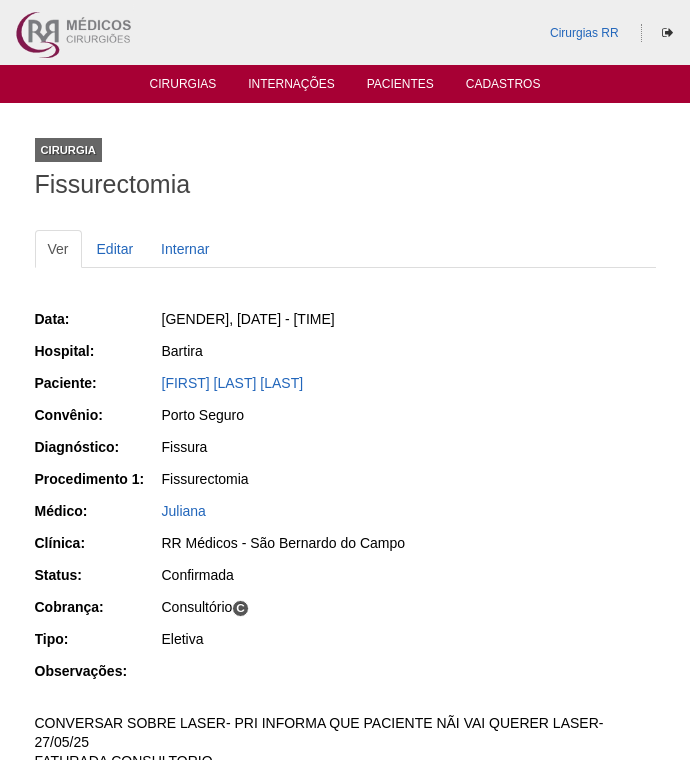 scroll, scrollTop: 0, scrollLeft: 0, axis: both 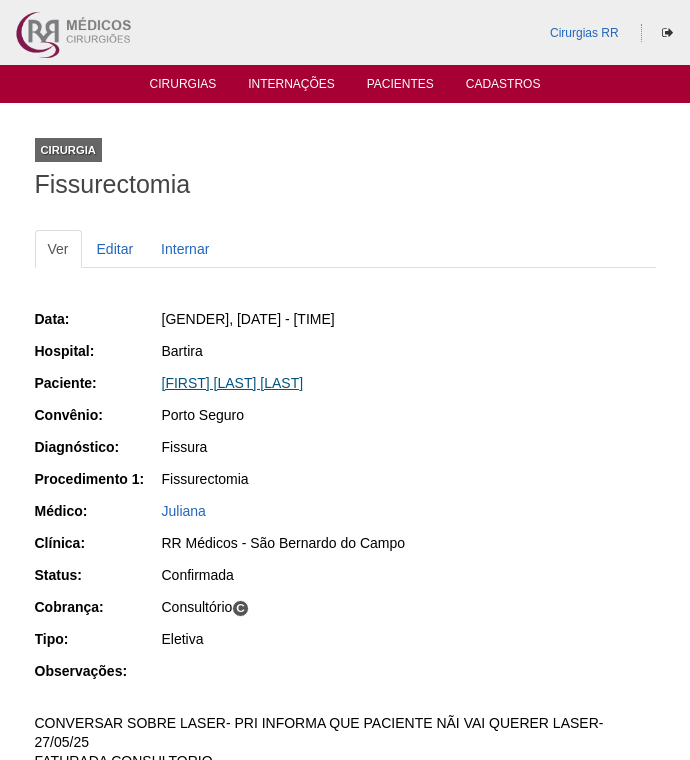click on "[FIRST] [LAST]" at bounding box center (233, 383) 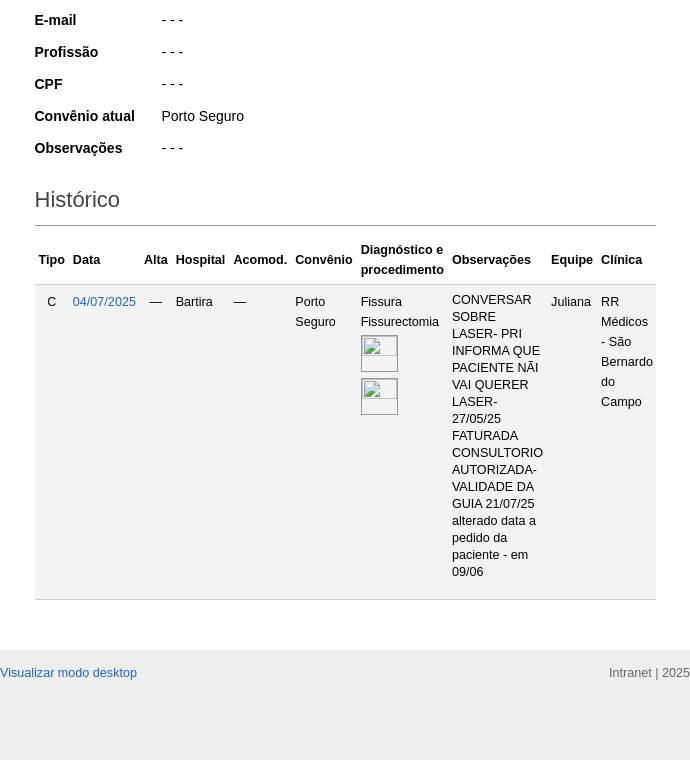 scroll, scrollTop: 473, scrollLeft: 0, axis: vertical 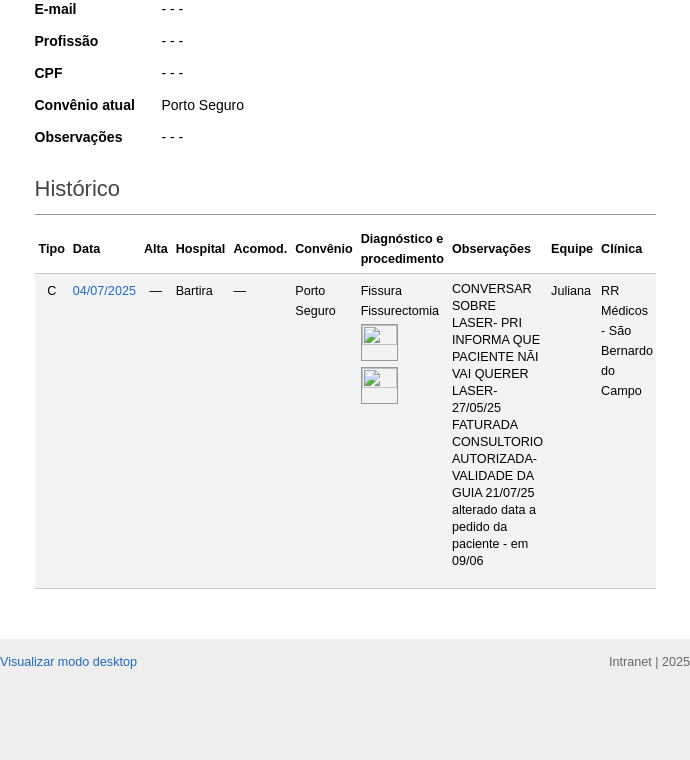 click at bounding box center [379, 342] 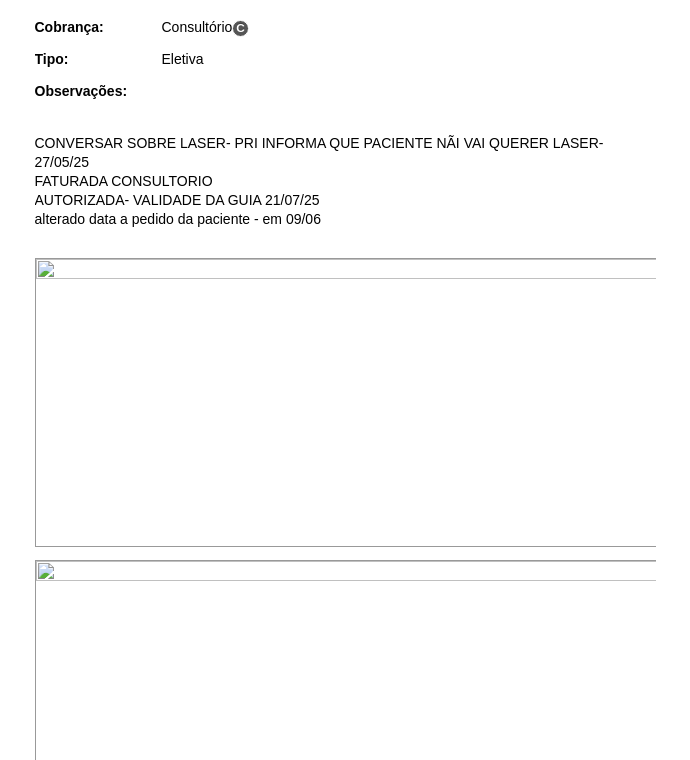 scroll, scrollTop: 600, scrollLeft: 0, axis: vertical 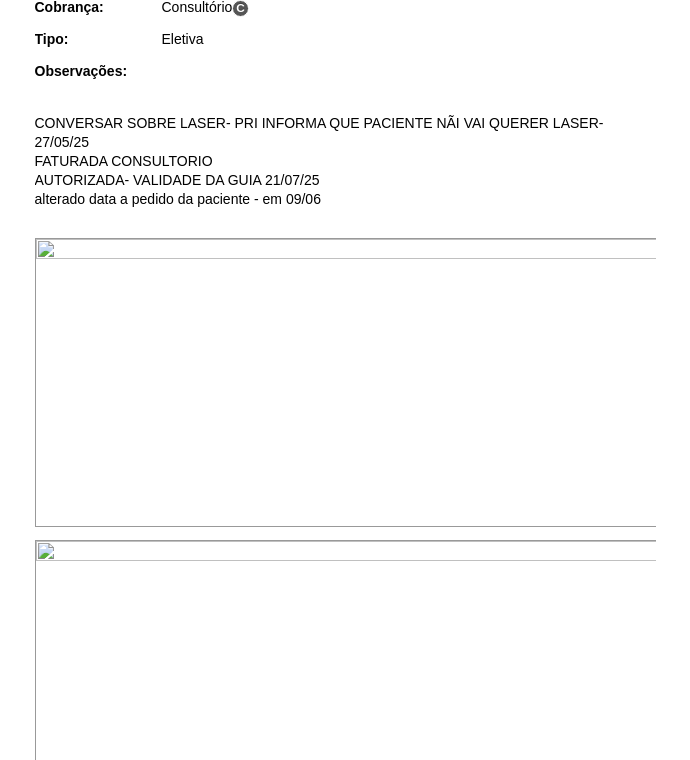 click at bounding box center (346, 382) 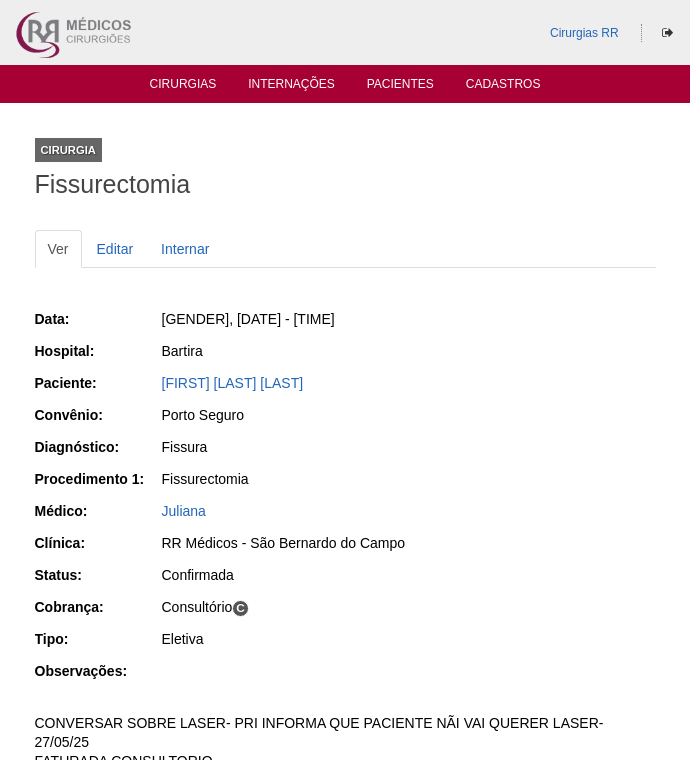 scroll, scrollTop: 598, scrollLeft: 0, axis: vertical 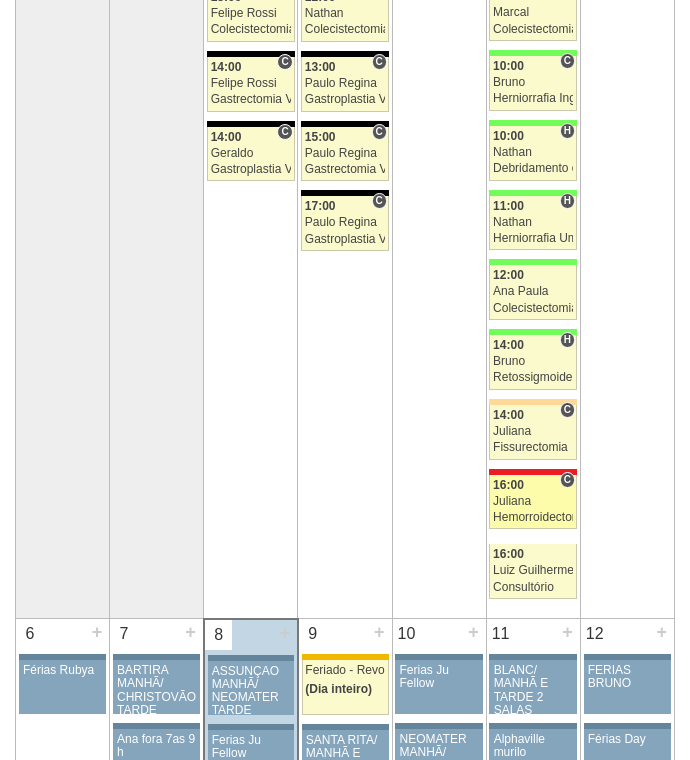 click on "Juliana" at bounding box center (533, 501) 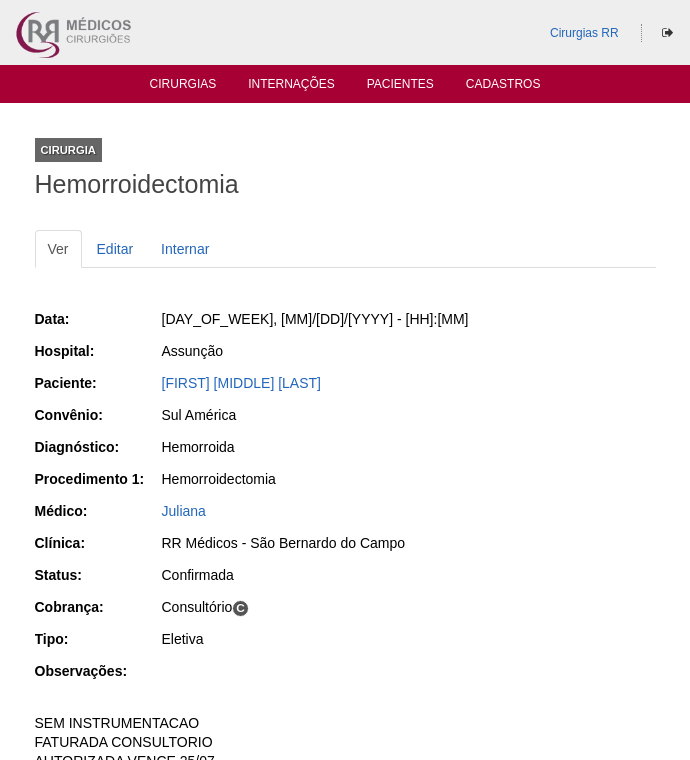 scroll, scrollTop: 0, scrollLeft: 0, axis: both 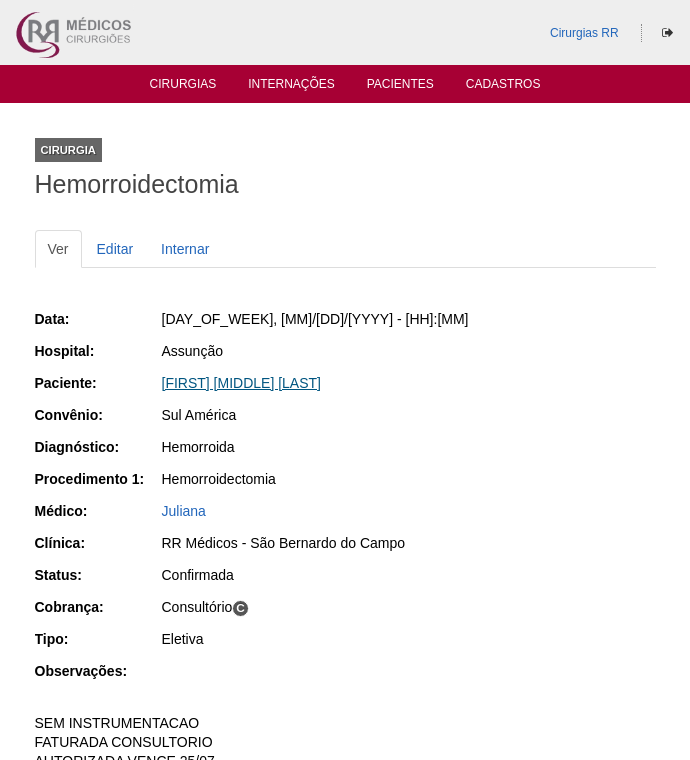 click on "[FIRST] [MIDDLE] [LAST]" at bounding box center (241, 383) 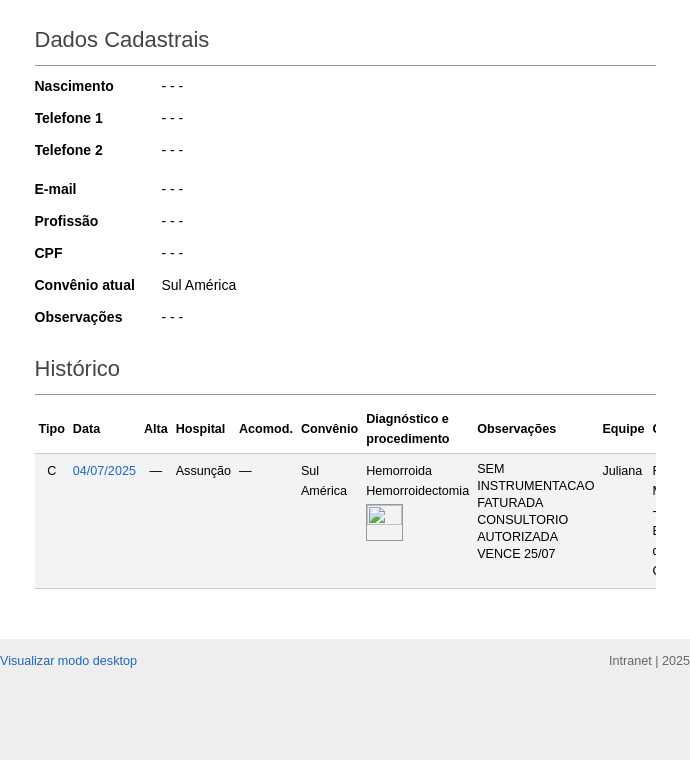 scroll, scrollTop: 293, scrollLeft: 0, axis: vertical 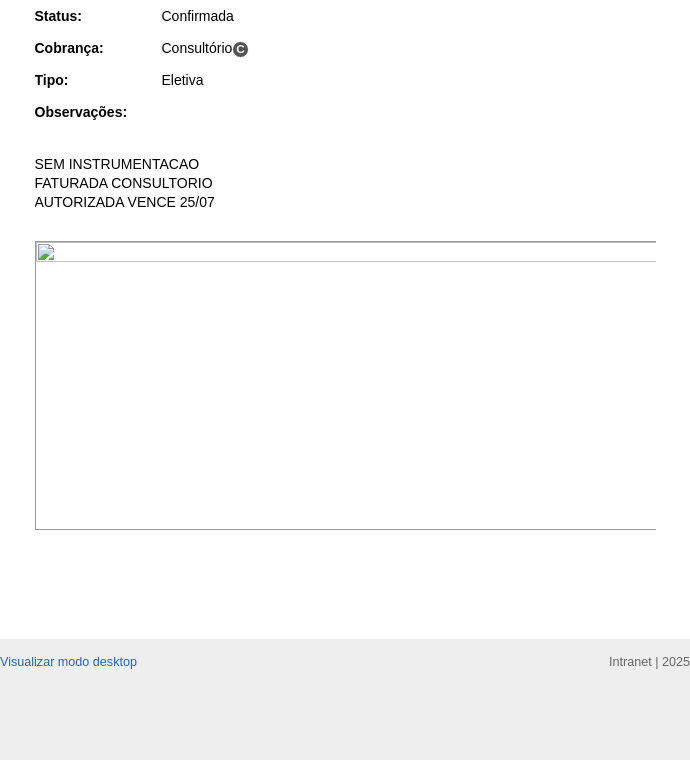 click at bounding box center [346, 385] 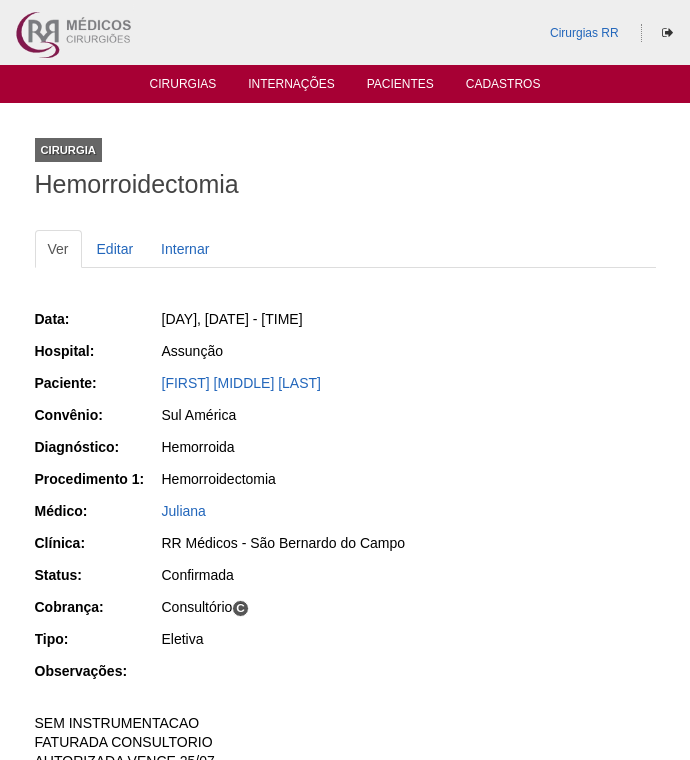 scroll, scrollTop: 700, scrollLeft: 0, axis: vertical 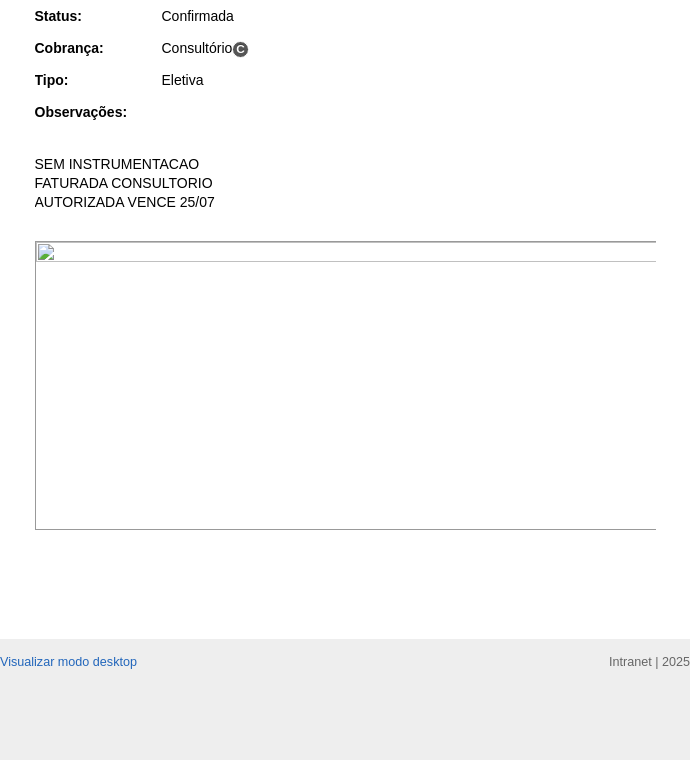 click at bounding box center [346, 385] 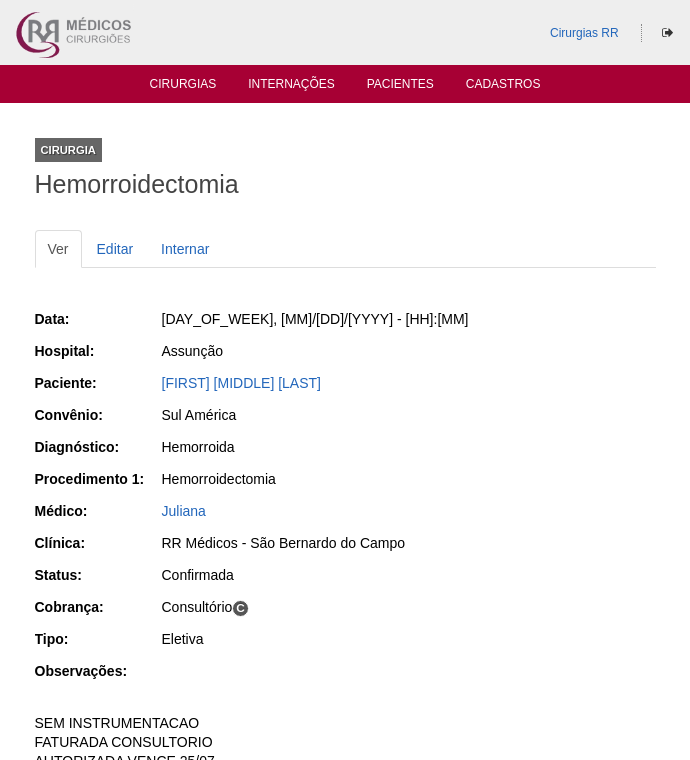 scroll, scrollTop: 700, scrollLeft: 0, axis: vertical 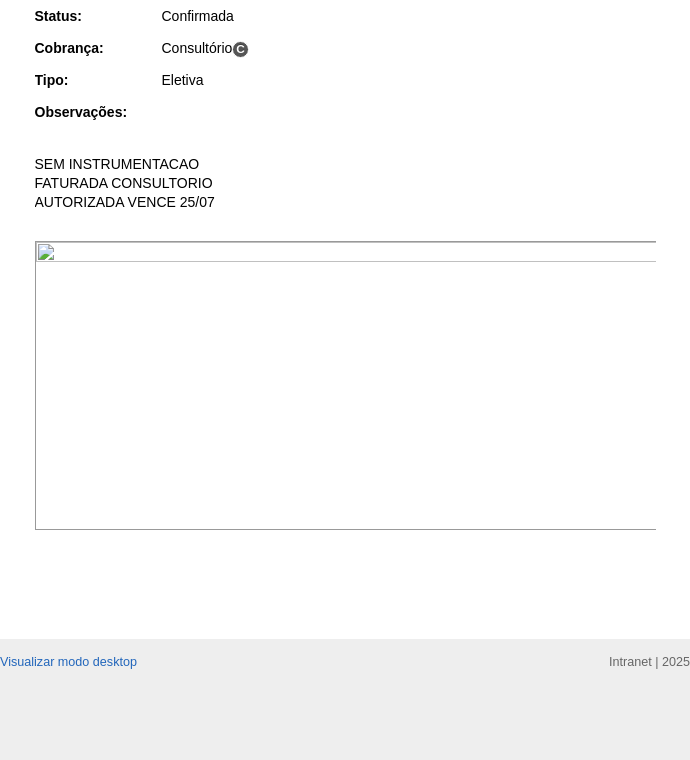 click at bounding box center [346, 385] 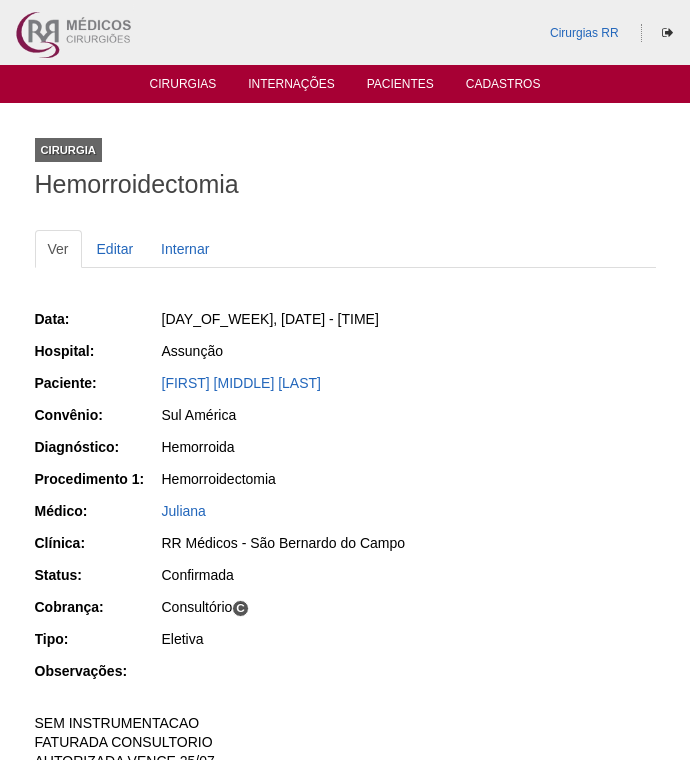 scroll, scrollTop: 700, scrollLeft: 0, axis: vertical 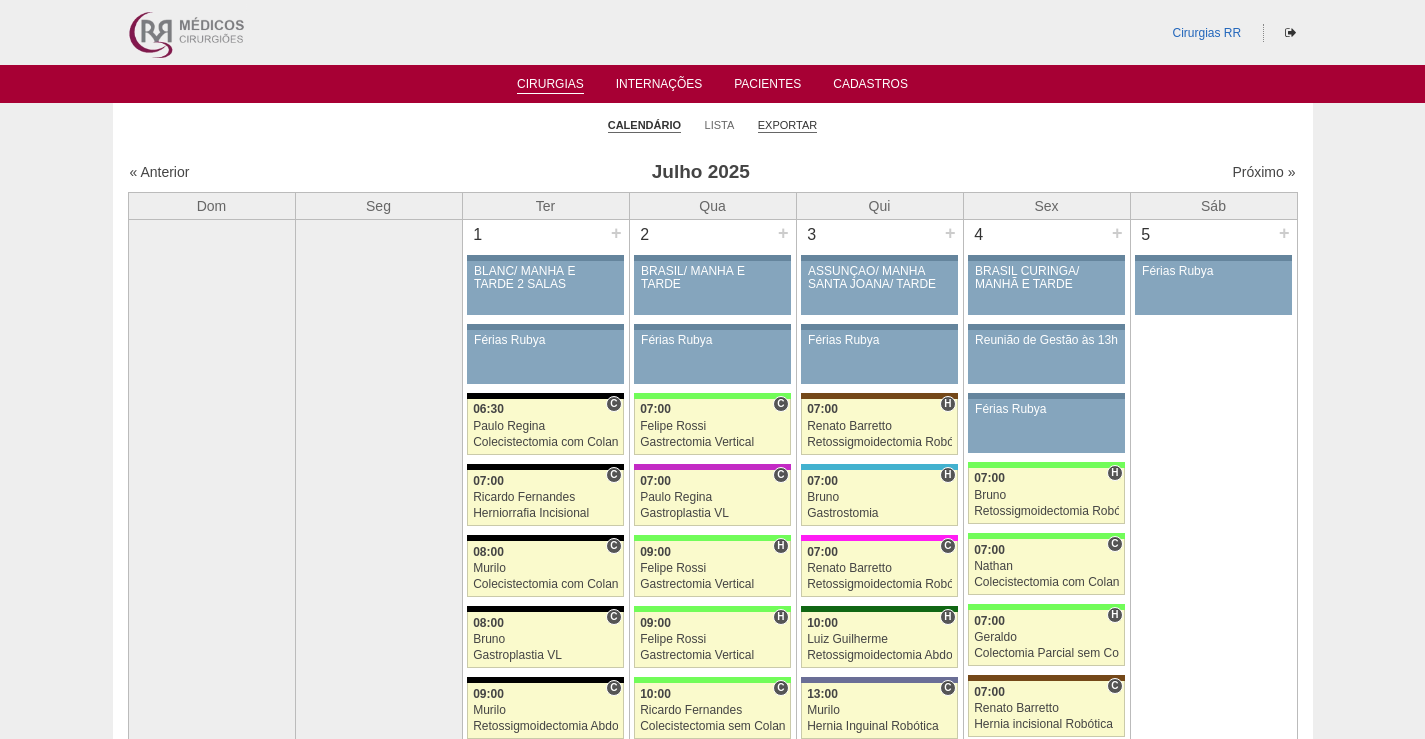 click on "Exportar" at bounding box center [788, 125] 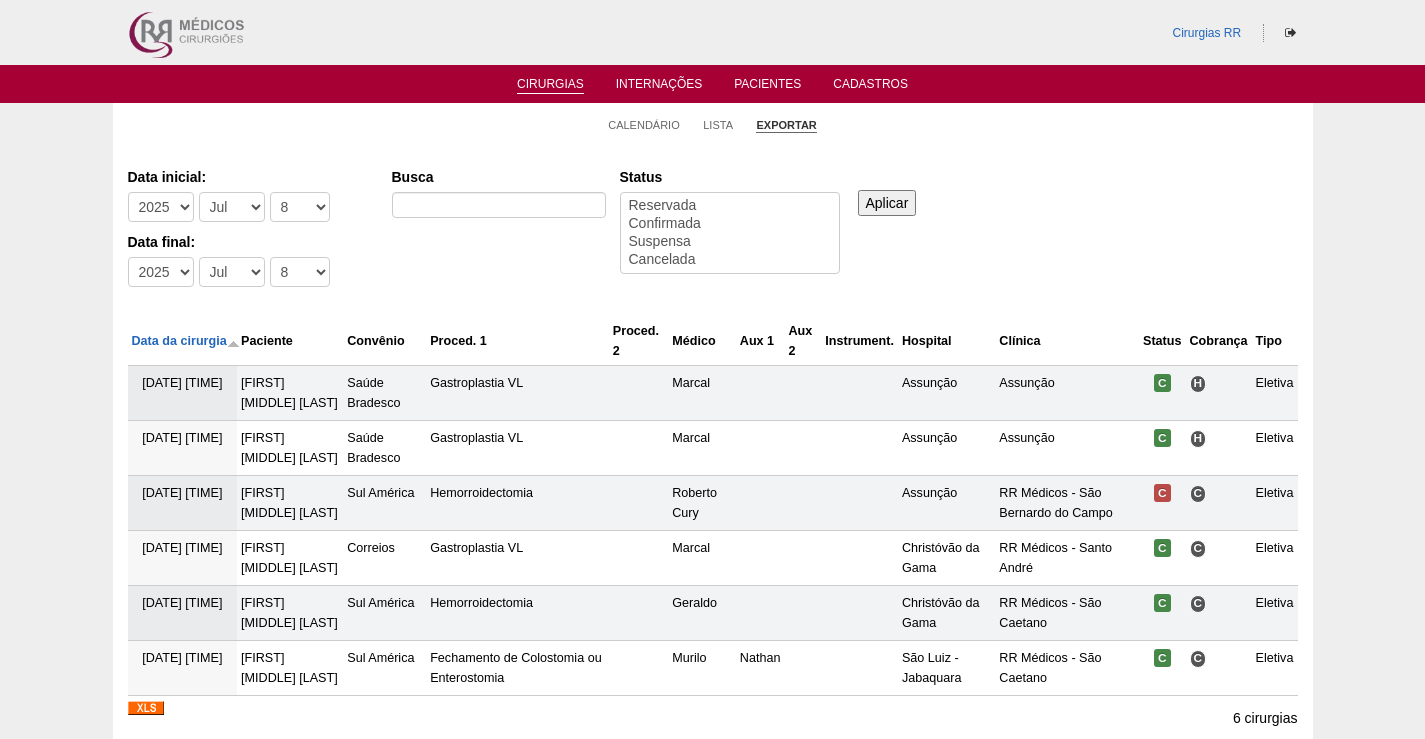 scroll, scrollTop: 0, scrollLeft: 0, axis: both 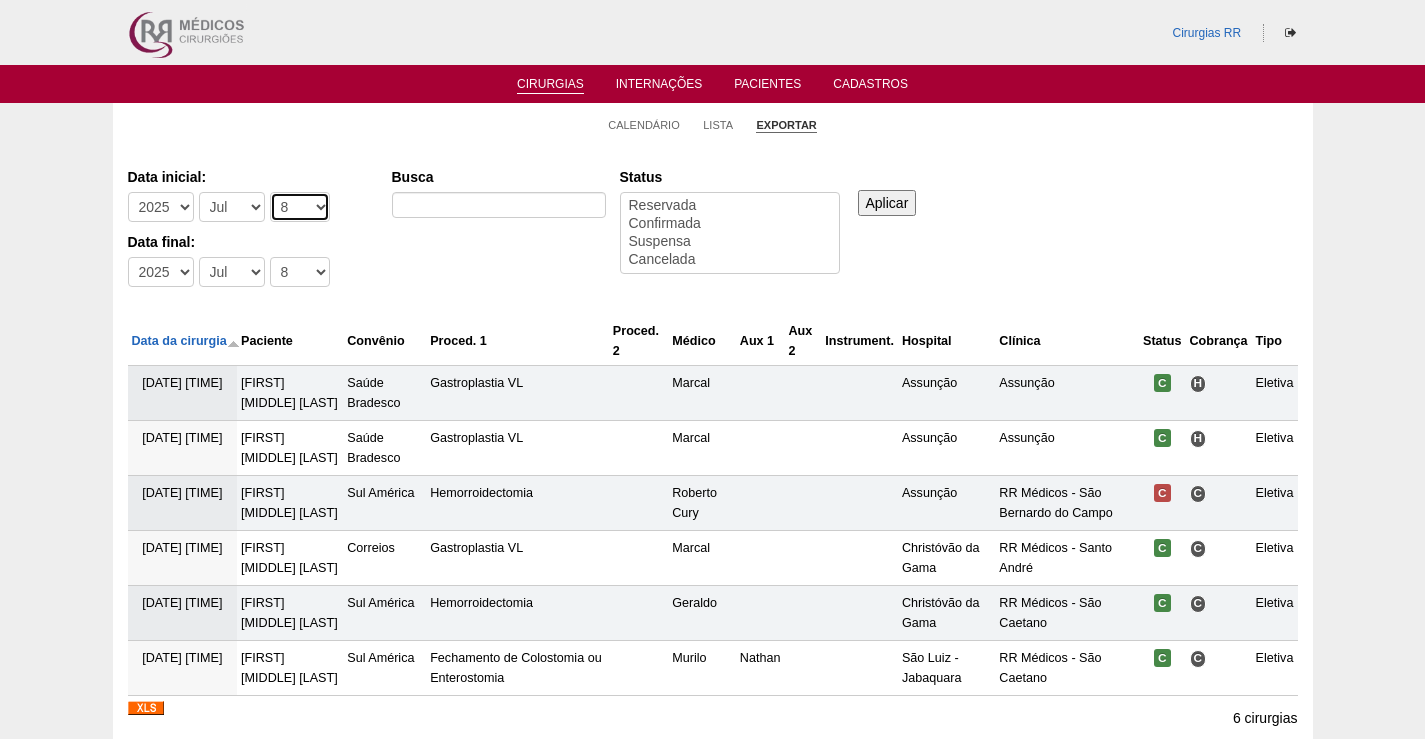 click on "-Dia 1 2 3 4 5 6 7 8 9 10 11 12 13 14 15 16 17 18 19 20 21 22 23 24 25 26 27 28 29 30 31" at bounding box center [300, 207] 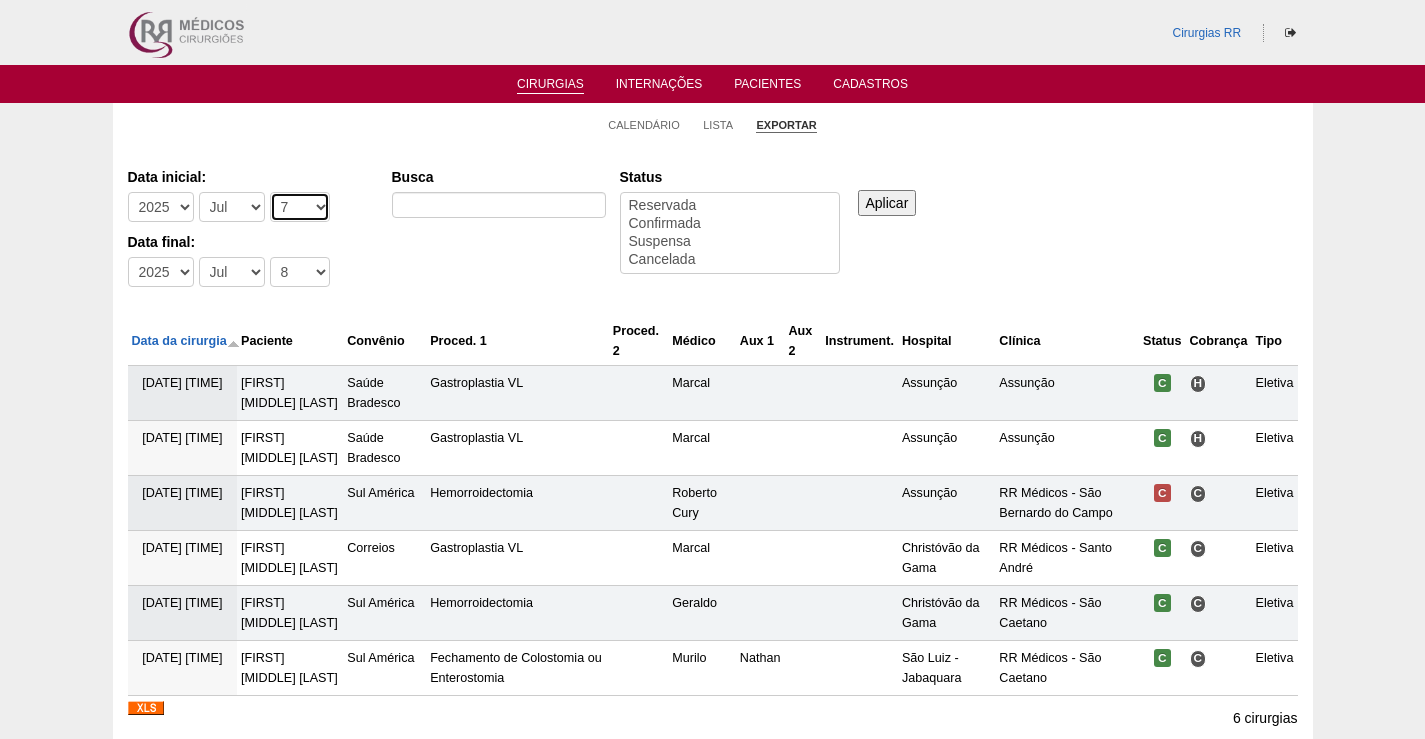 click on "-Dia 1 2 3 4 5 6 7 8 9 10 11 12 13 14 15 16 17 18 19 20 21 22 23 24 25 26 27 28 29 30 31" at bounding box center [300, 207] 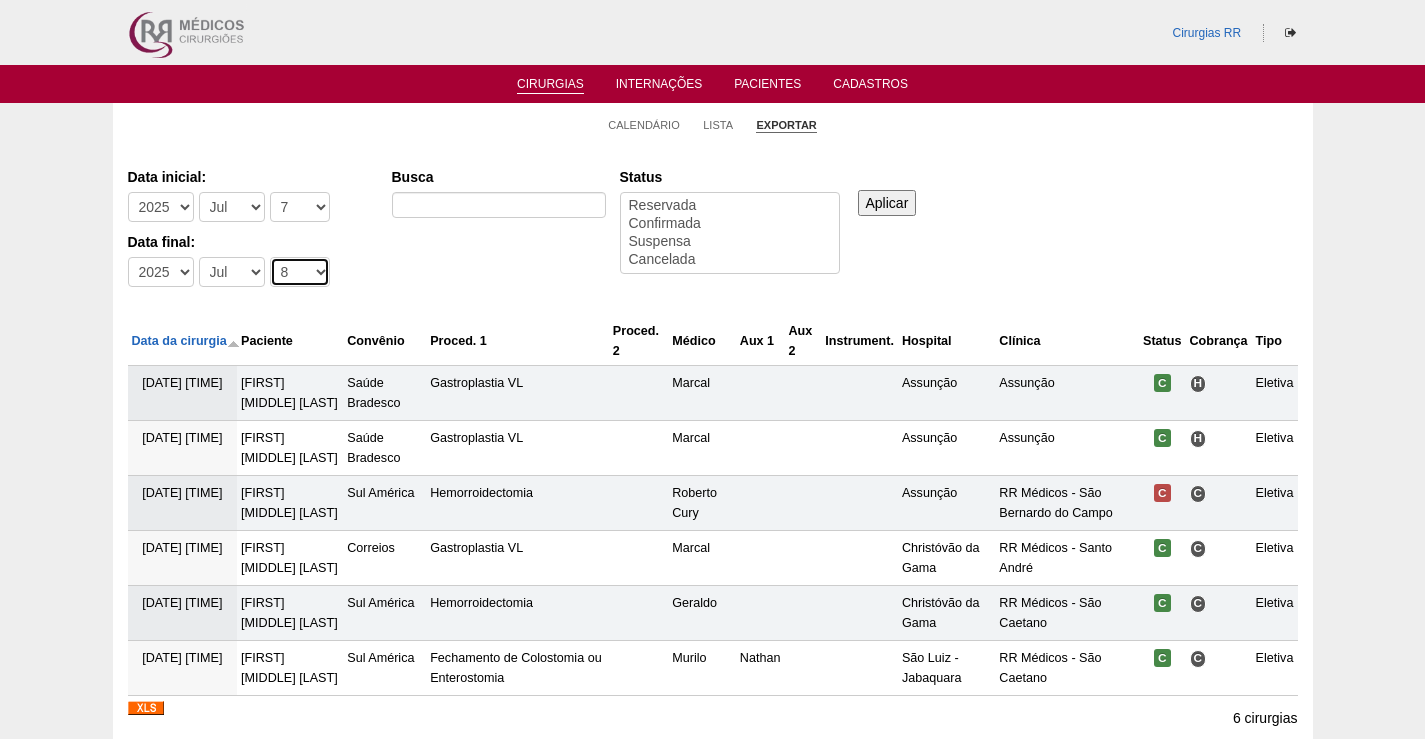 click on "-Dia 1 2 3 4 5 6 7 8 9 10 11 12 13 14 15 16 17 18 19 20 21 22 23 24 25 26 27 28 29 30 31" at bounding box center [300, 272] 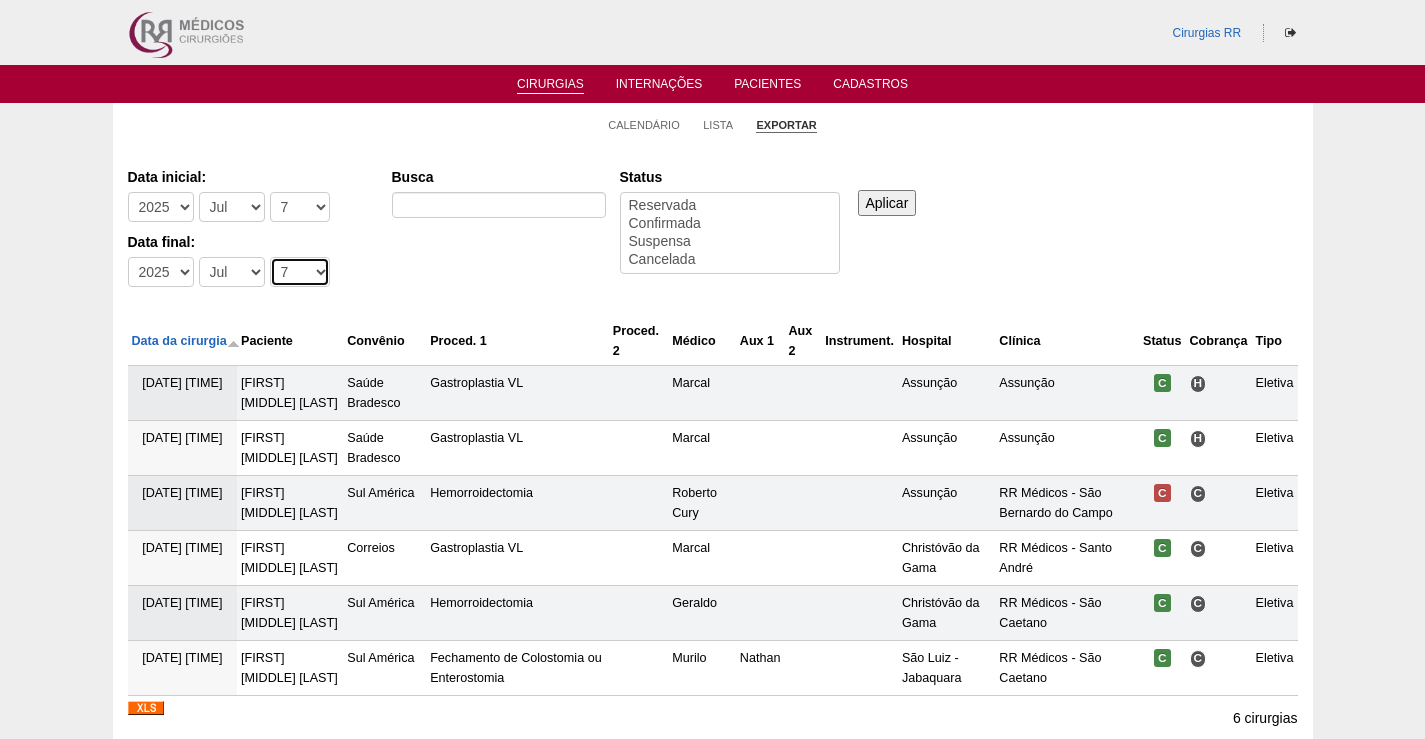 click on "-Dia 1 2 3 4 5 6 7 8 9 10 11 12 13 14 15 16 17 18 19 20 21 22 23 24 25 26 27 28 29 30 31" at bounding box center (300, 272) 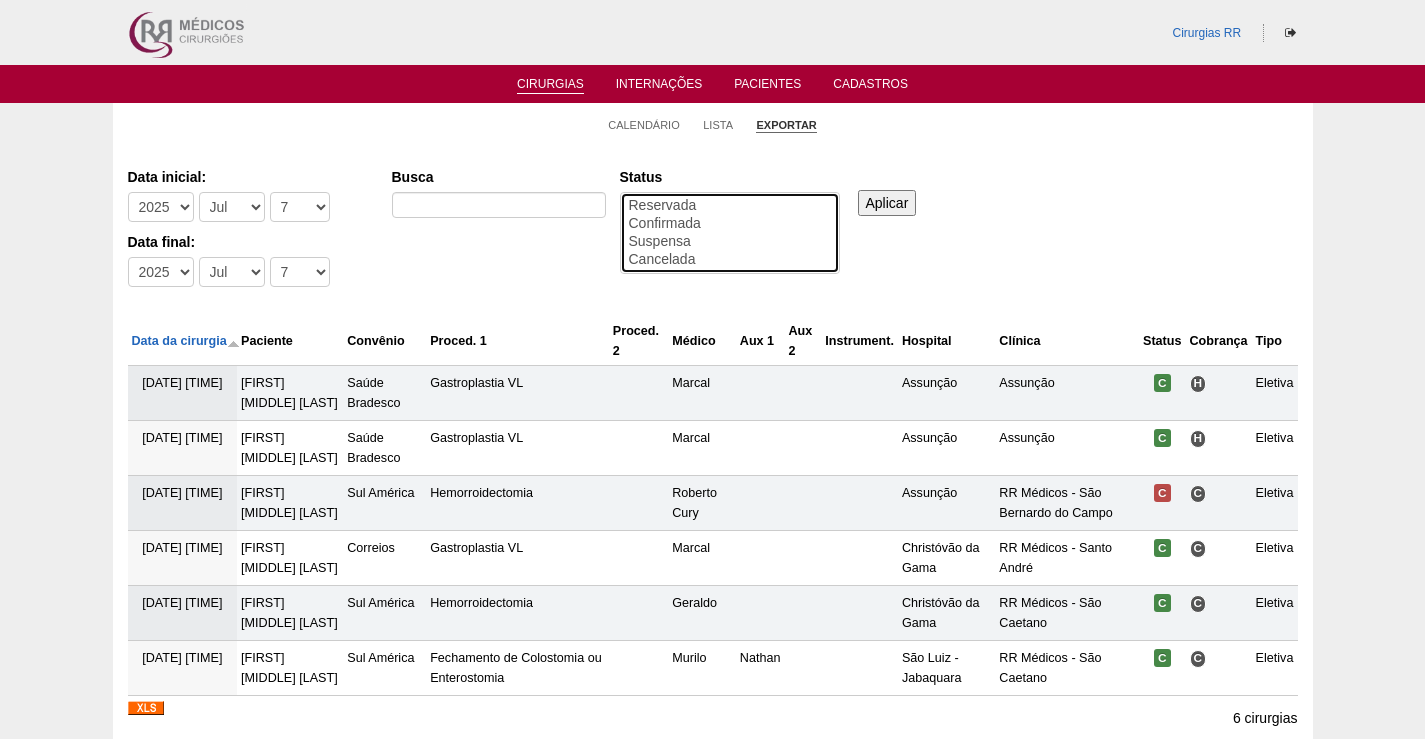 select on "conf" 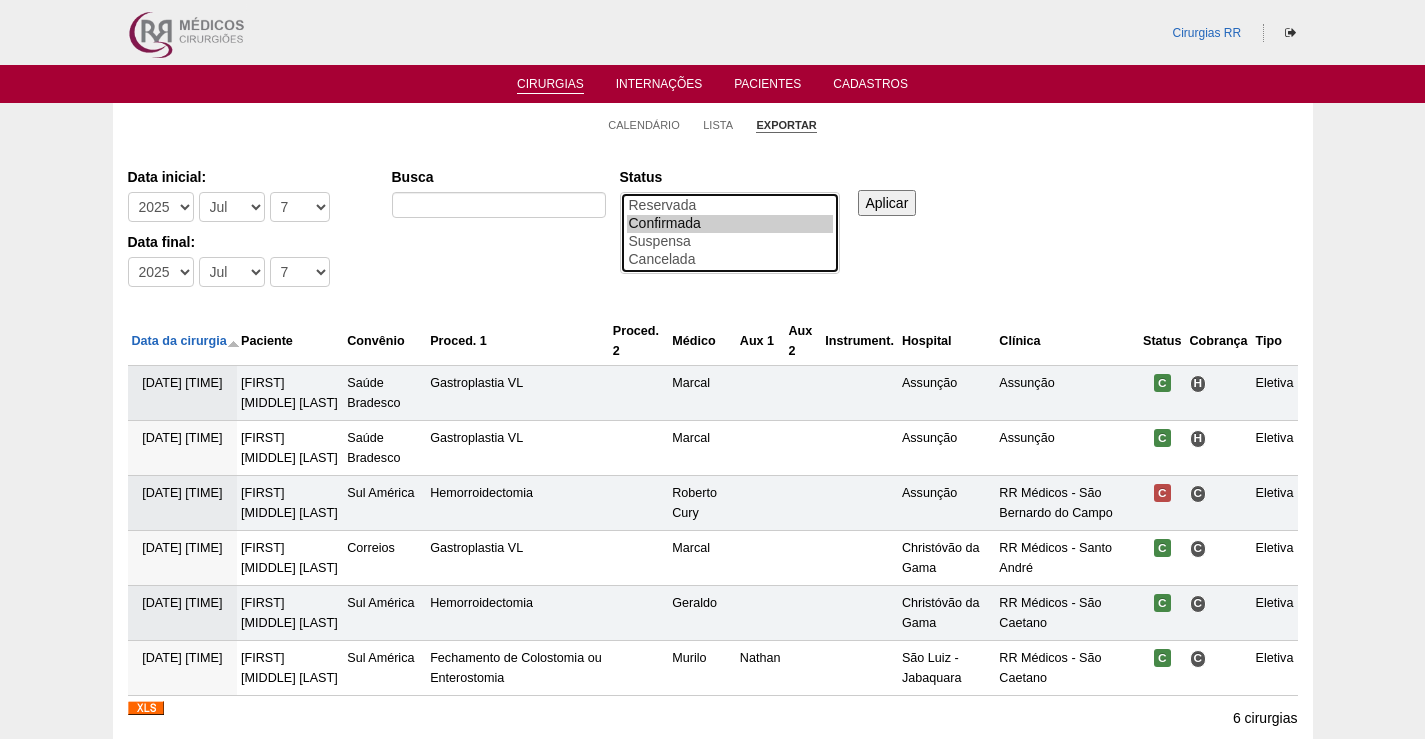 click on "Confirmada" at bounding box center (730, 224) 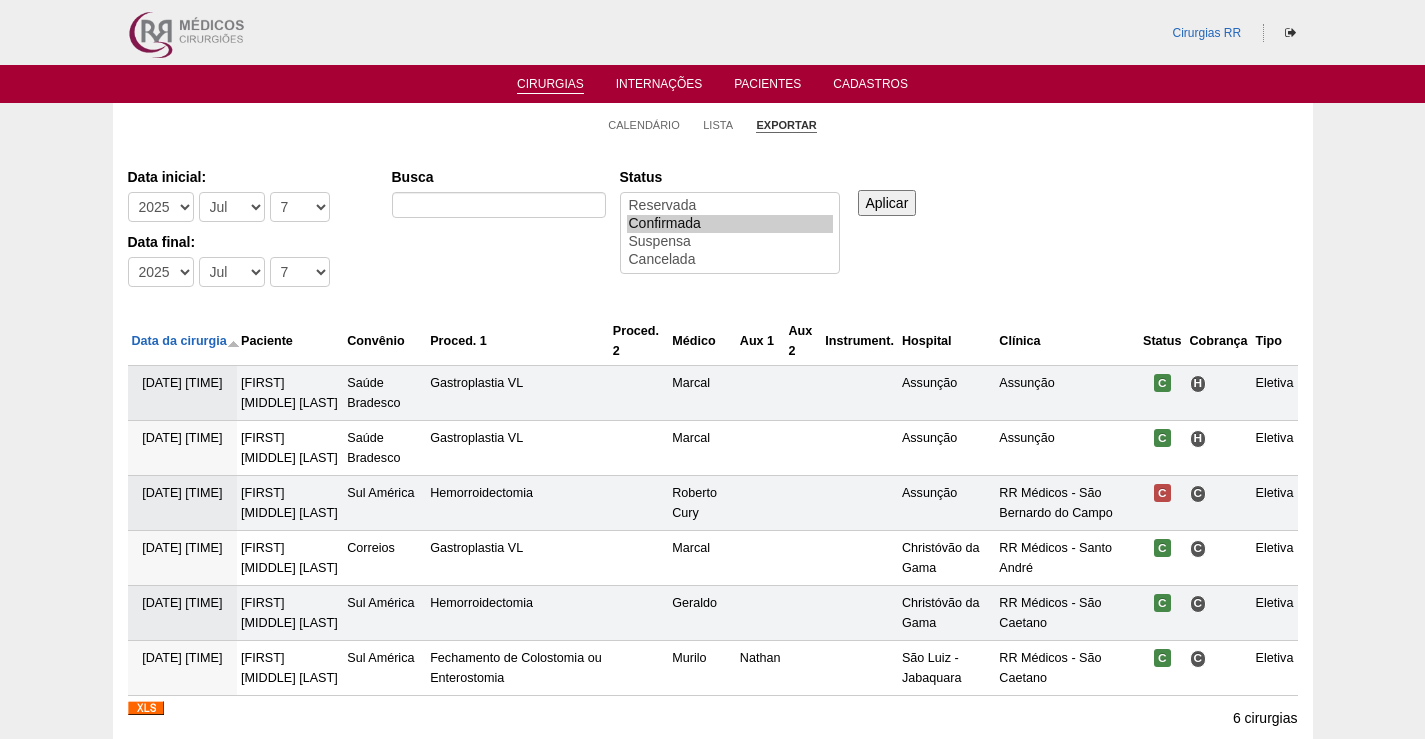 click on "Aplicar" at bounding box center [887, 203] 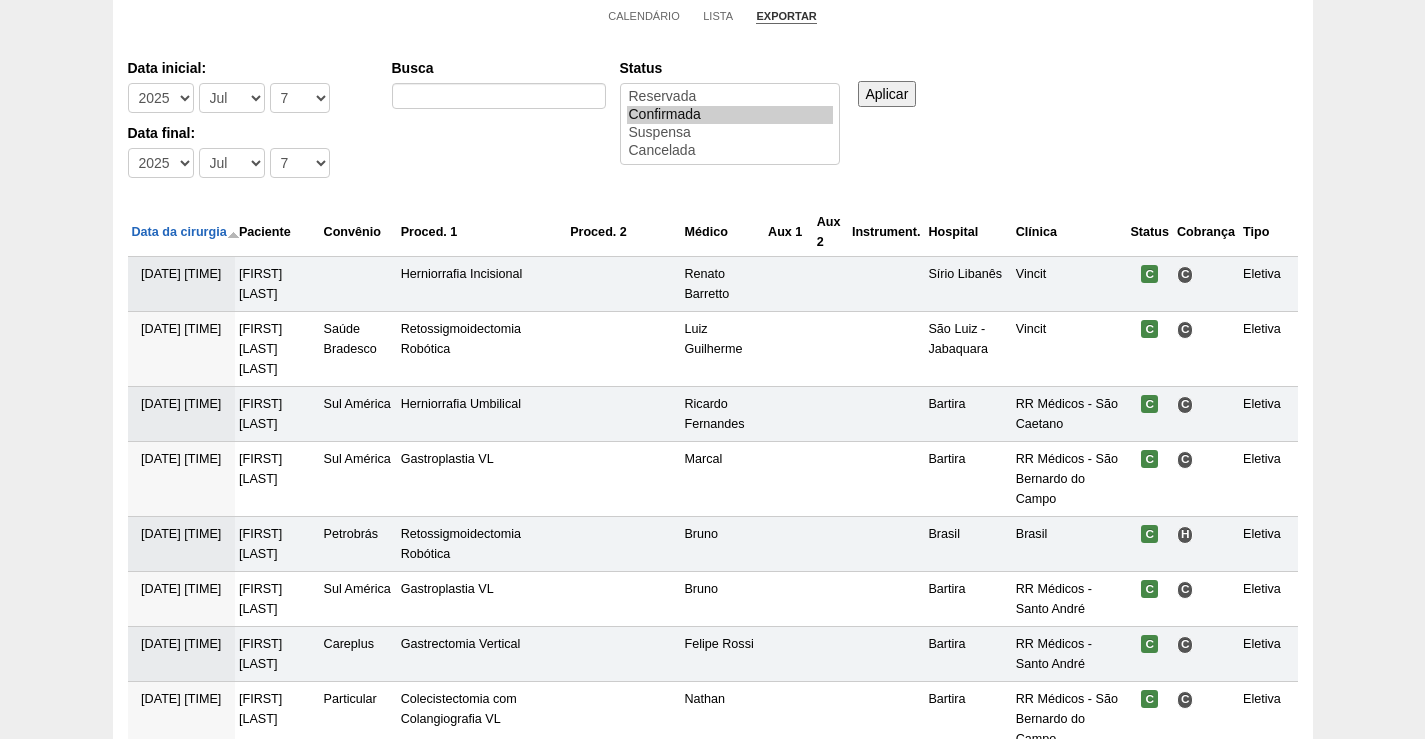 scroll, scrollTop: 500, scrollLeft: 0, axis: vertical 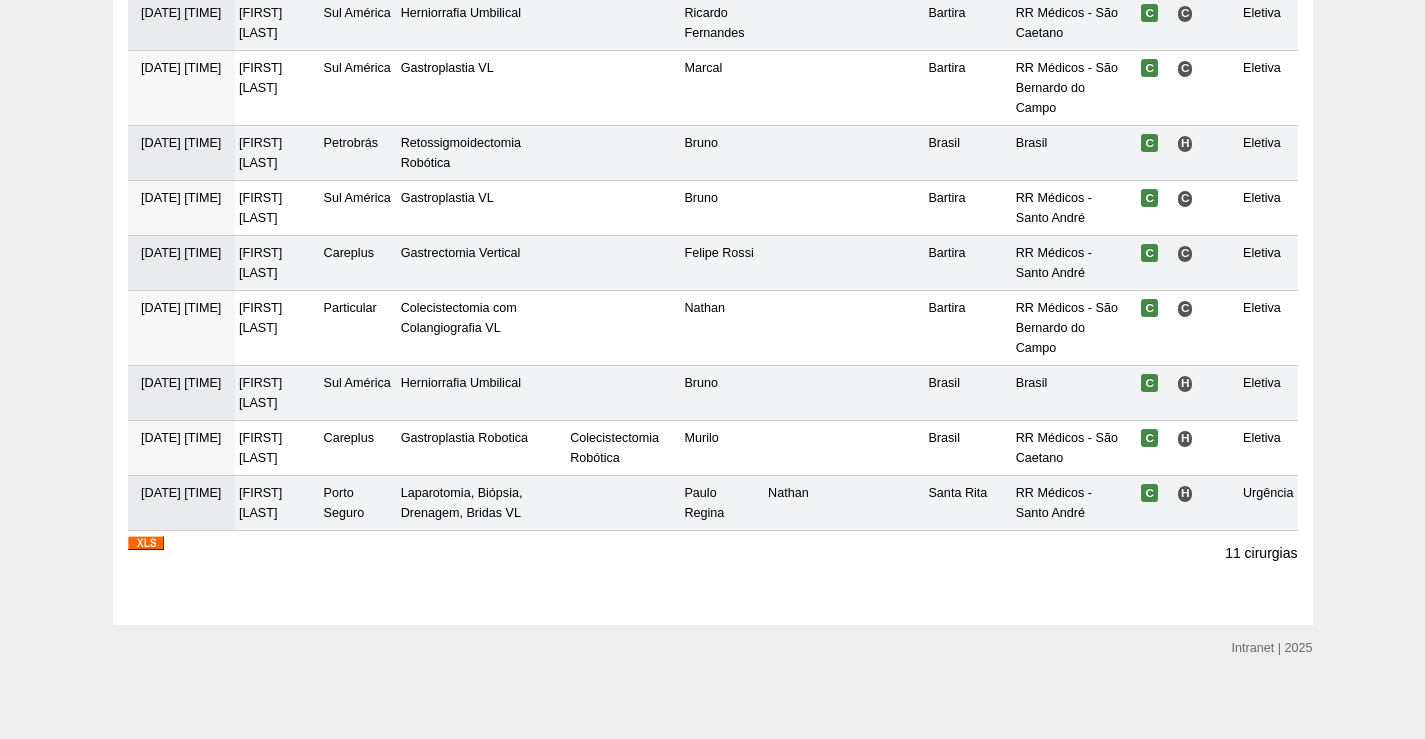 click at bounding box center (146, 543) 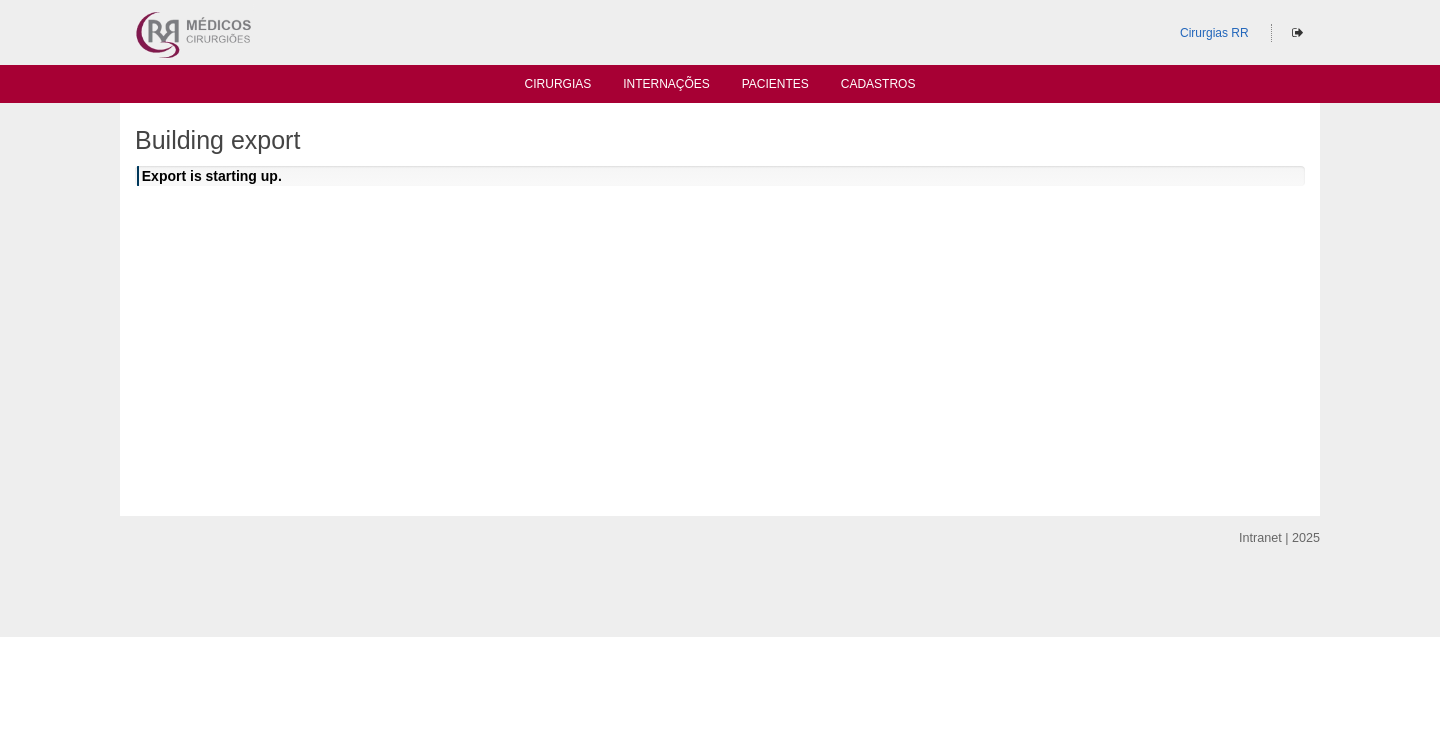 scroll, scrollTop: 0, scrollLeft: 0, axis: both 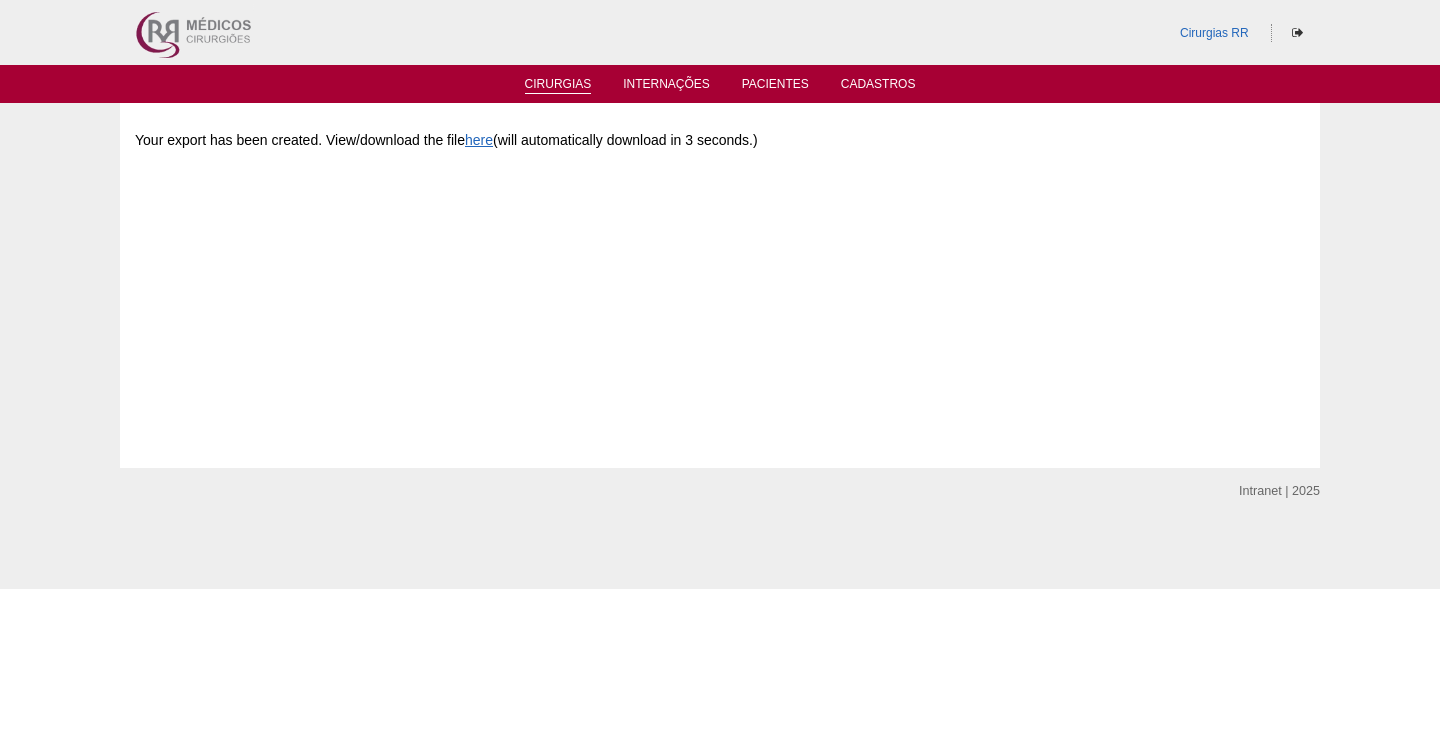 click on "Cirurgias" at bounding box center [558, 85] 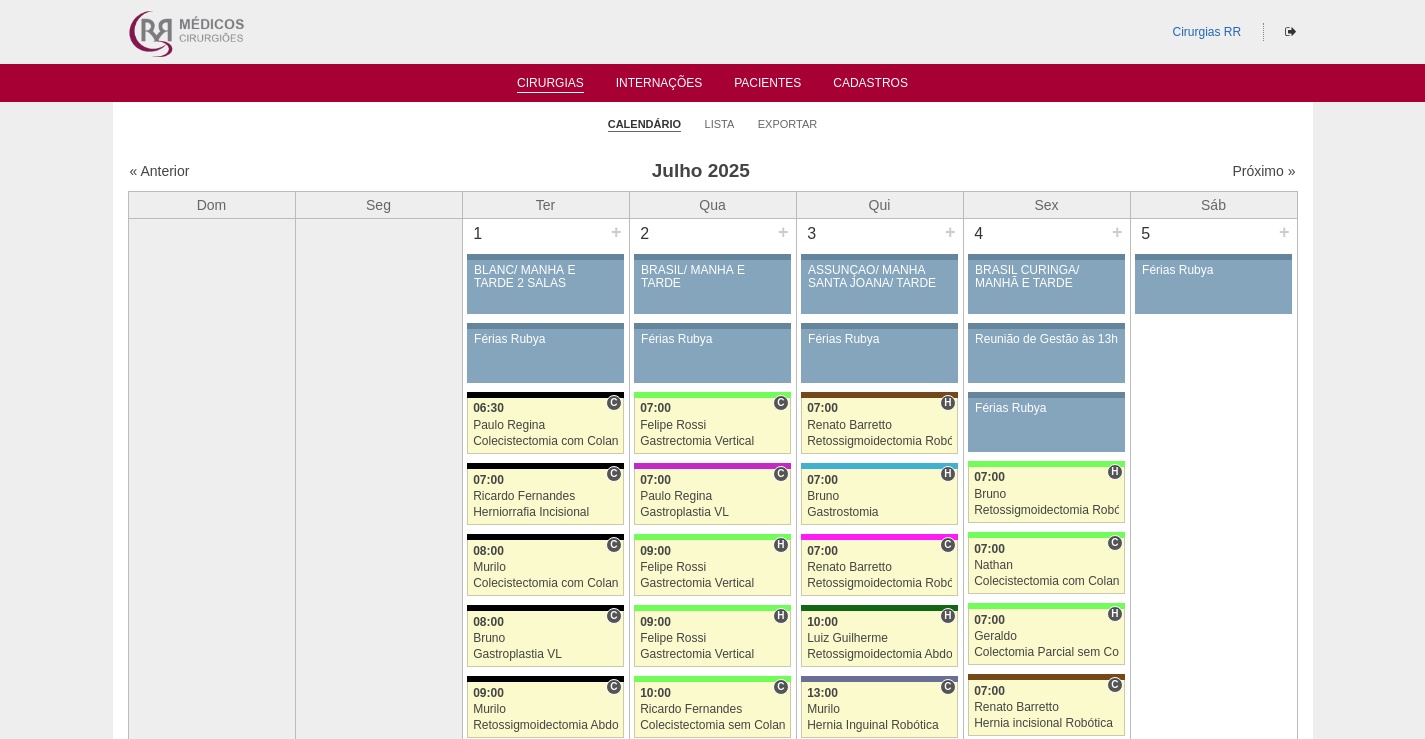 scroll, scrollTop: 0, scrollLeft: 0, axis: both 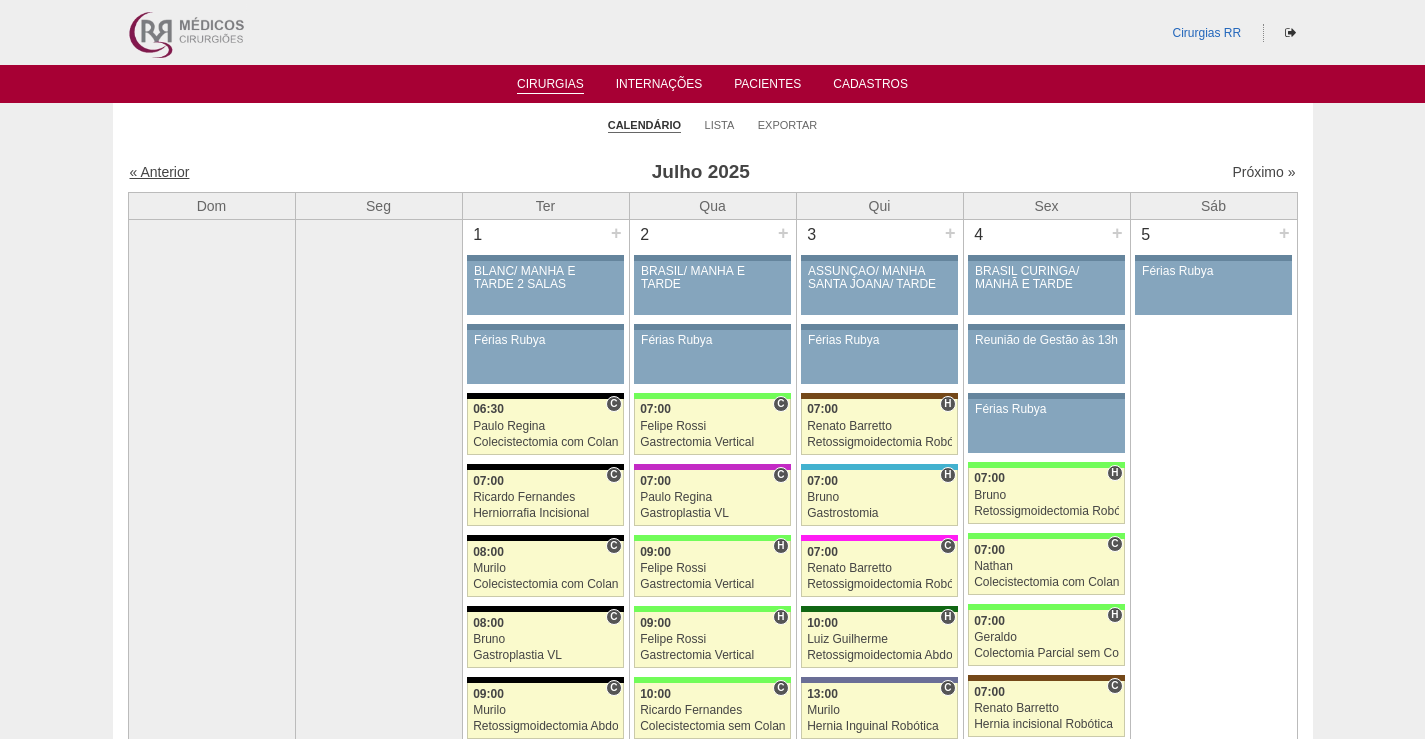 click on "« Anterior" at bounding box center [160, 172] 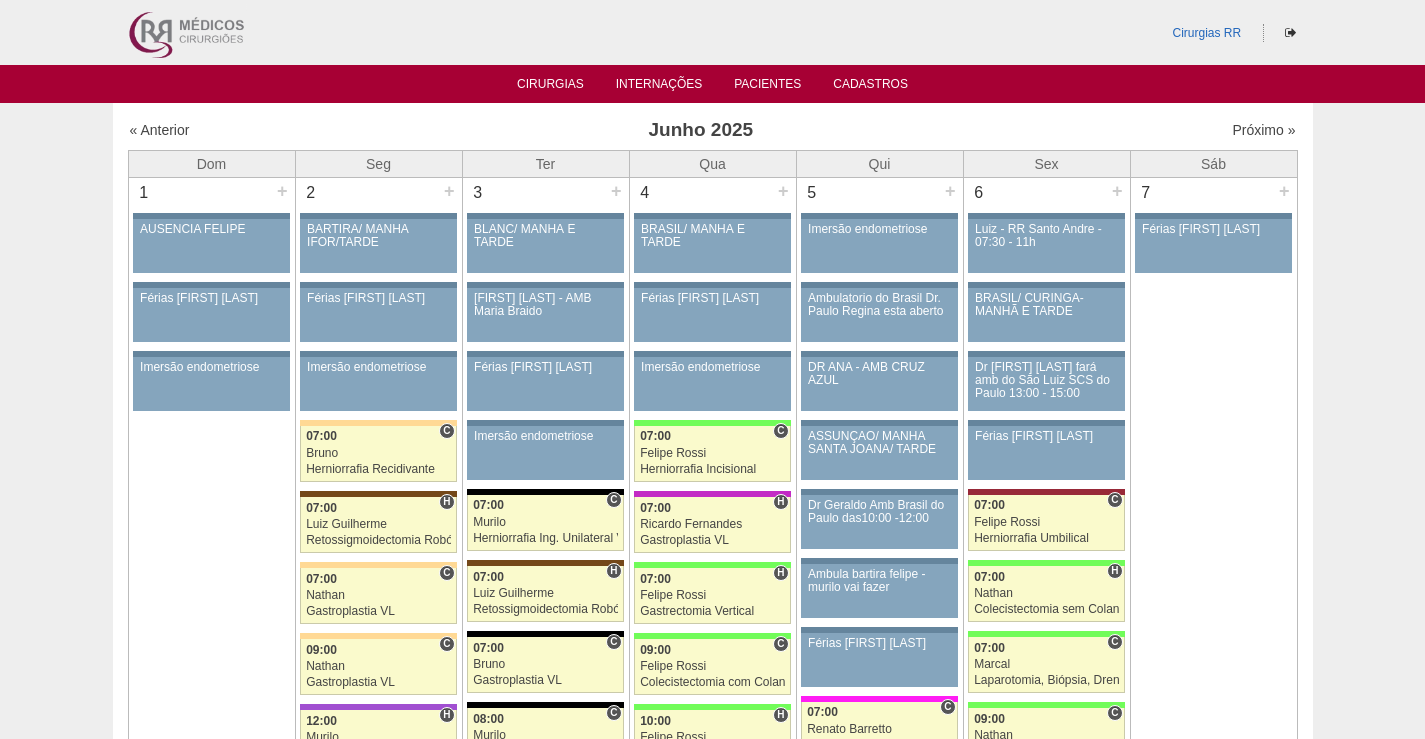 scroll, scrollTop: 0, scrollLeft: 0, axis: both 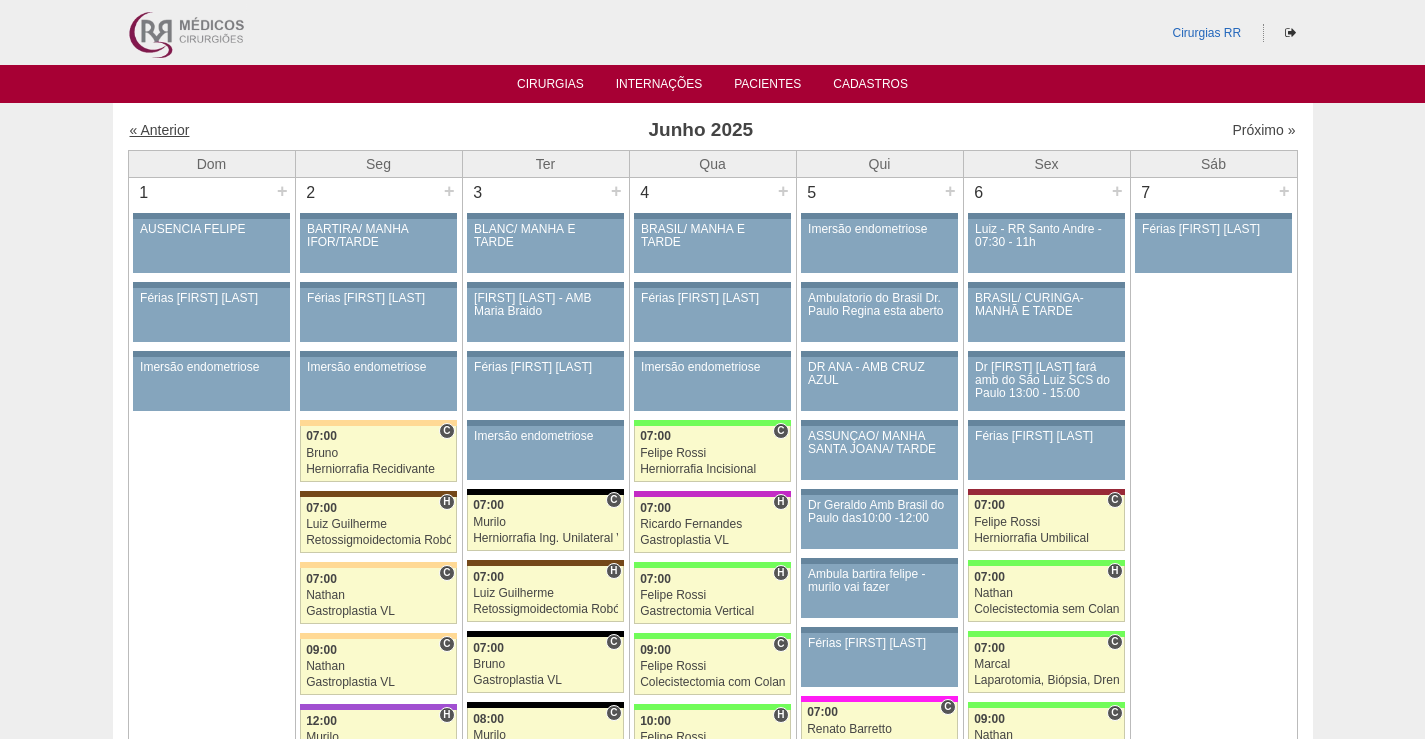 click on "« Anterior" at bounding box center [160, 130] 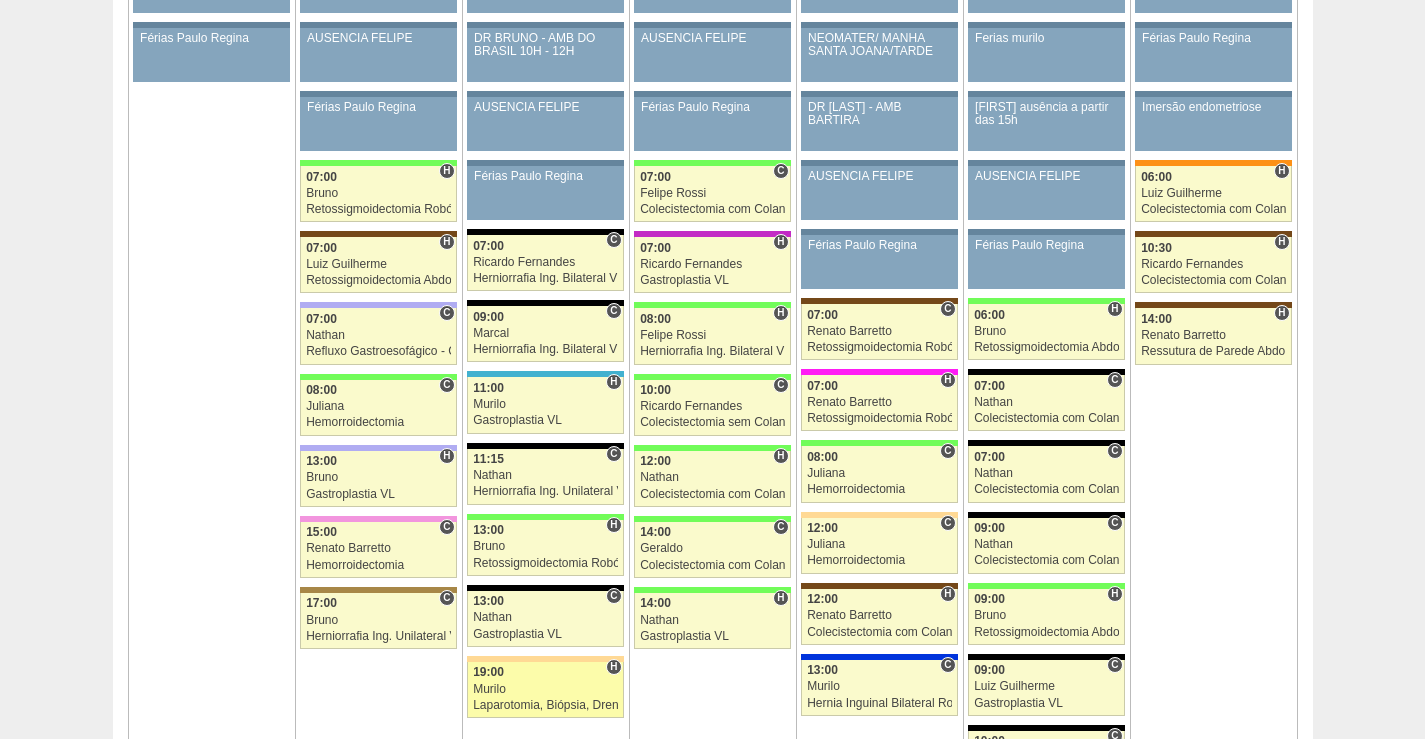 scroll, scrollTop: 4000, scrollLeft: 0, axis: vertical 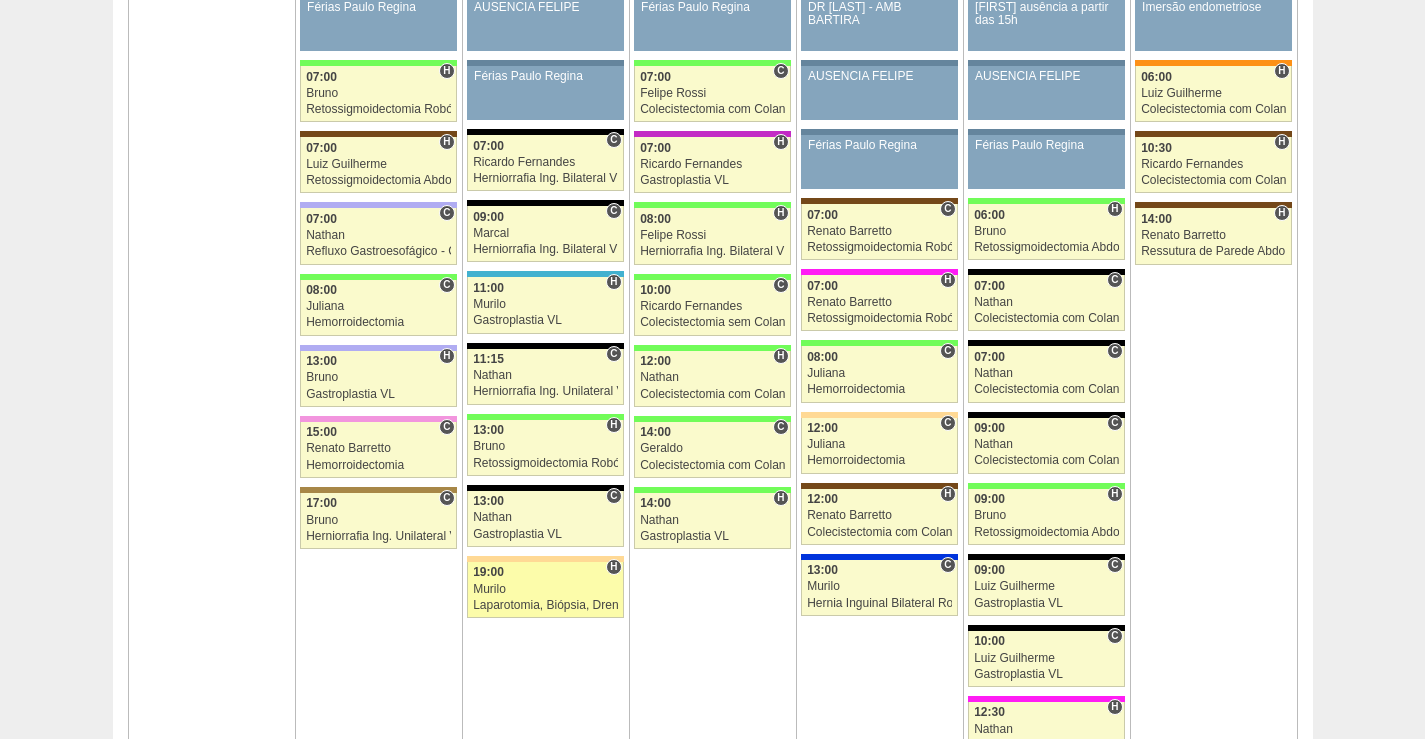 click on "Murilo" at bounding box center (545, 589) 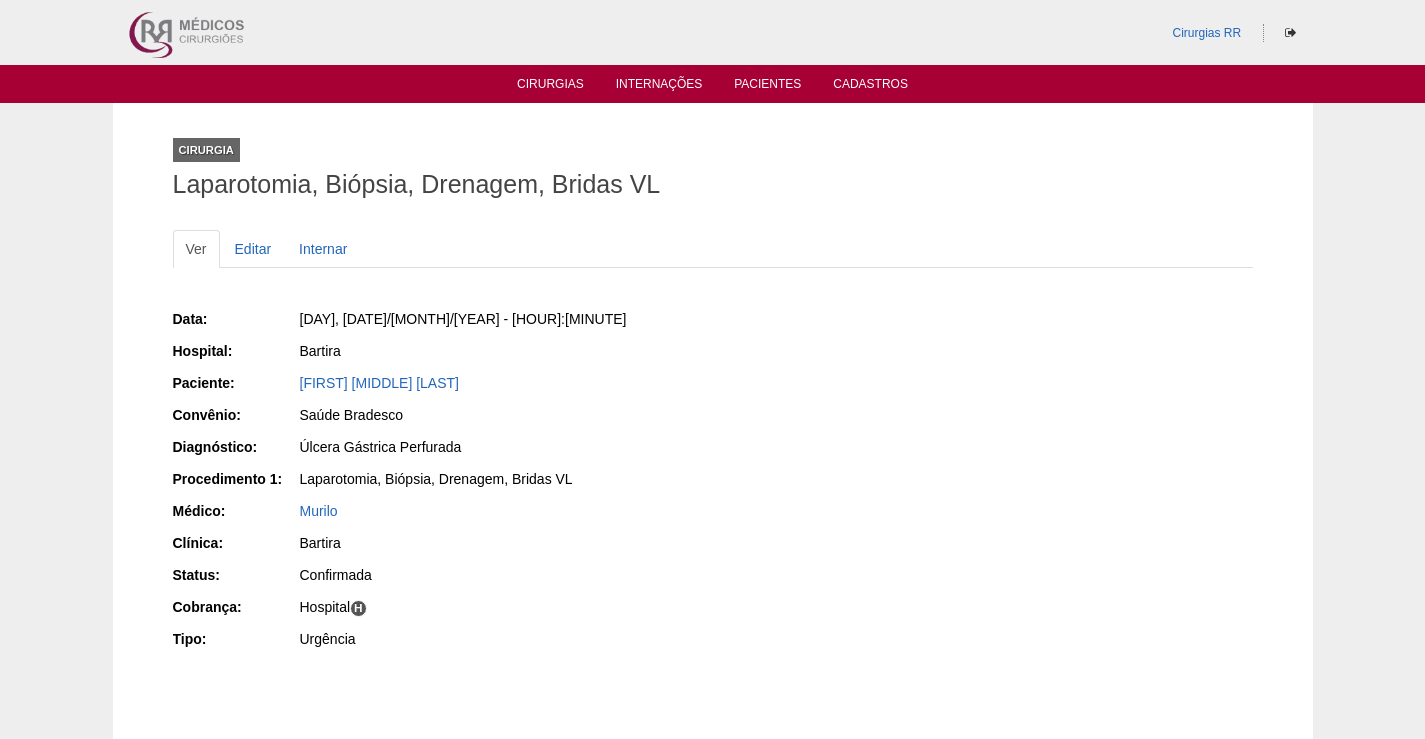scroll, scrollTop: 0, scrollLeft: 0, axis: both 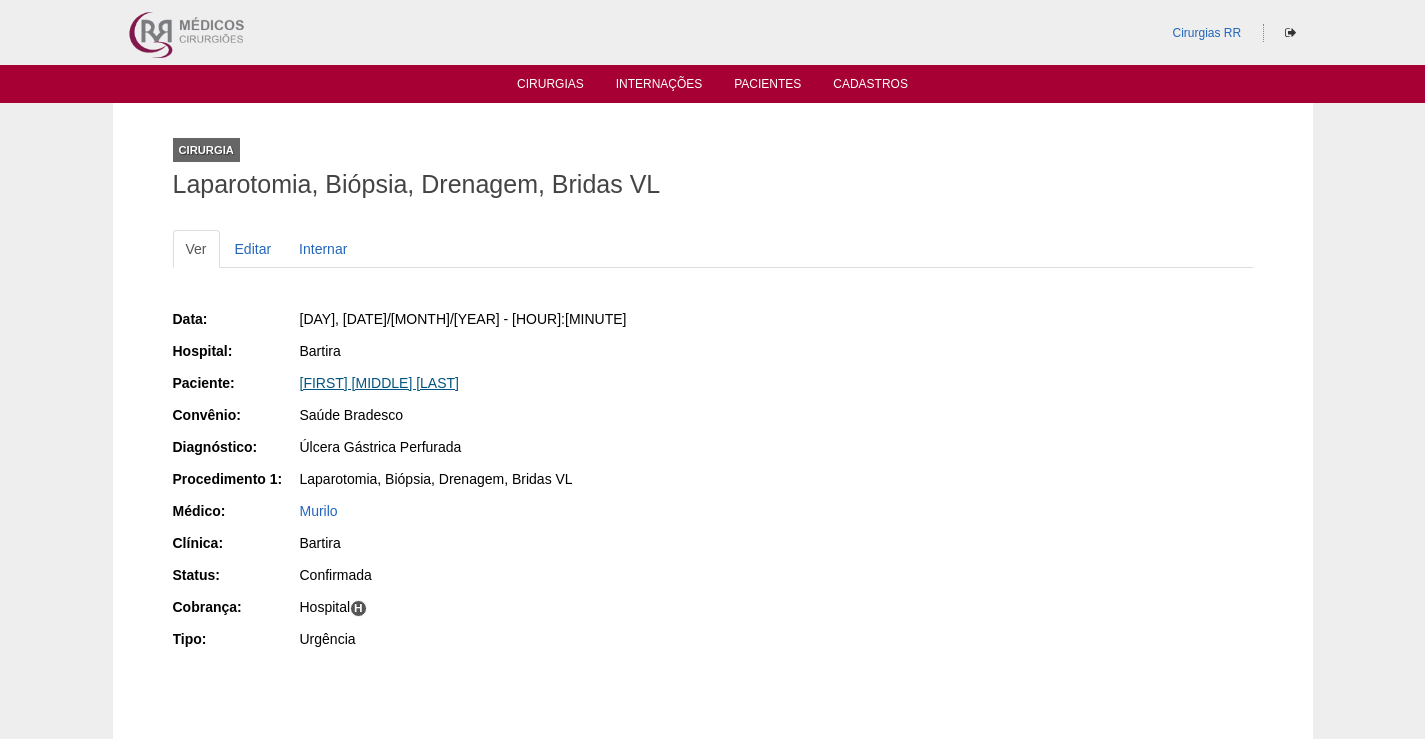 click on "[FIRST] [MIDDLE] [LAST]" at bounding box center [379, 383] 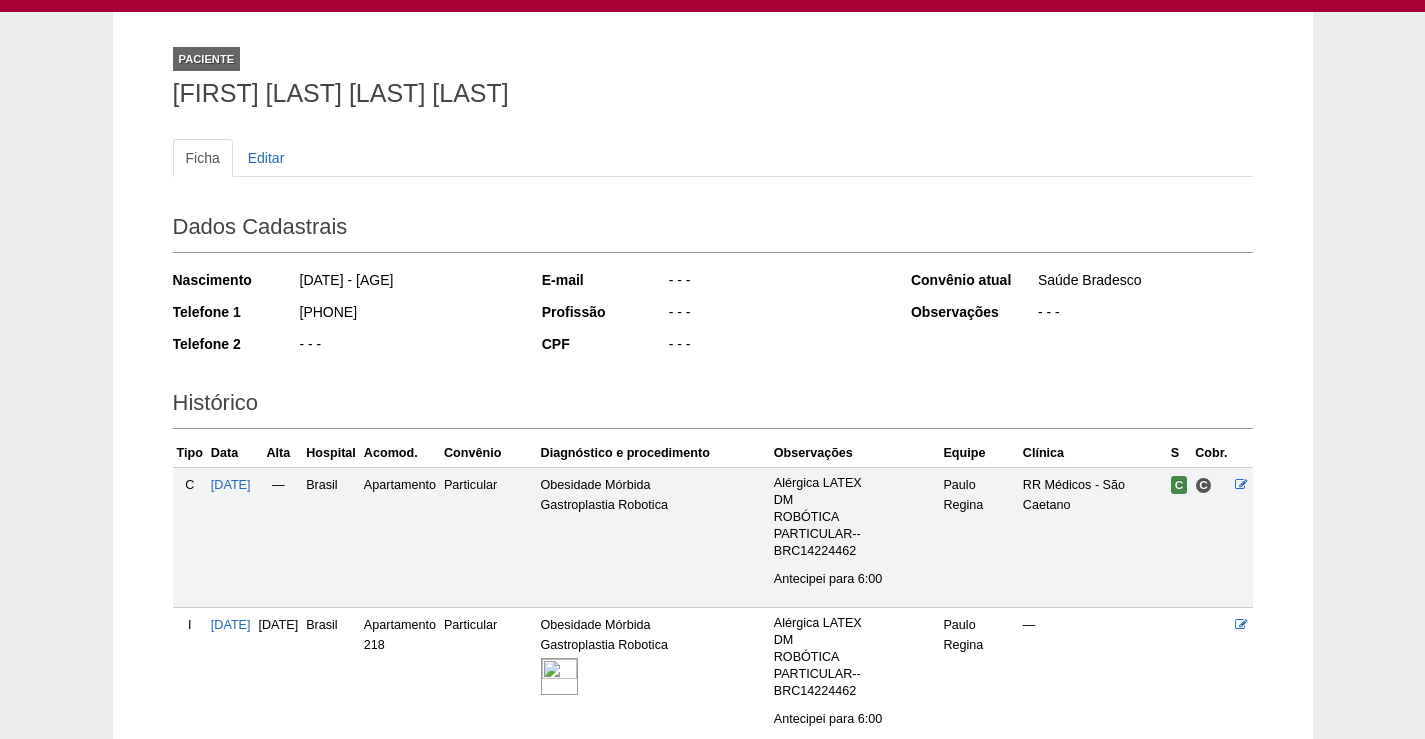 scroll, scrollTop: 0, scrollLeft: 0, axis: both 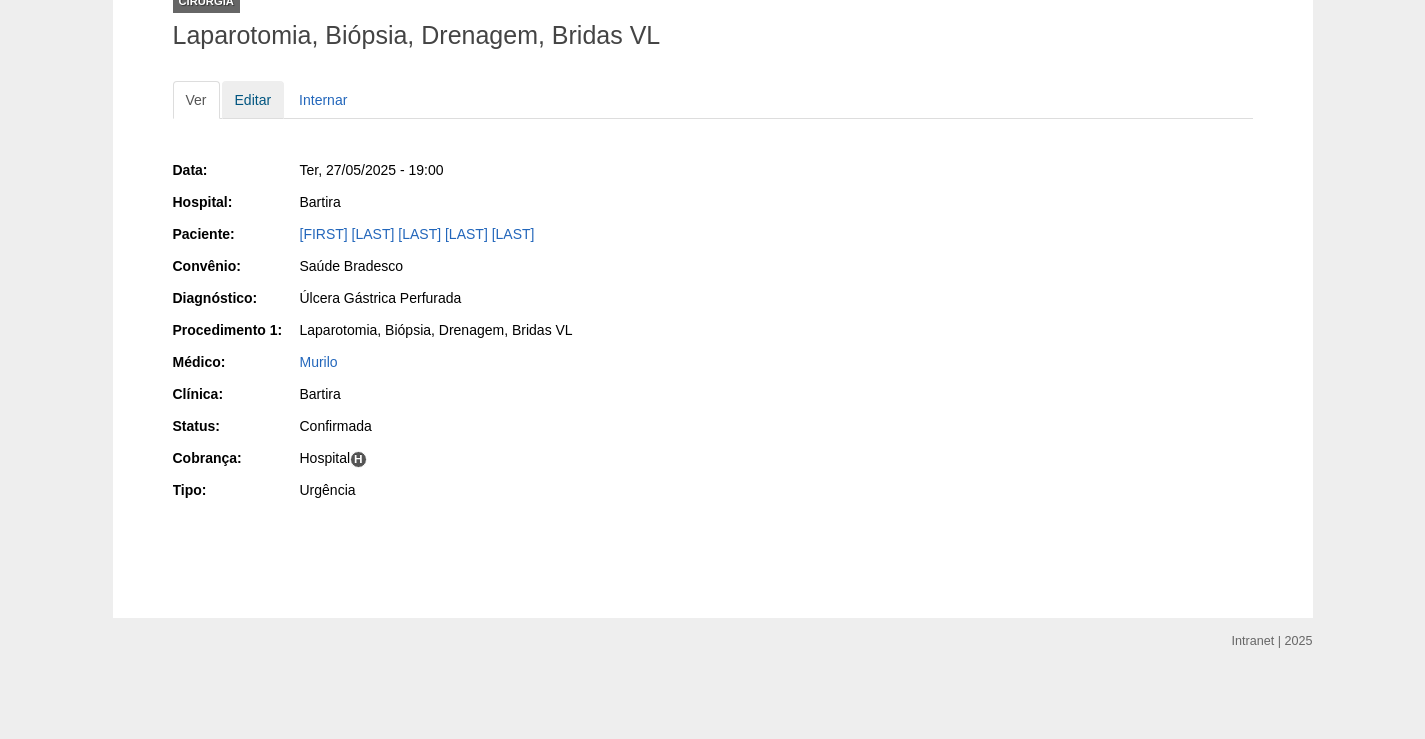 click on "Editar" at bounding box center (253, 100) 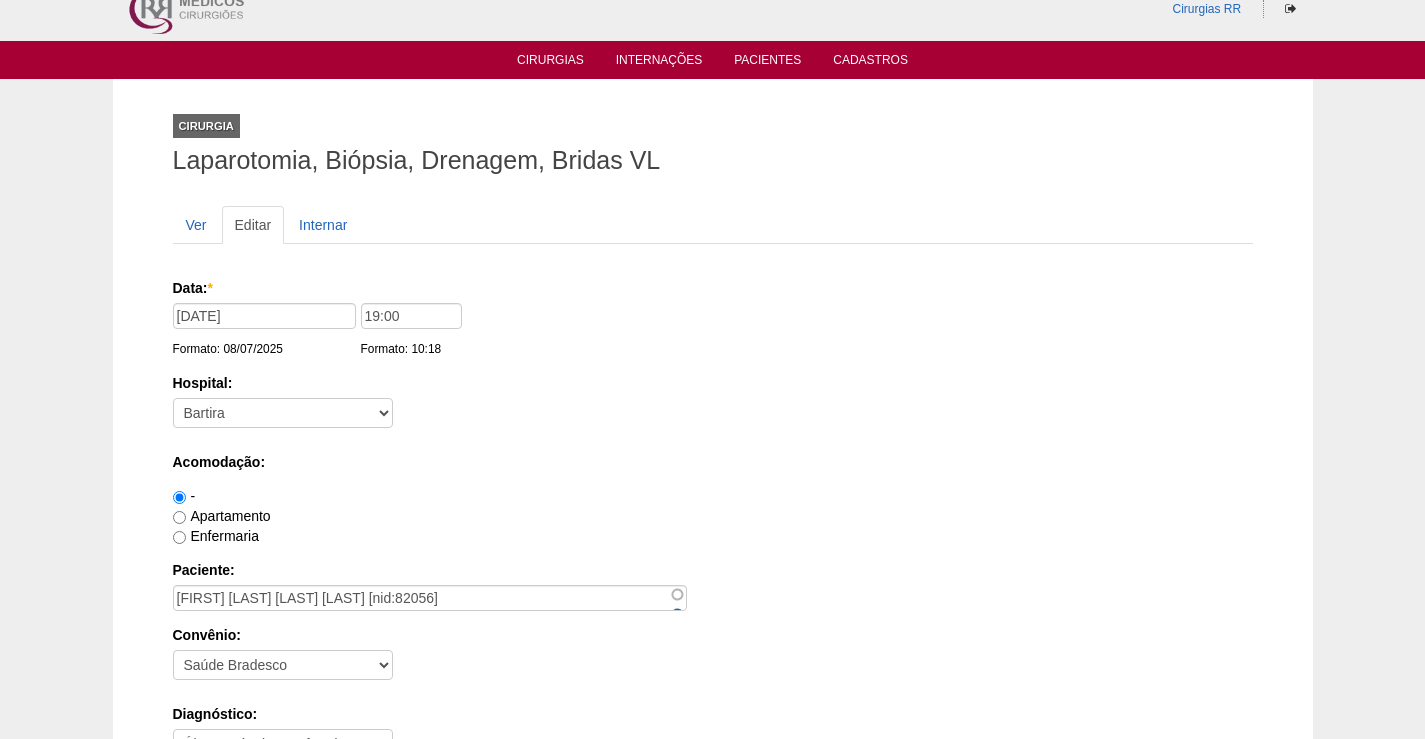 scroll, scrollTop: 0, scrollLeft: 0, axis: both 